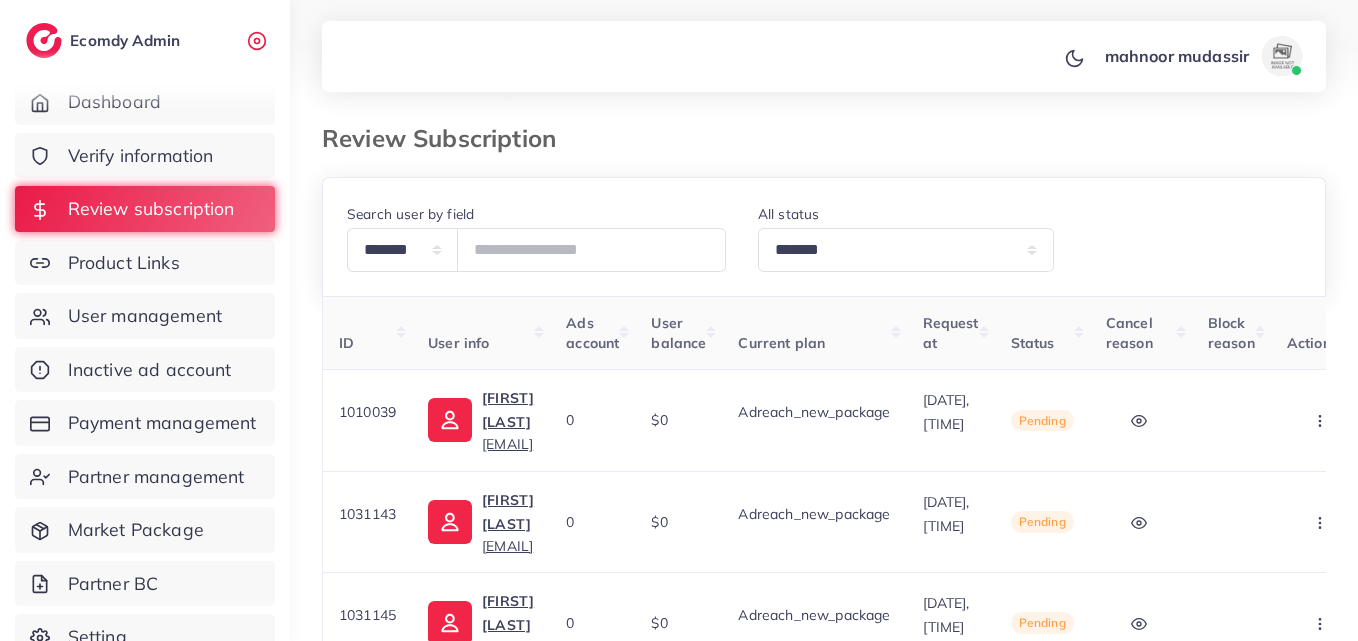 select on "*******" 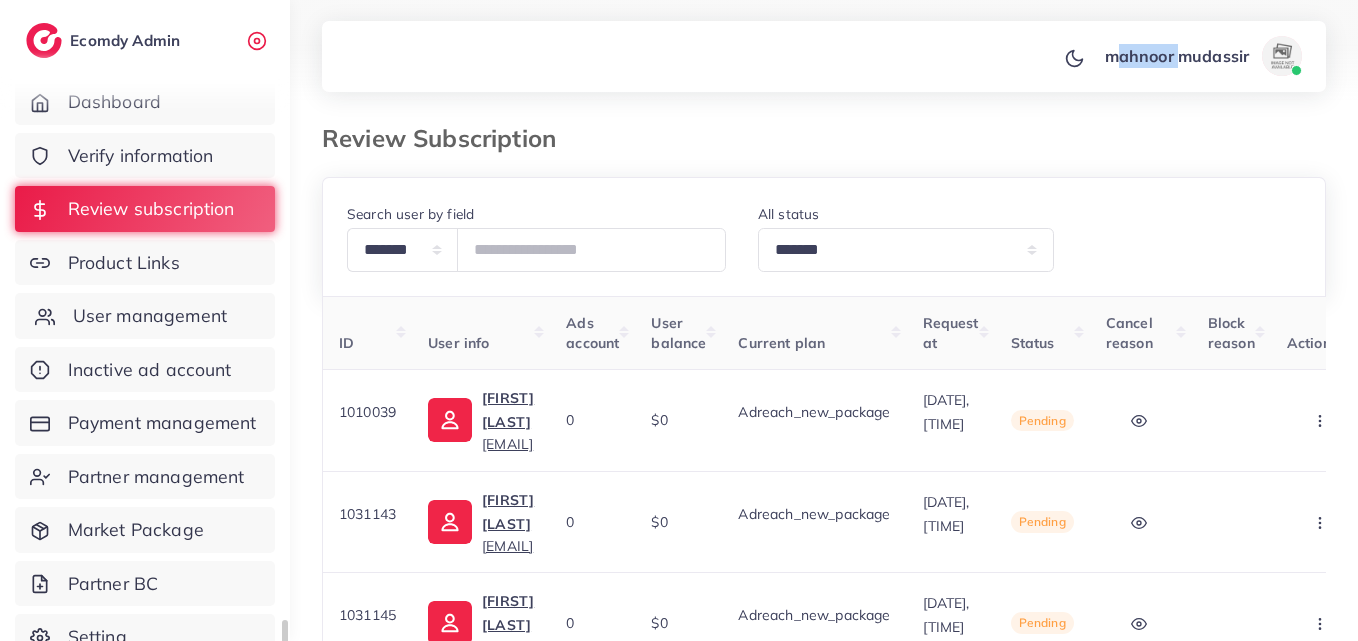 scroll, scrollTop: 39, scrollLeft: 0, axis: vertical 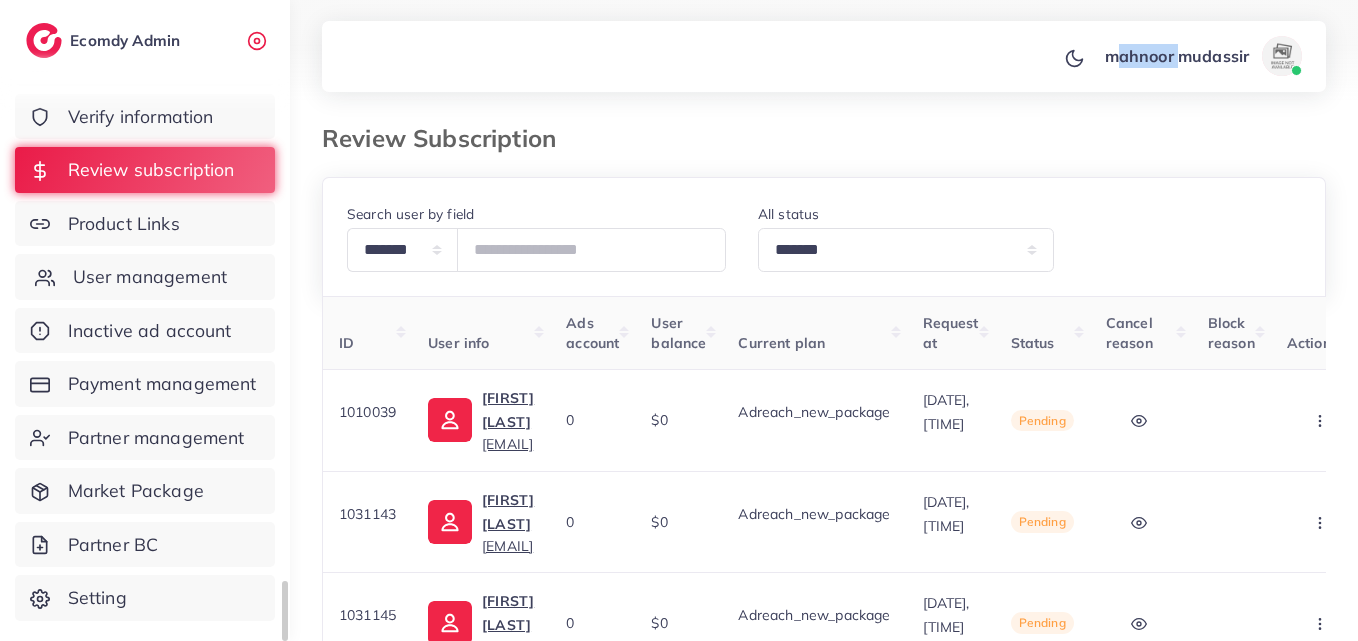 click on "User management" at bounding box center [150, 277] 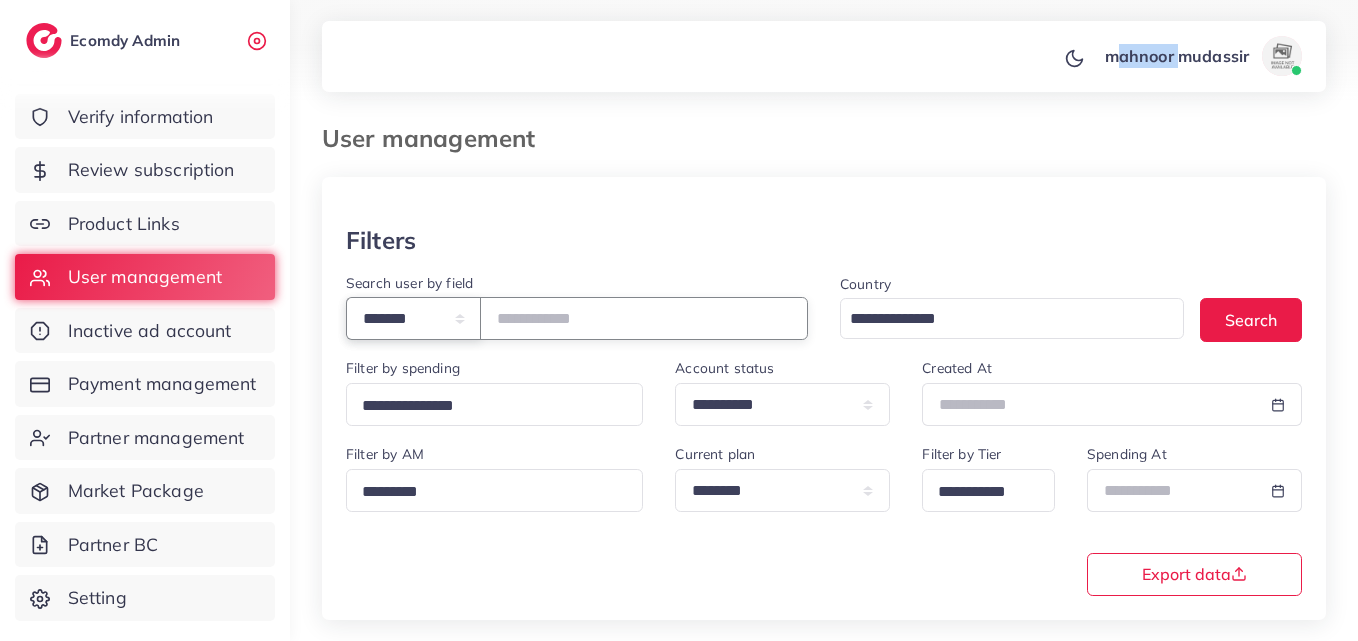 click on "**********" at bounding box center (413, 318) 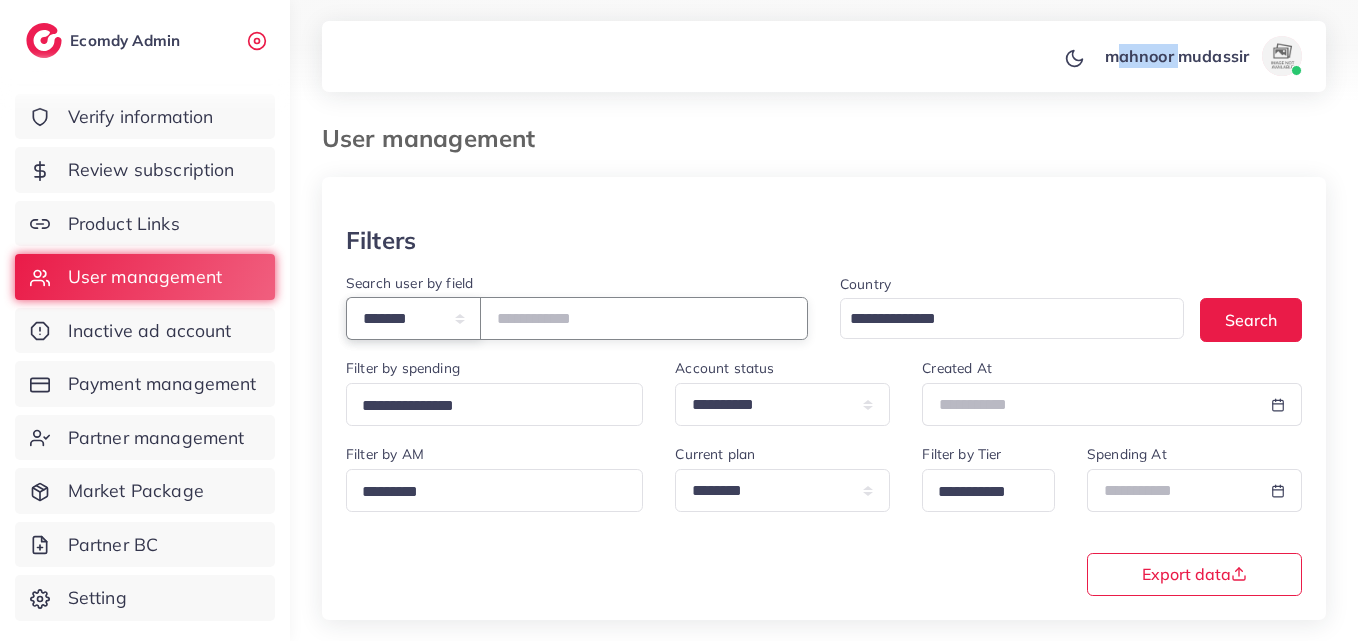 click on "**********" at bounding box center (413, 318) 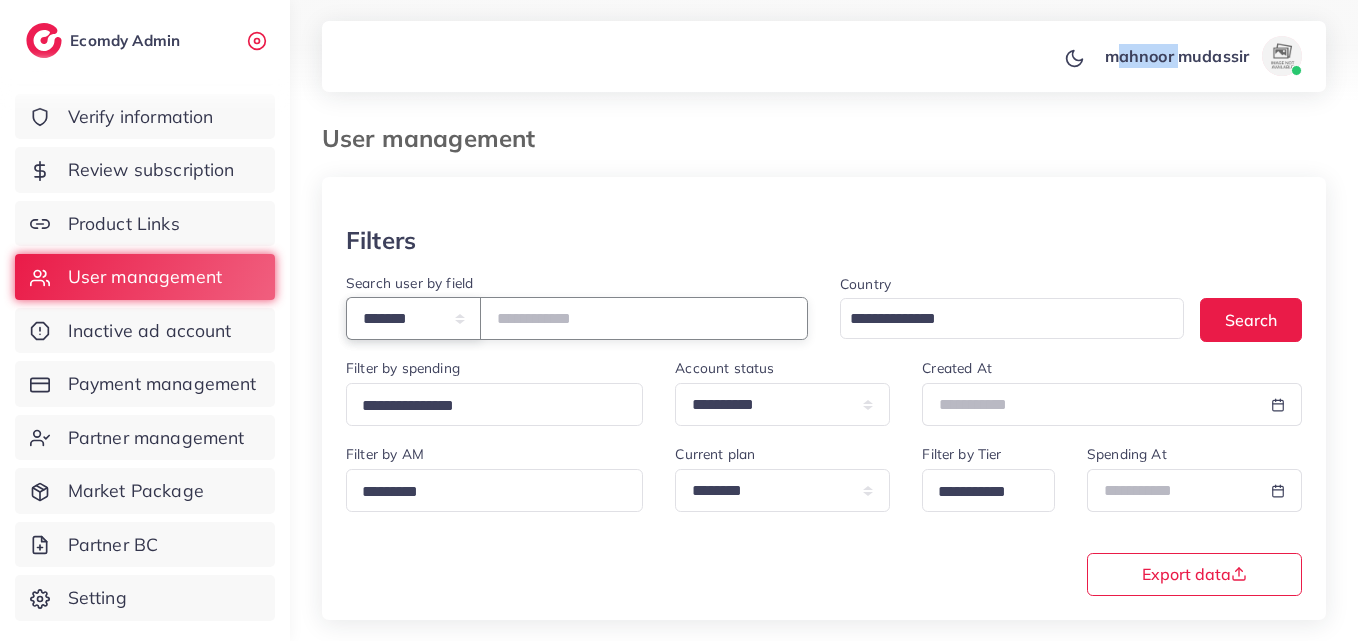 click on "**********" at bounding box center [413, 318] 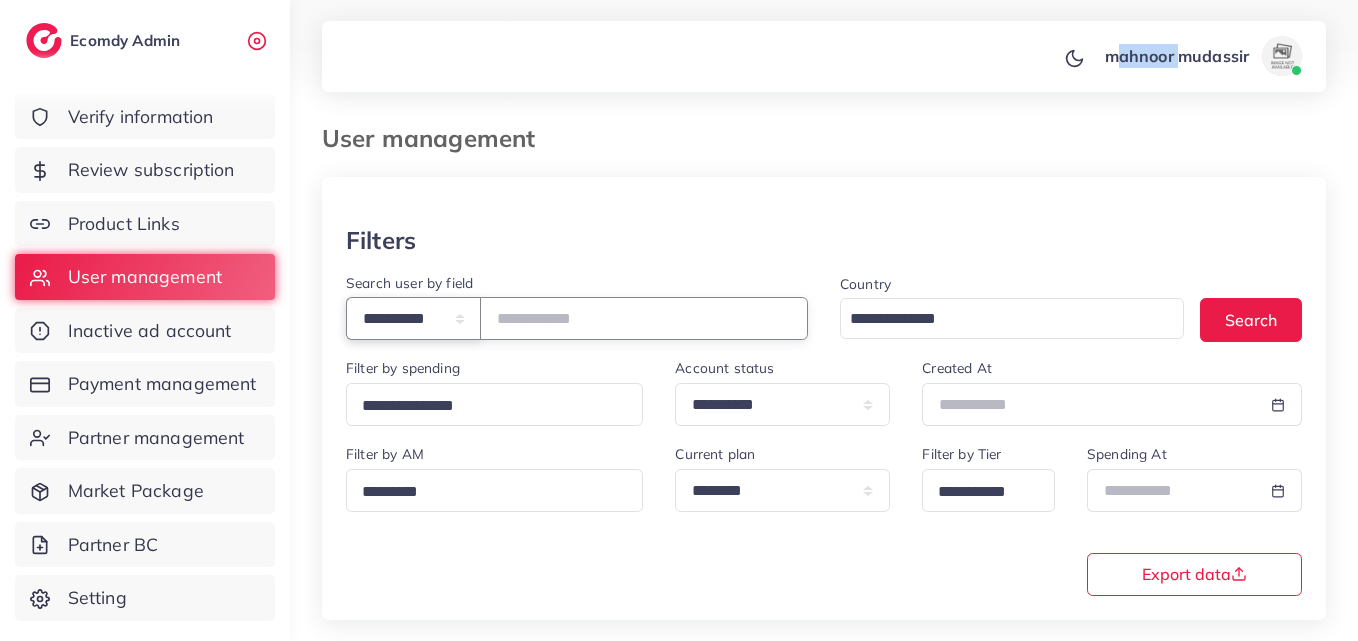 click on "**********" at bounding box center [413, 318] 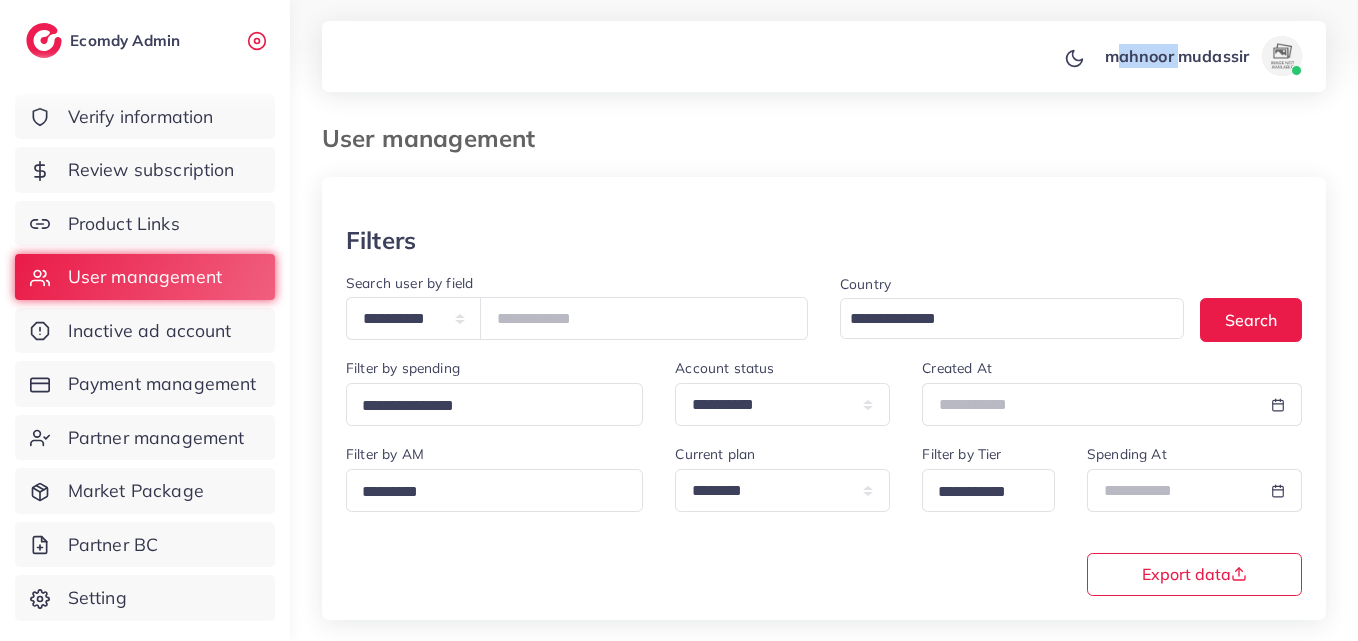drag, startPoint x: 485, startPoint y: 336, endPoint x: 465, endPoint y: 395, distance: 62.297672 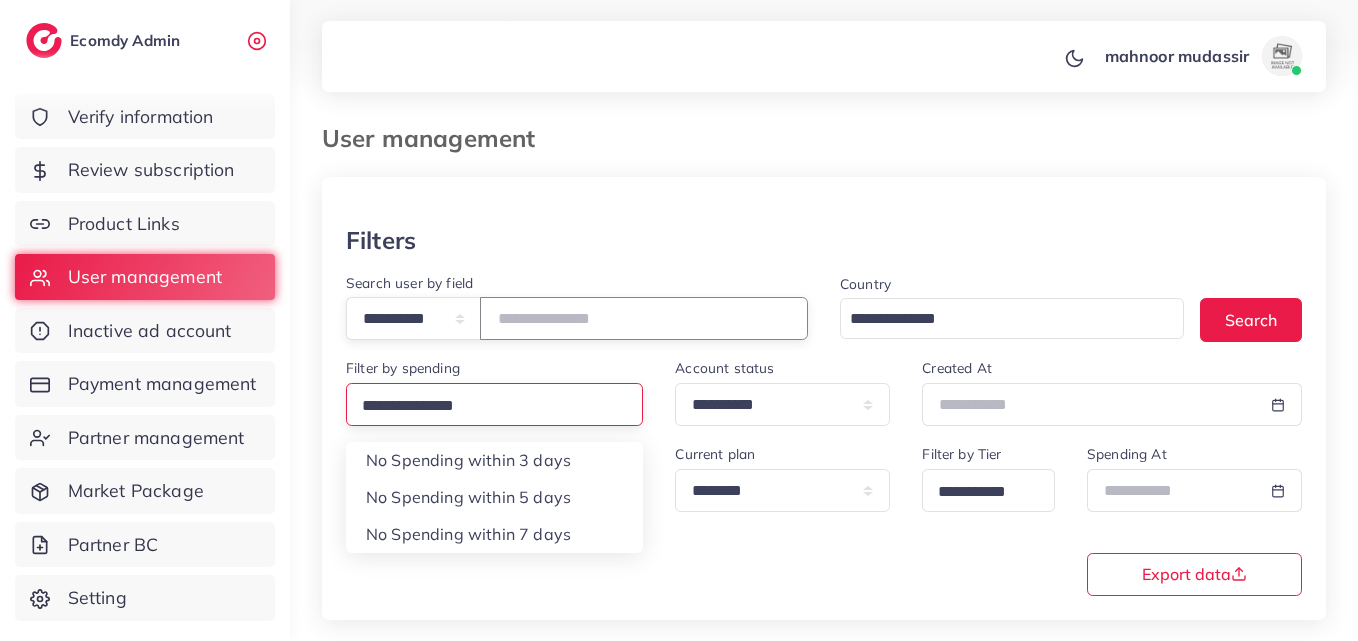 click at bounding box center [644, 318] 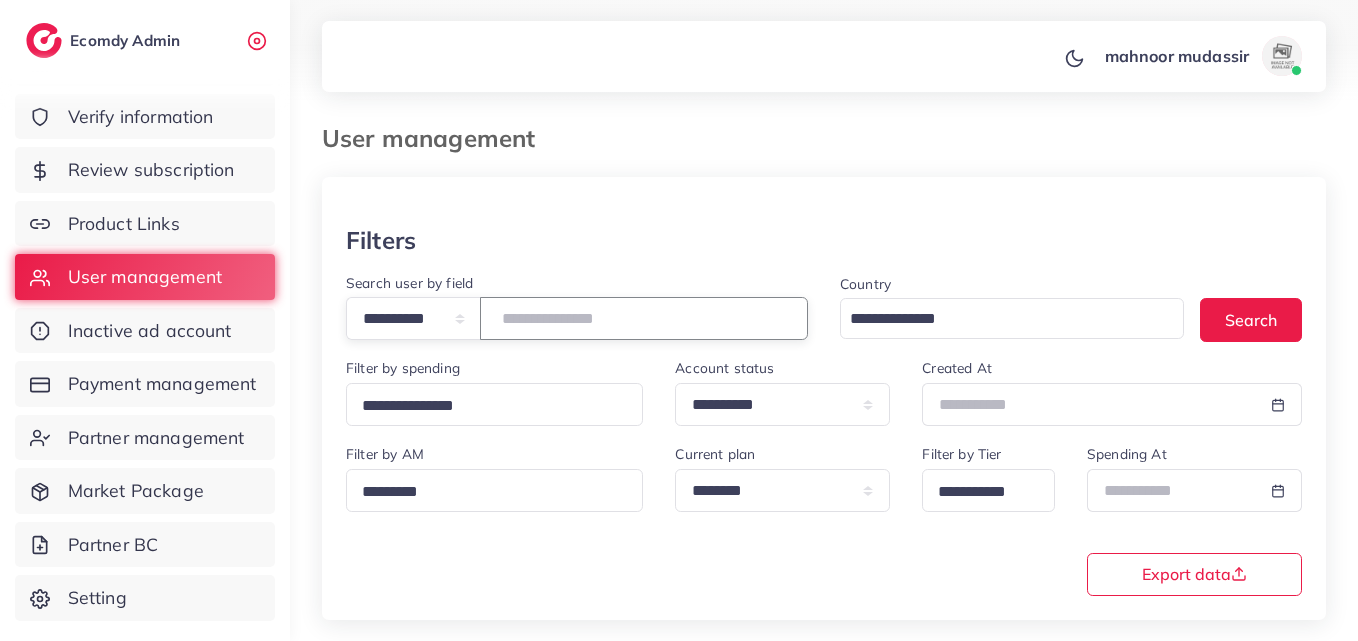 paste on "**********" 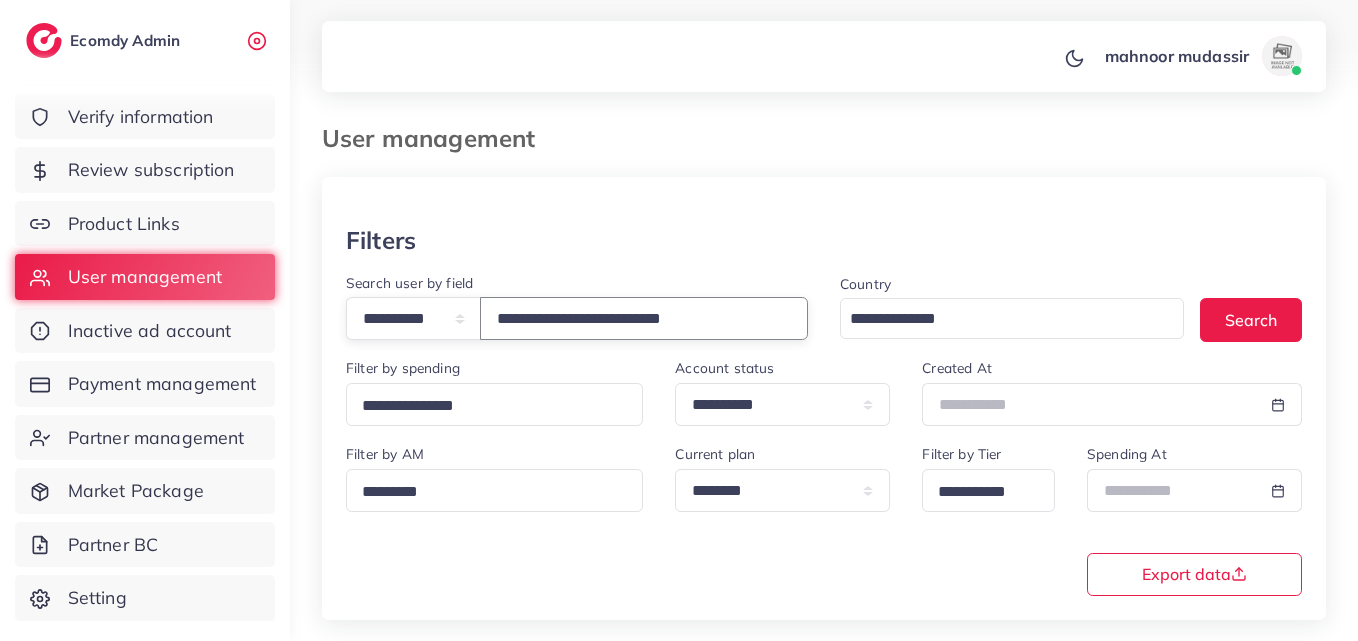 type on "**********" 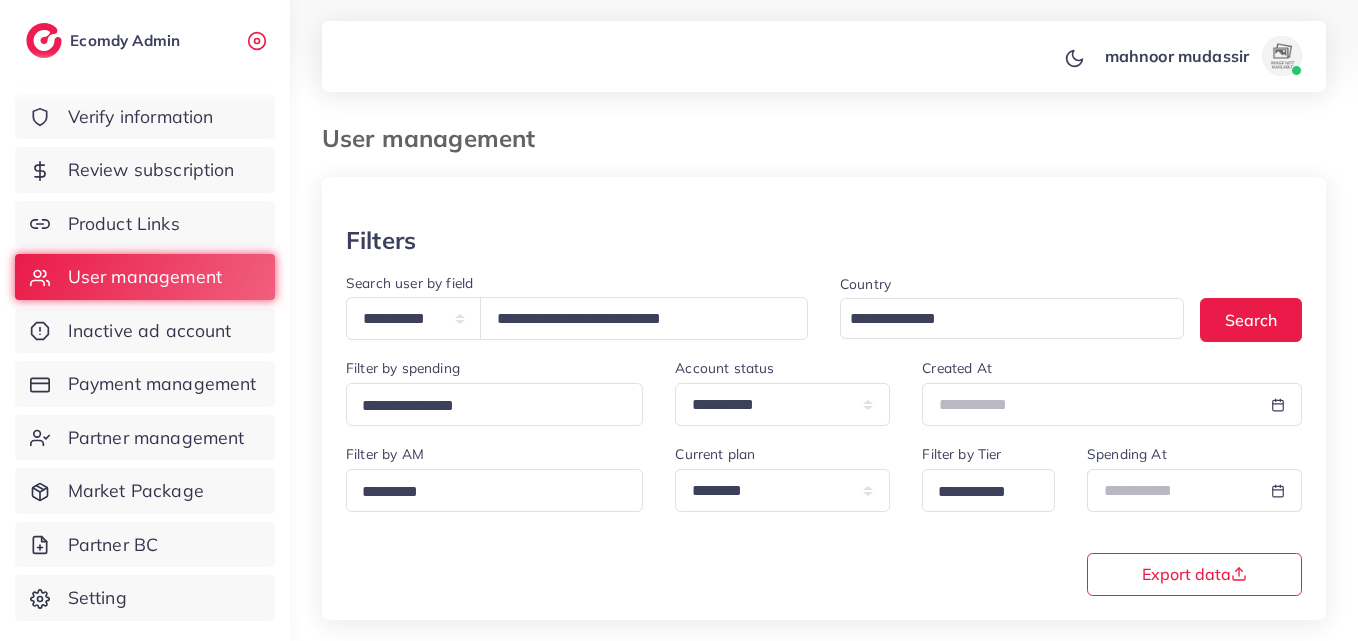 click at bounding box center [824, 201] 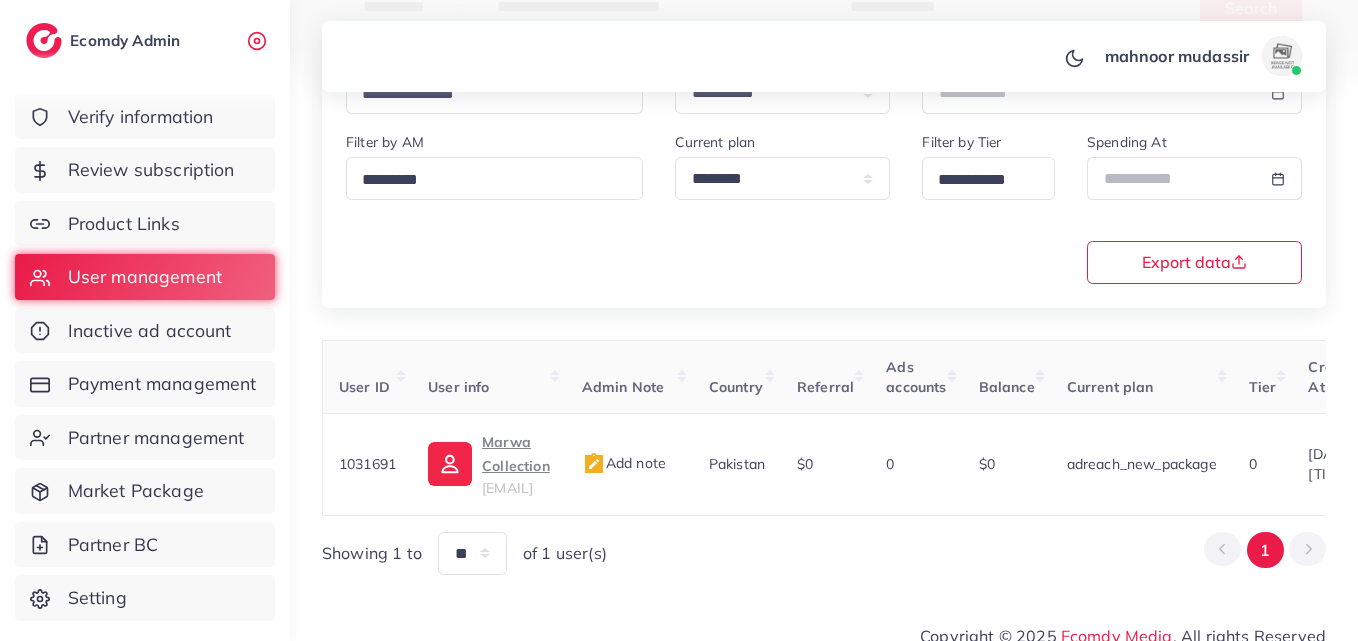 scroll, scrollTop: 316, scrollLeft: 0, axis: vertical 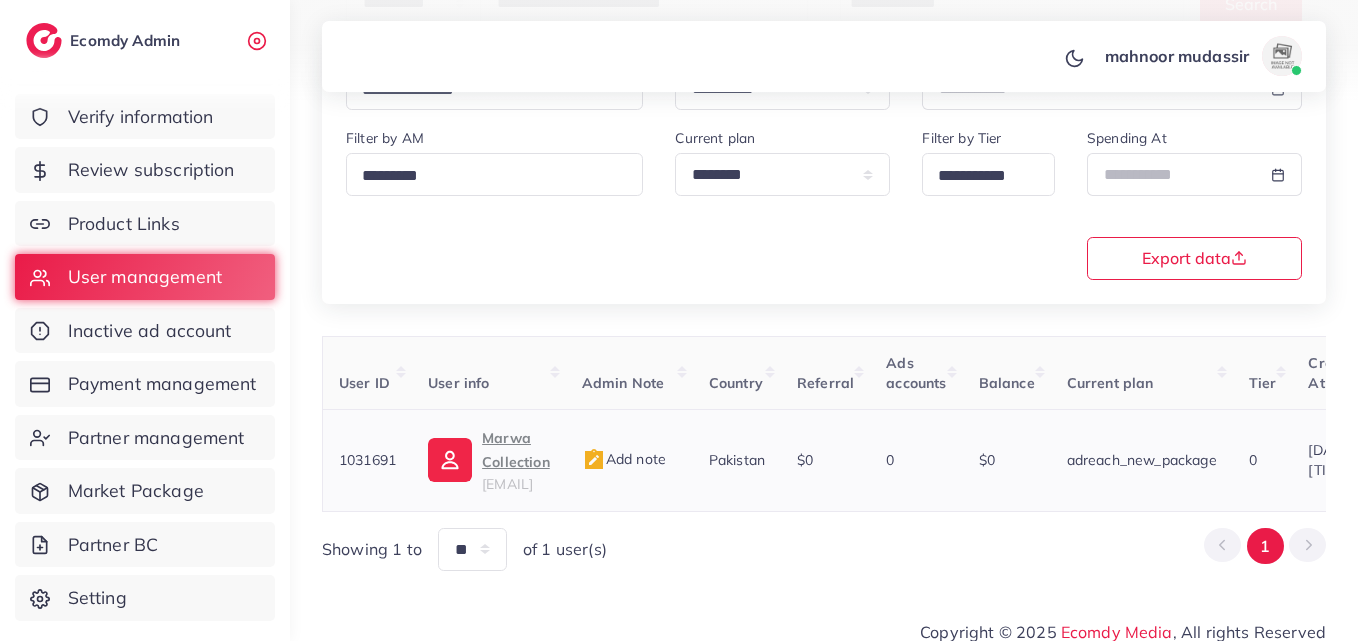 click on "Marwa Collection" at bounding box center [516, 450] 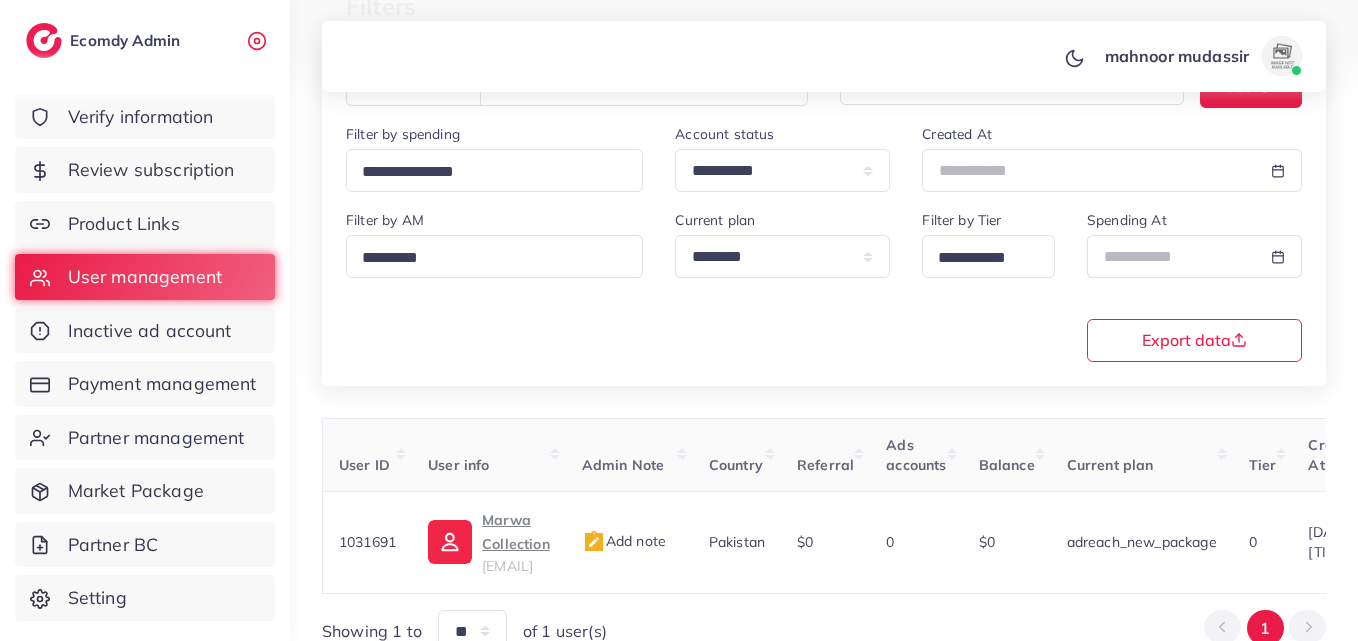 scroll, scrollTop: 116, scrollLeft: 0, axis: vertical 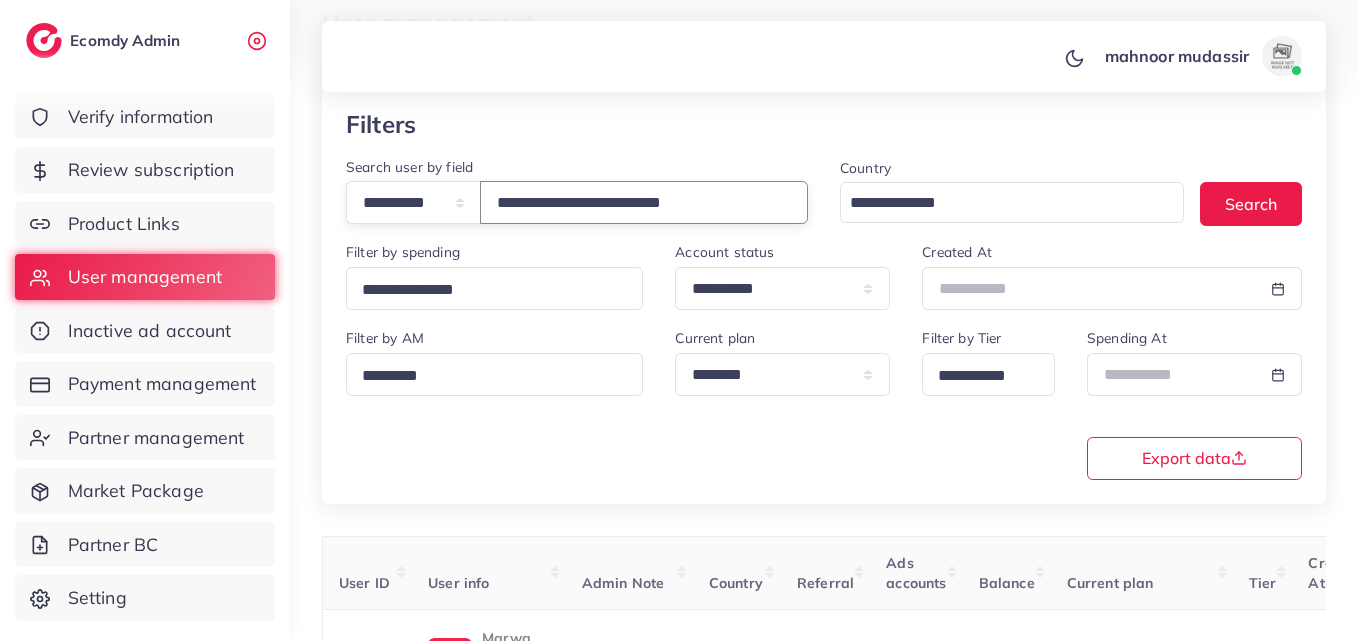 click on "**********" at bounding box center (644, 202) 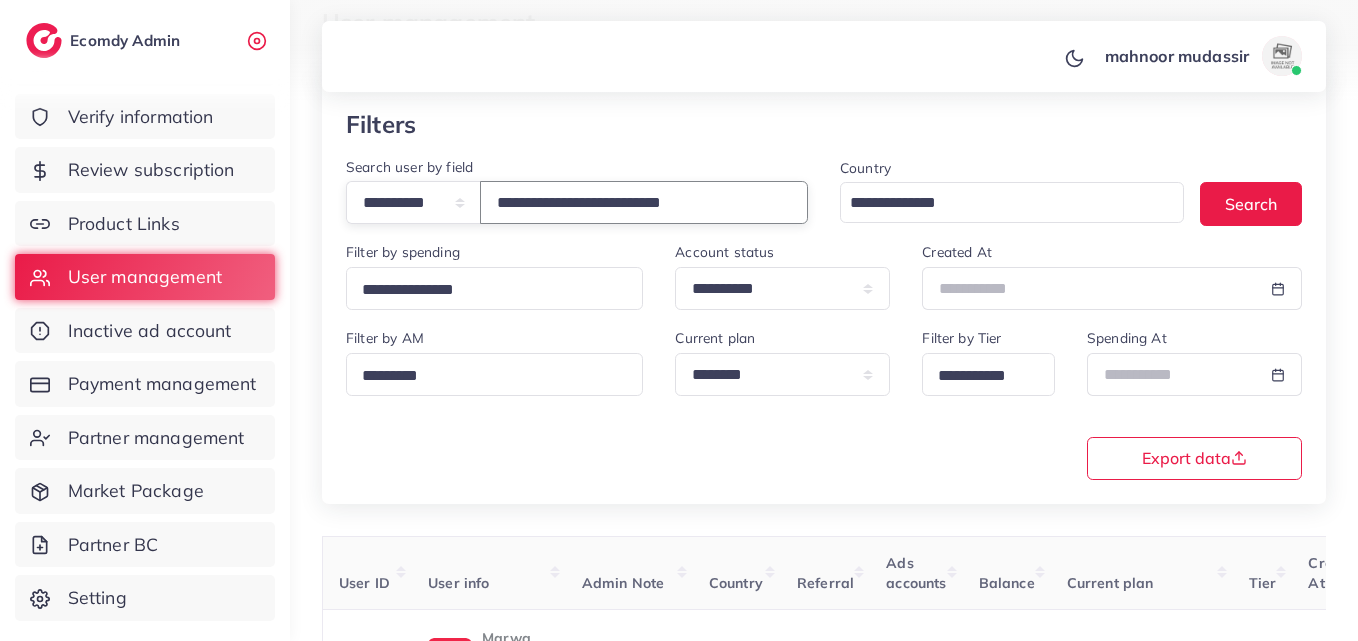 click on "**********" at bounding box center [644, 202] 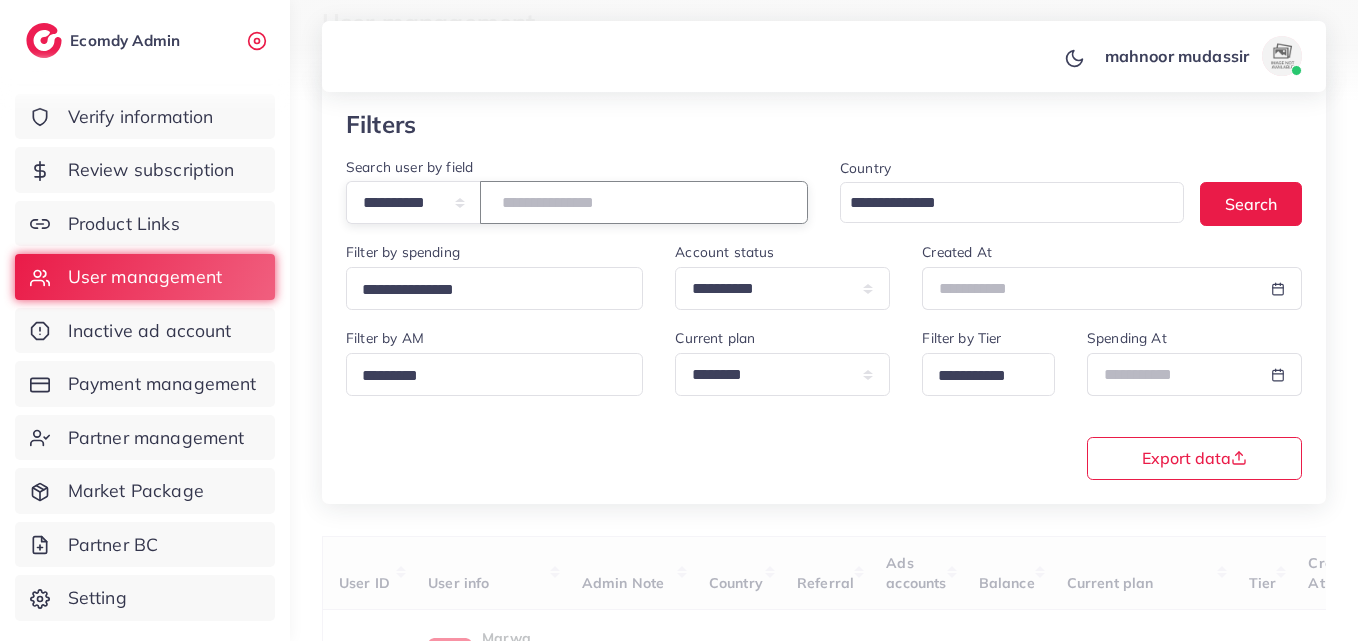 paste on "**********" 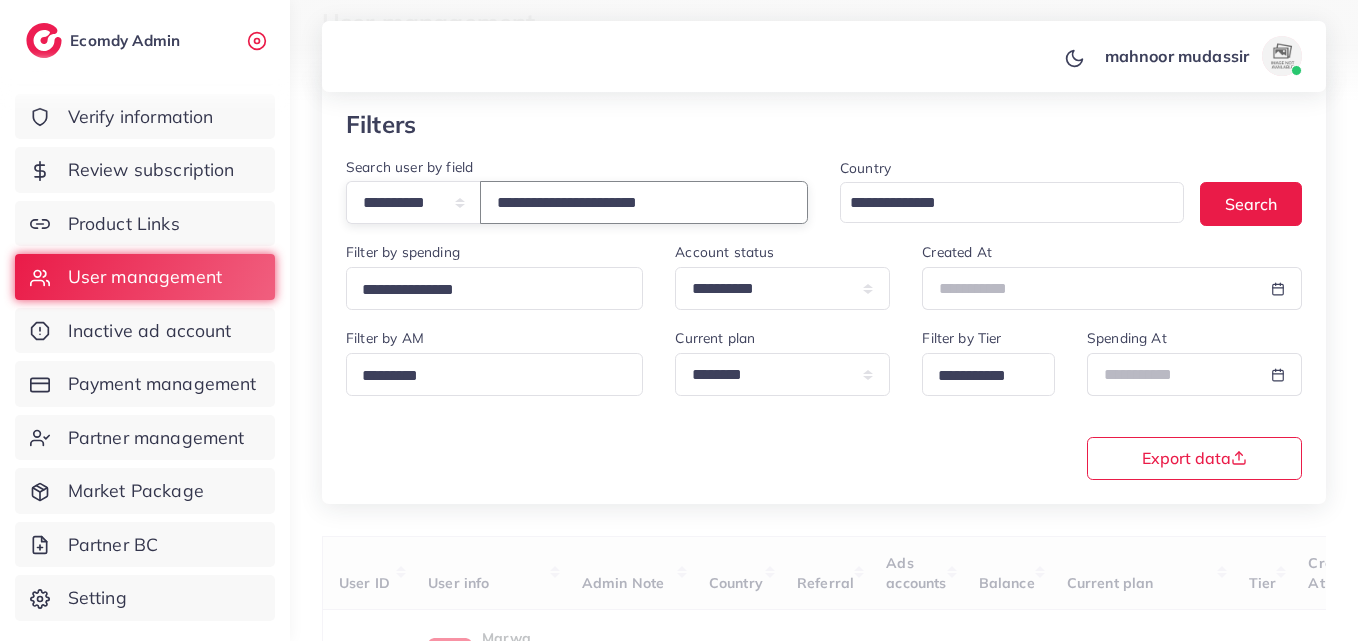 type on "**********" 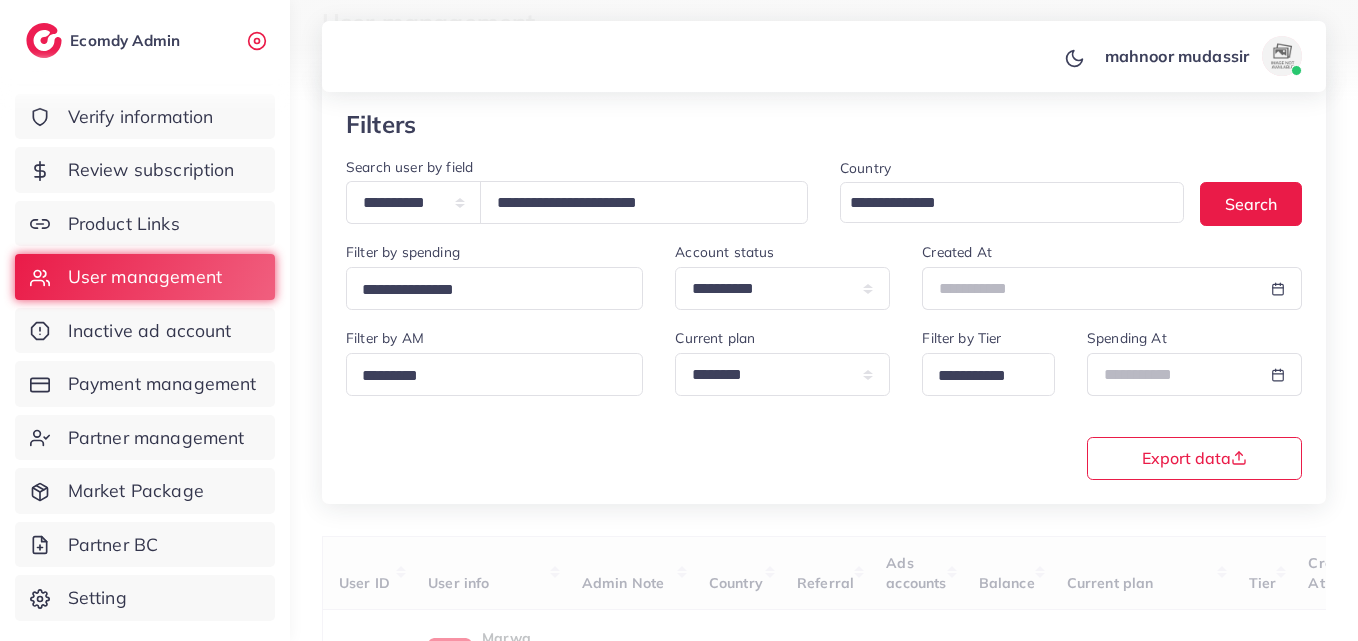 click on "**********" at bounding box center [824, 402] 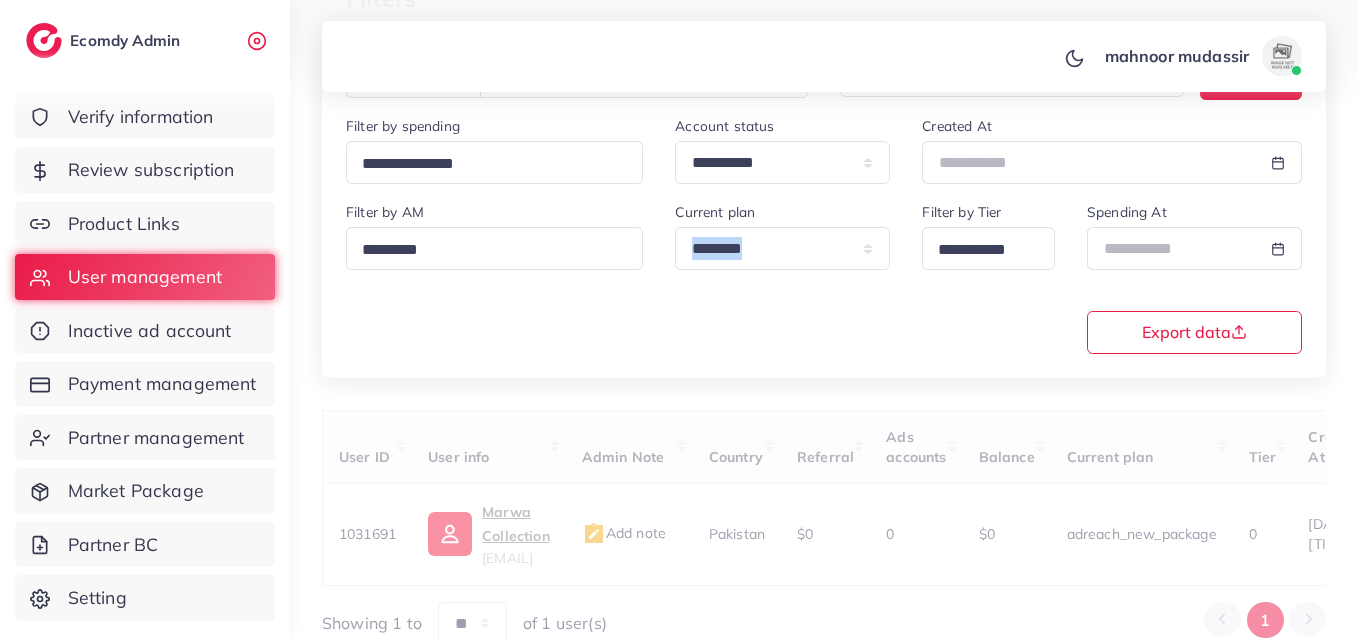 scroll, scrollTop: 316, scrollLeft: 0, axis: vertical 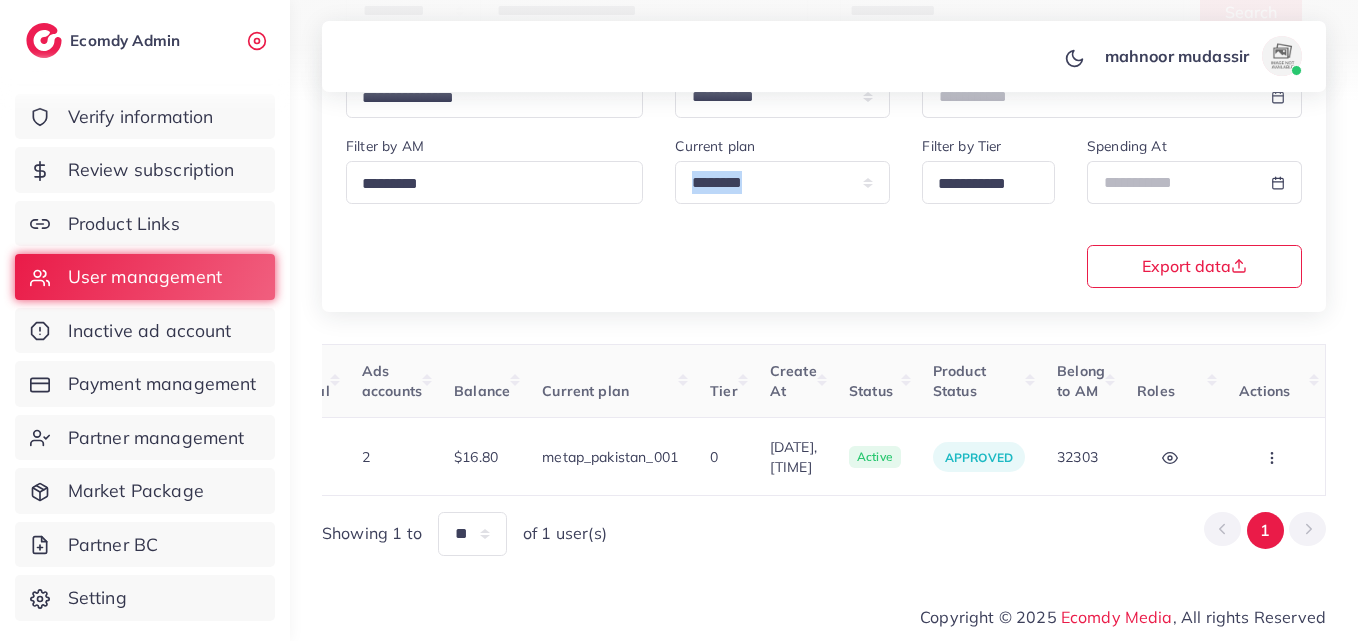 drag, startPoint x: 655, startPoint y: 492, endPoint x: 1219, endPoint y: 496, distance: 564.01416 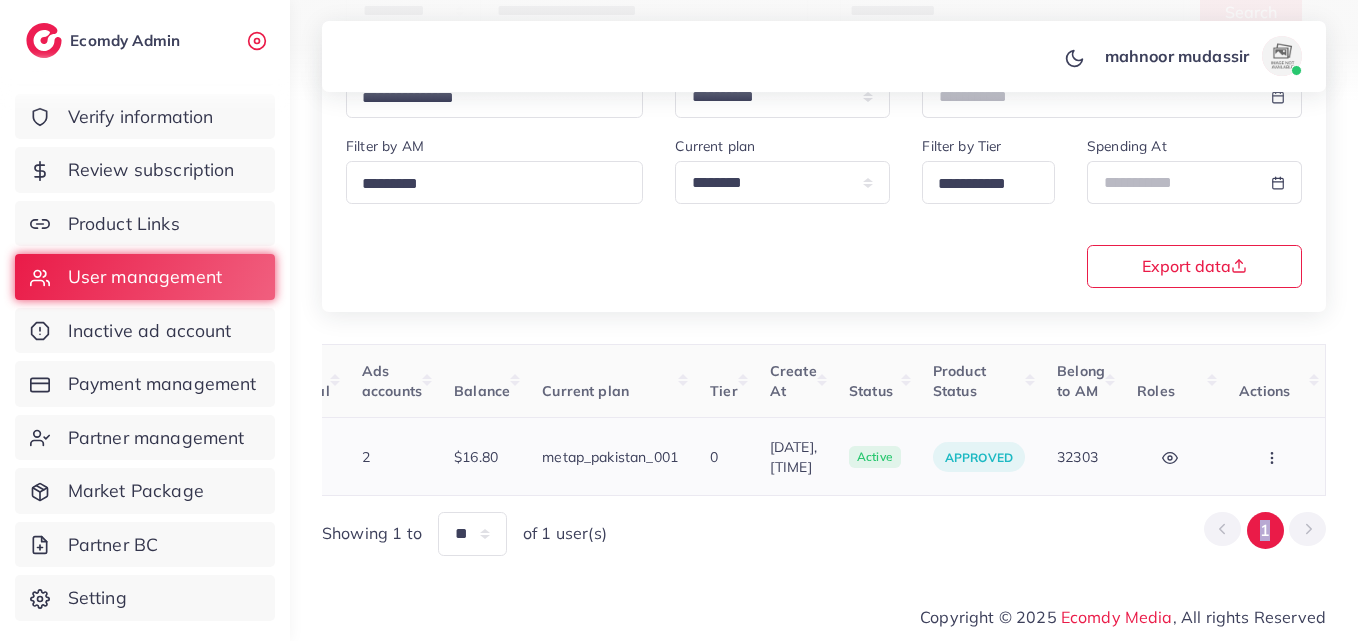 click at bounding box center (1274, 456) 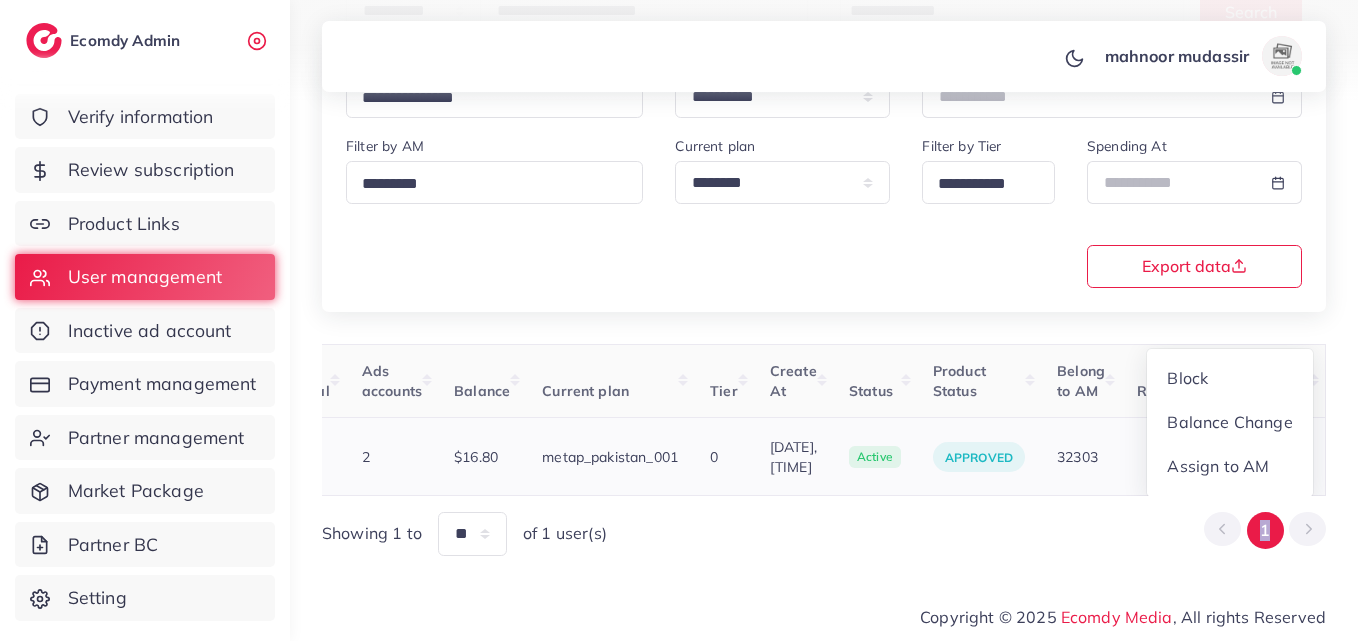 scroll, scrollTop: 216, scrollLeft: 0, axis: vertical 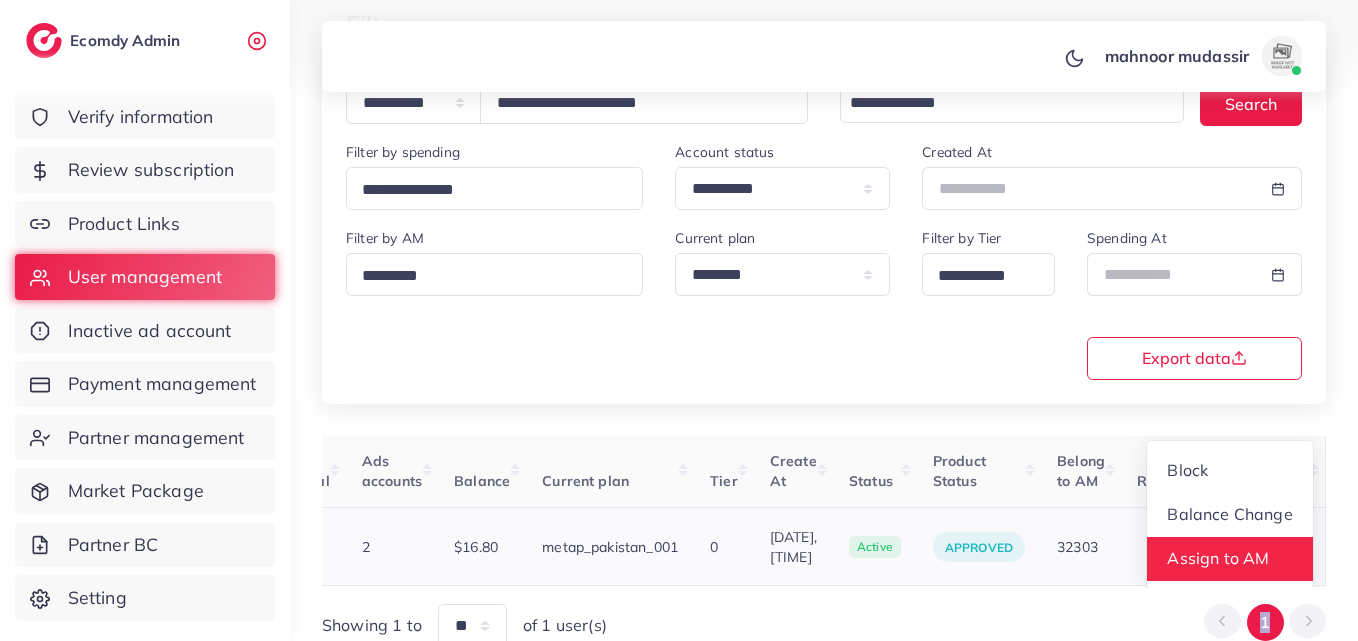 click on "Assign to AM" at bounding box center (1219, 559) 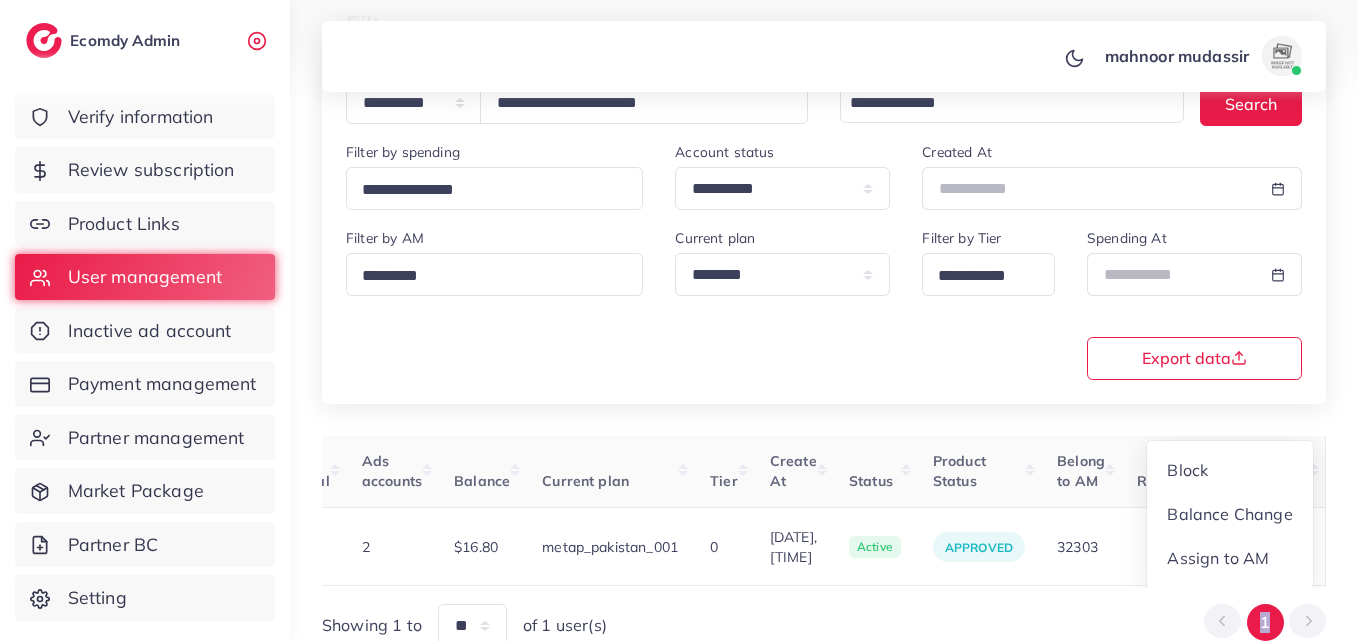 click at bounding box center (0, 0) 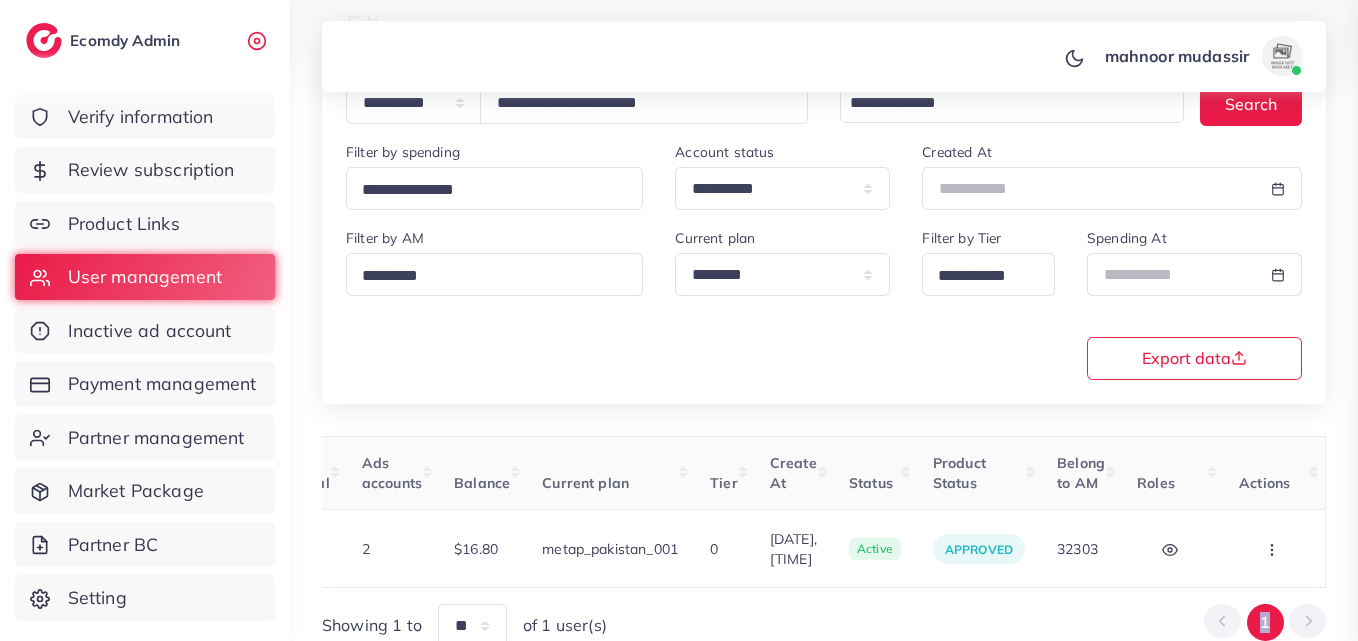 scroll, scrollTop: 0, scrollLeft: 669, axis: horizontal 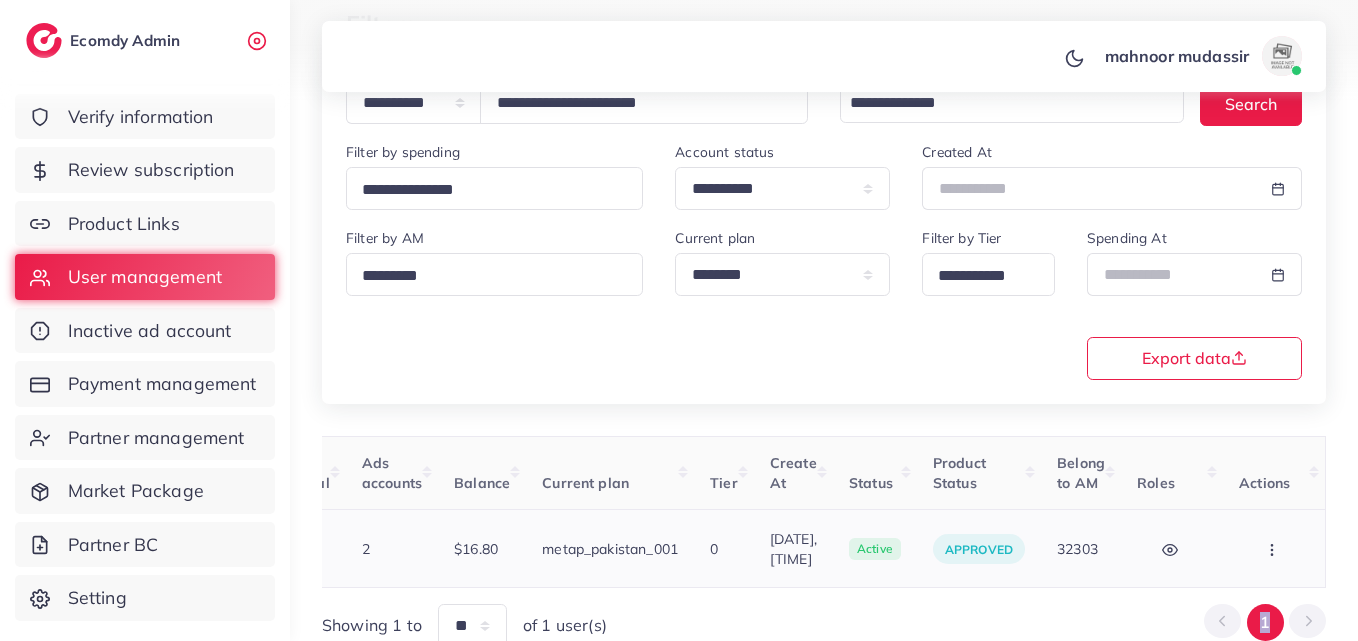 click at bounding box center [1274, 548] 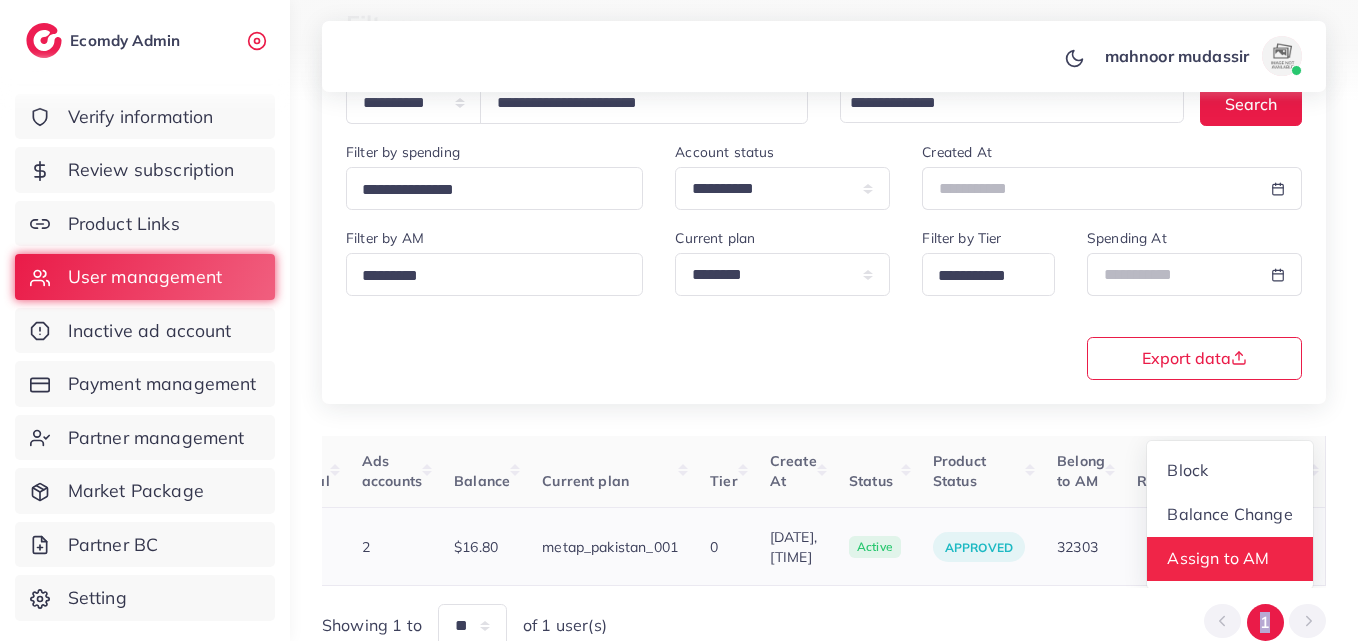 click on "Assign to AM" at bounding box center [1219, 559] 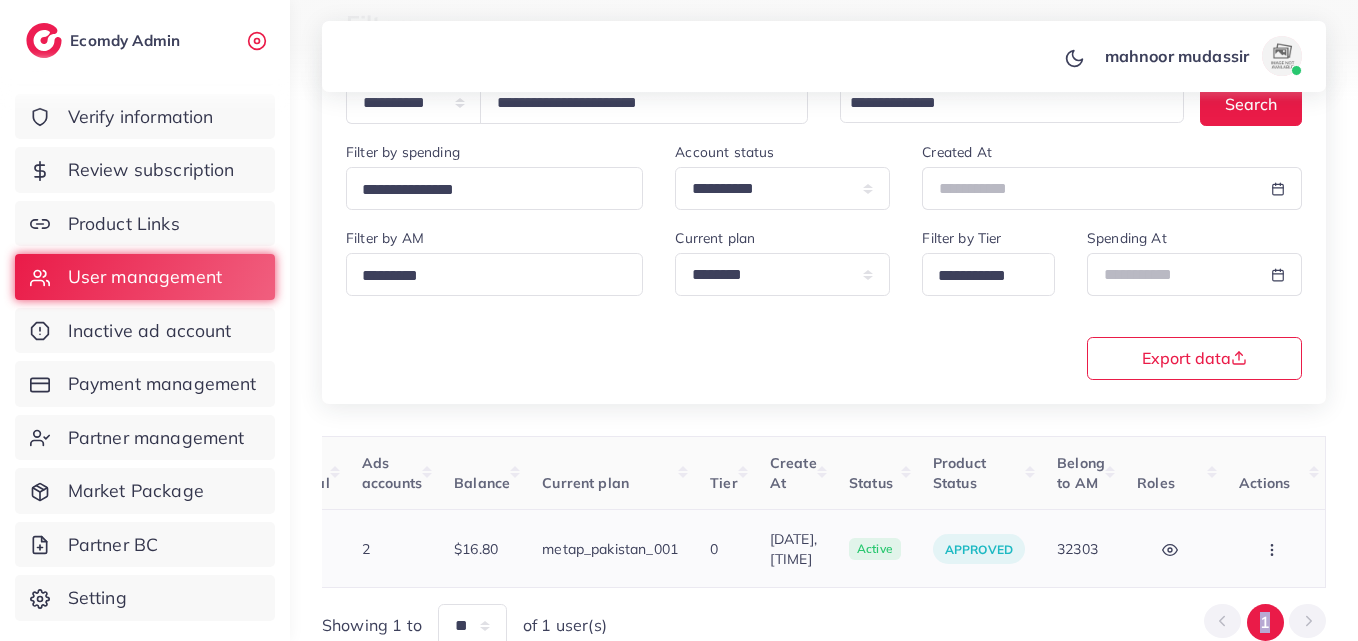 click at bounding box center [1274, 548] 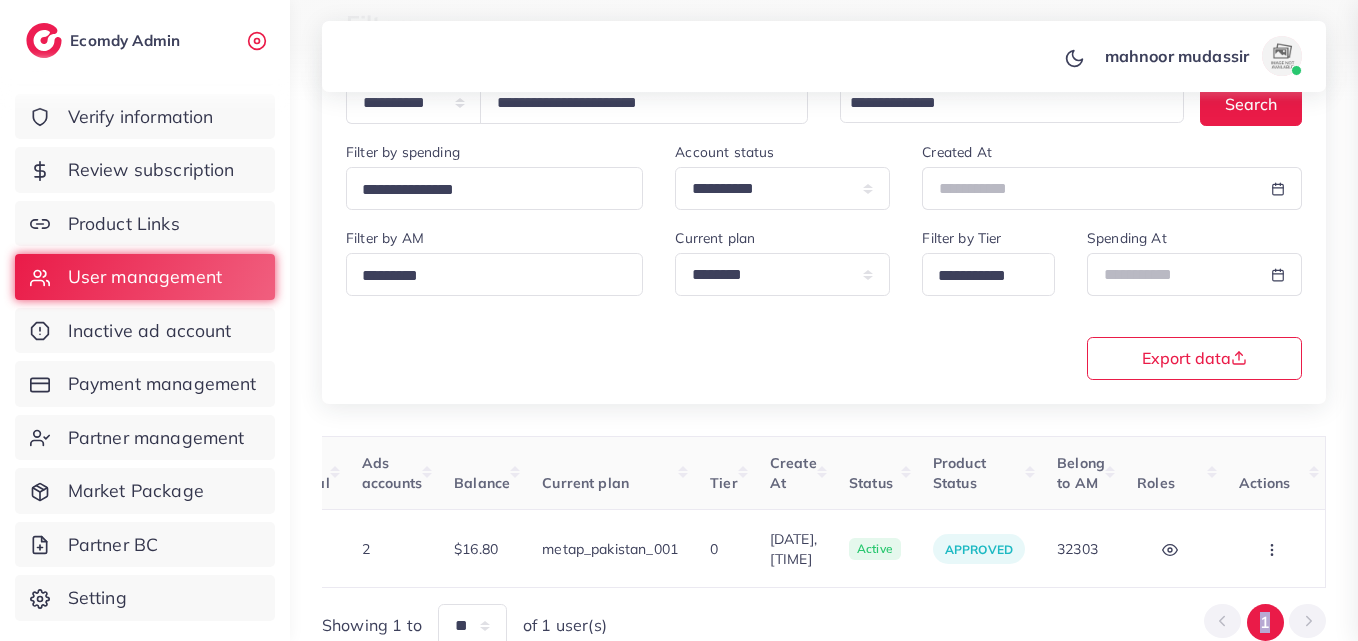 scroll, scrollTop: 0, scrollLeft: 669, axis: horizontal 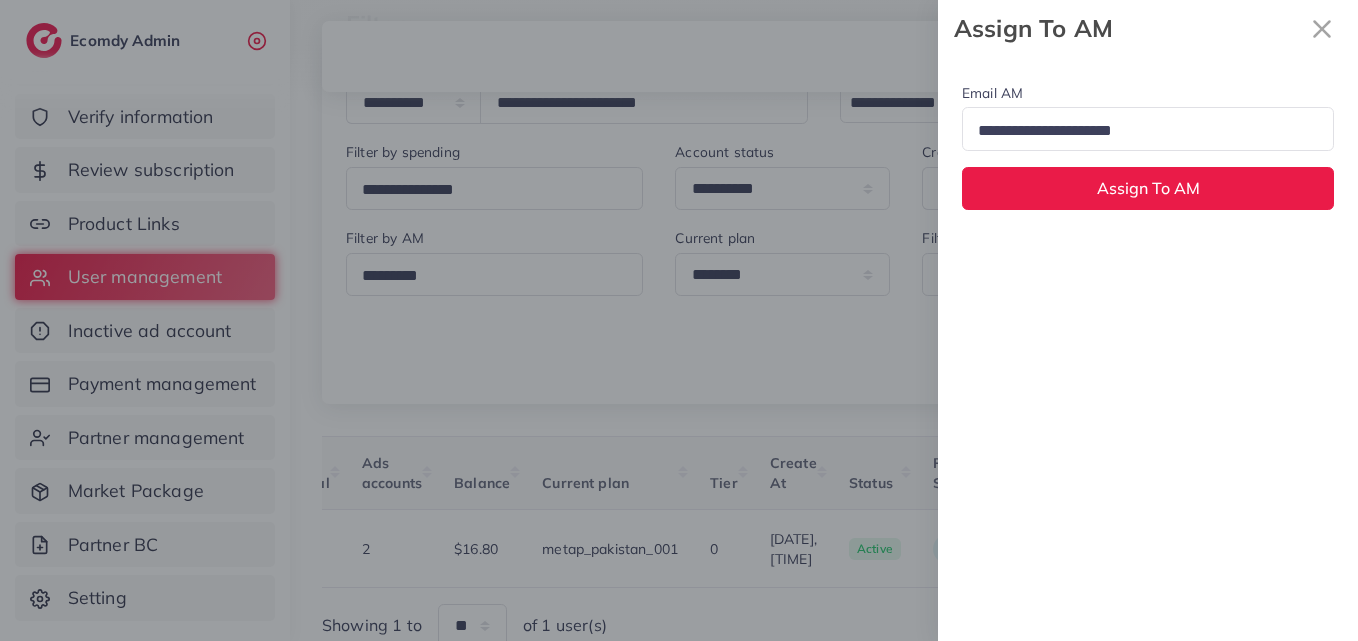 drag, startPoint x: 1257, startPoint y: 553, endPoint x: 1311, endPoint y: 470, distance: 99.0202 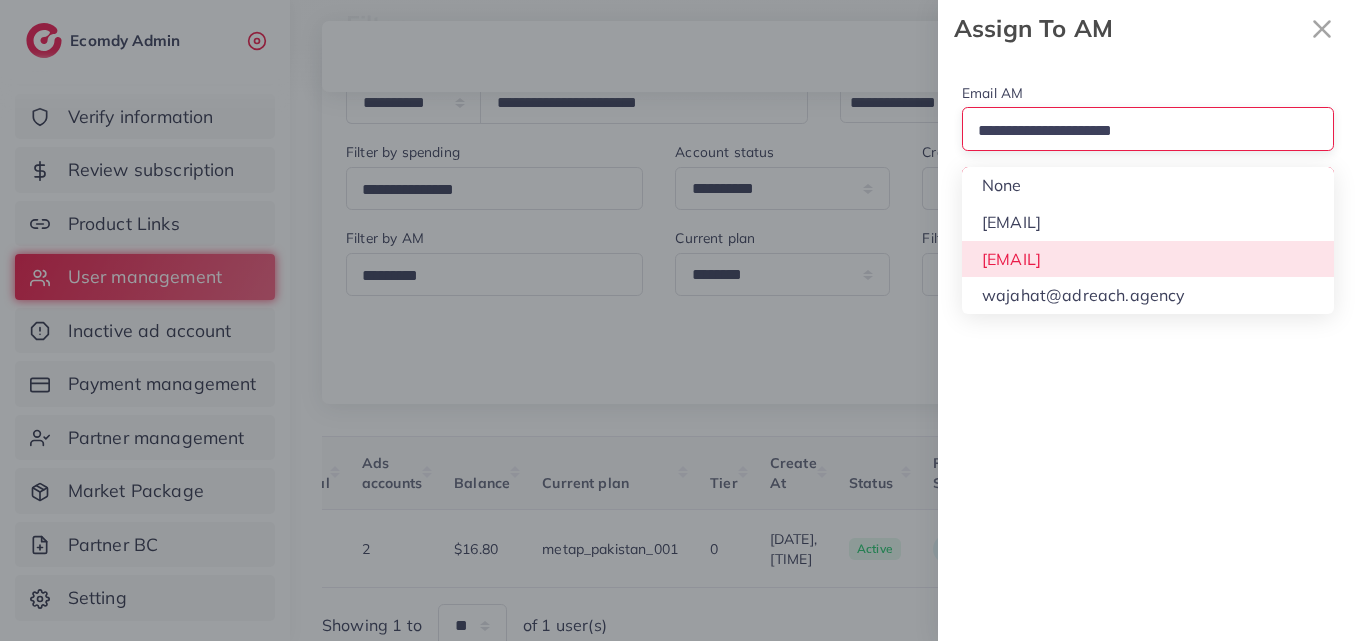 click on "Email AM            Loading...
None
hadibaaslam@gmail.com
natashashahid163@gmail.com
wajahat@adreach.agency
Assign To AM" at bounding box center (1148, 349) 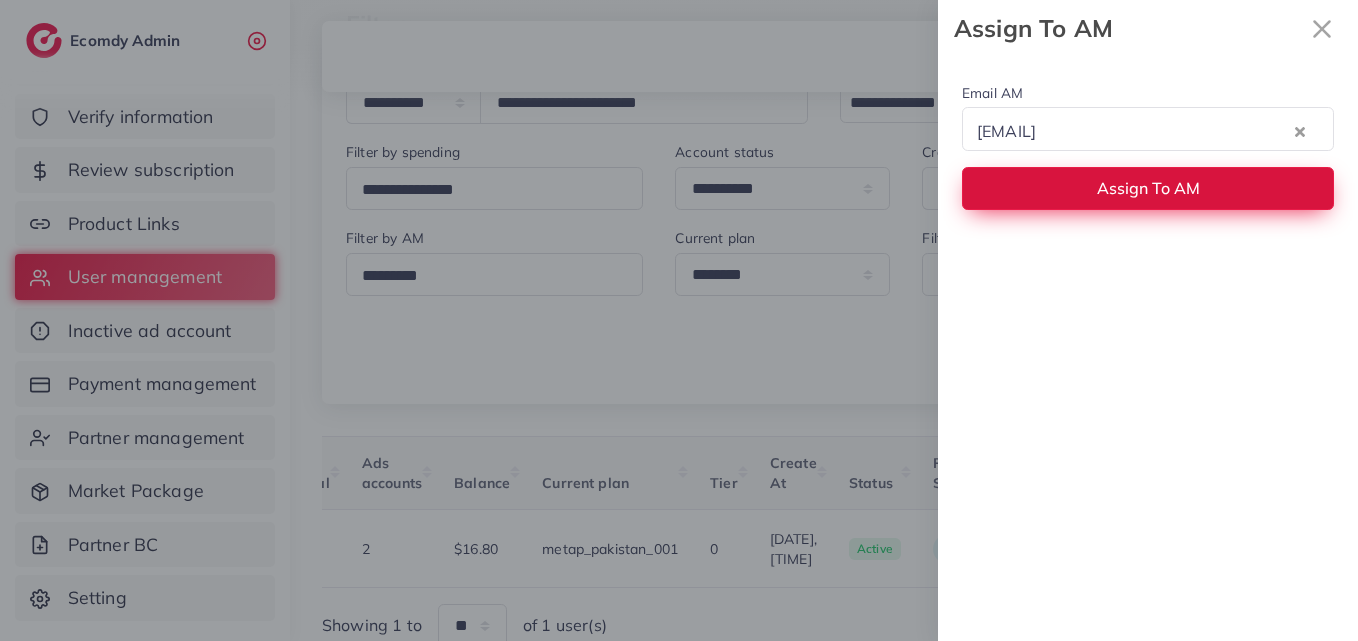 click on "Assign To AM" at bounding box center [1148, 188] 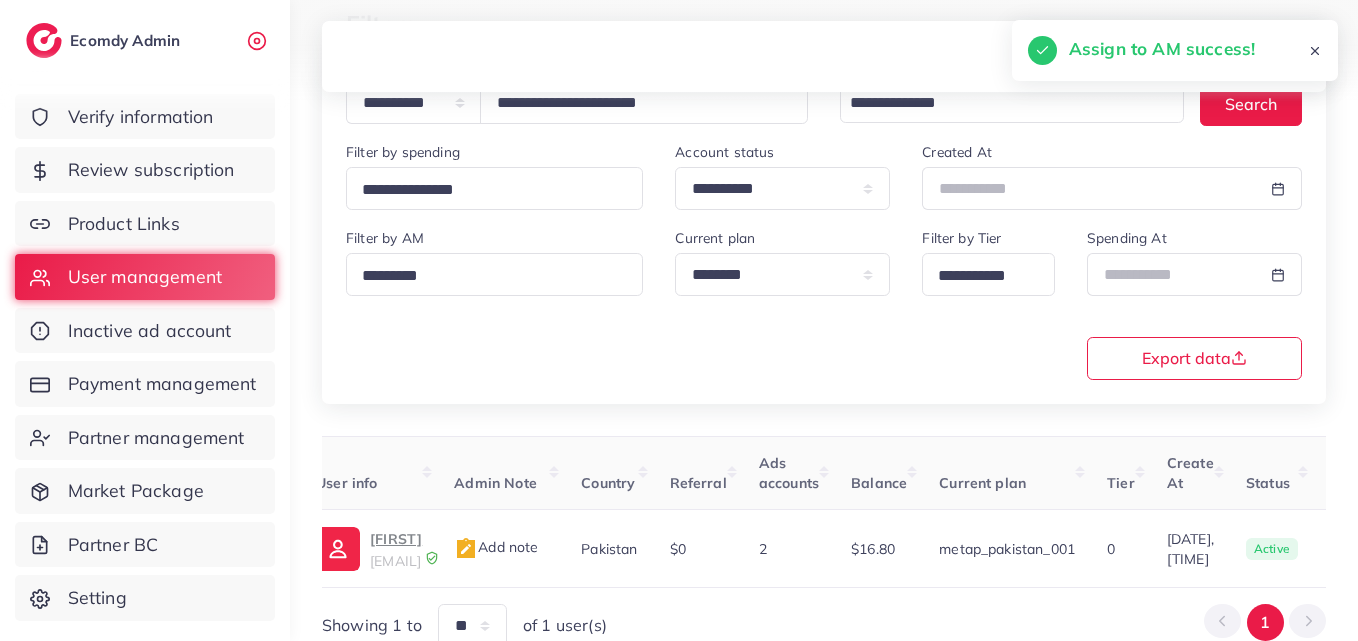 scroll, scrollTop: 0, scrollLeft: 66, axis: horizontal 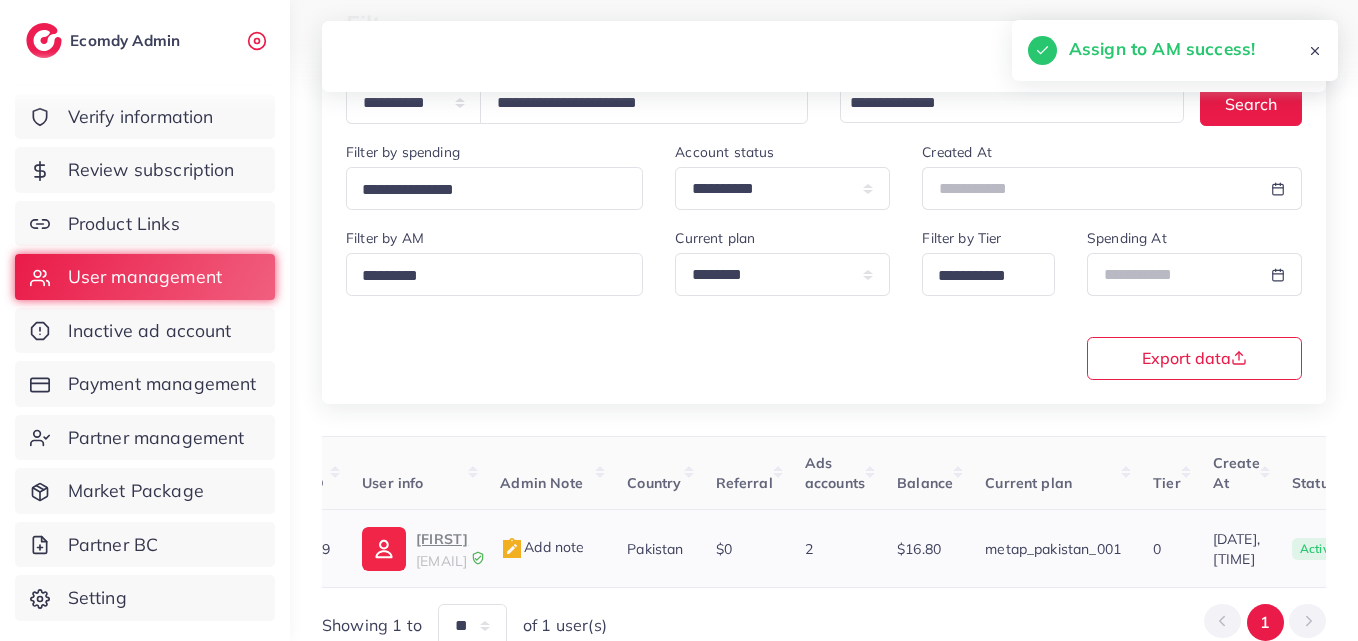 click on "ADNAN  adnantiktok67@gmail.com" at bounding box center (415, 549) 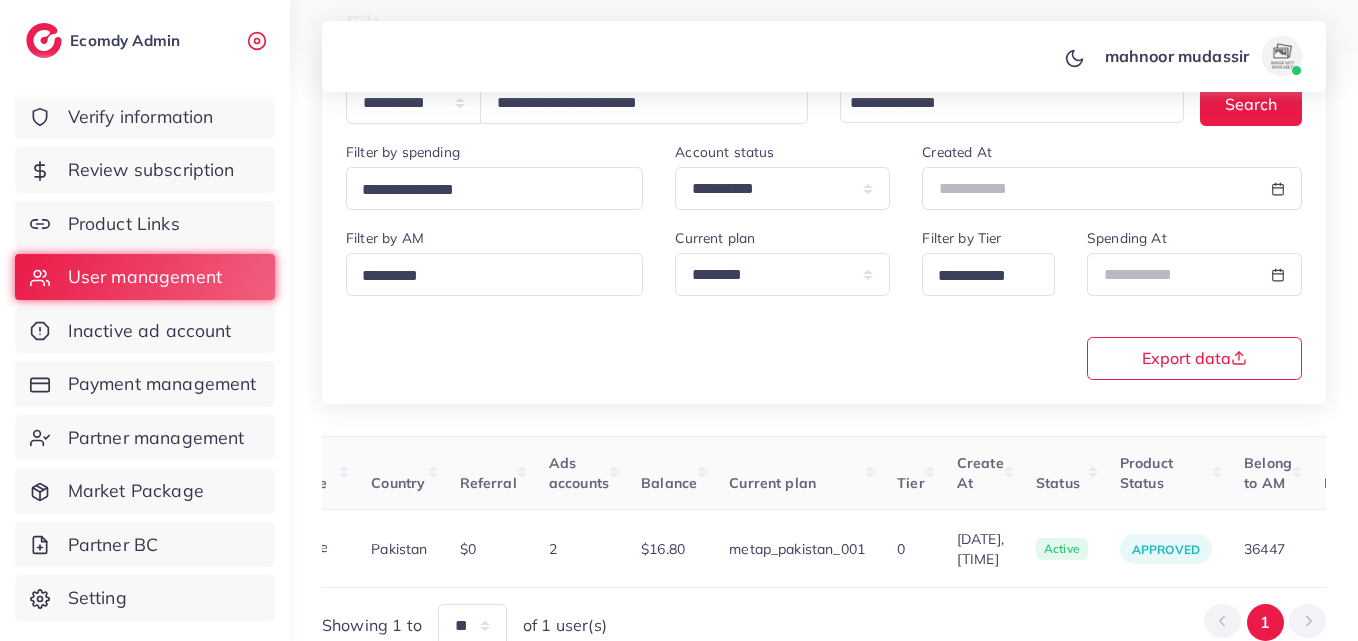 scroll, scrollTop: 0, scrollLeft: 669, axis: horizontal 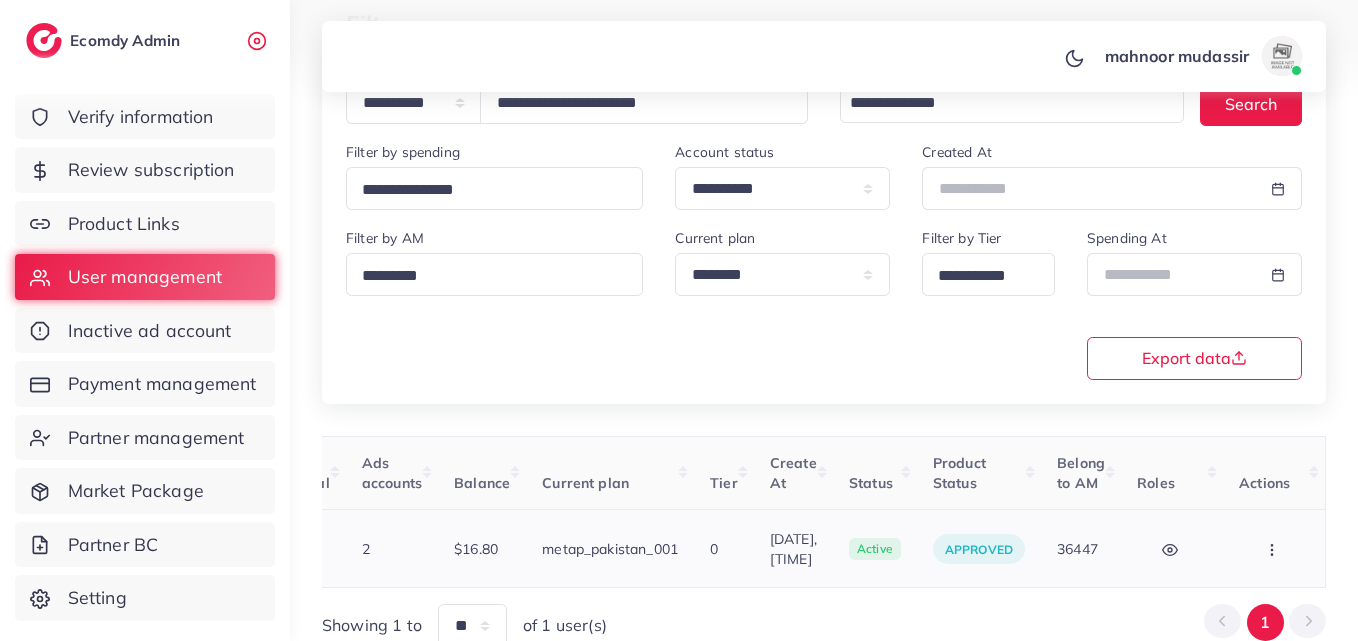 click on "Block Balance Change Assign to AM" at bounding box center [1274, 549] 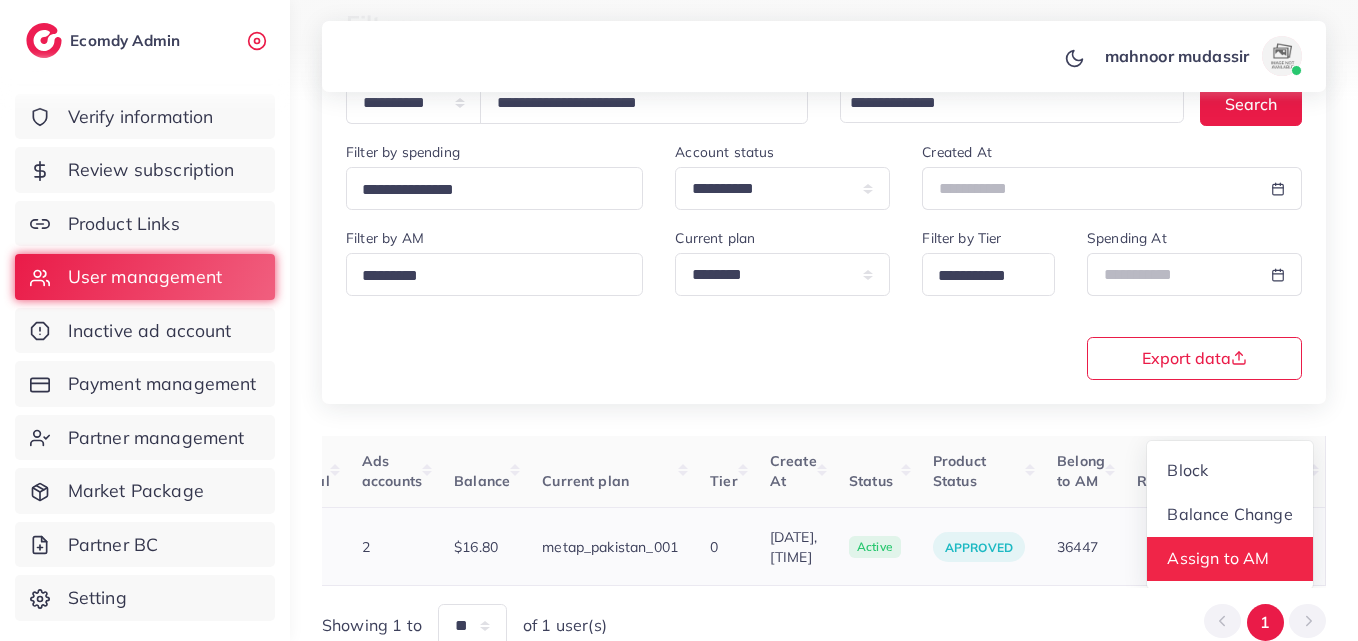 click on "Assign to AM" at bounding box center [1219, 559] 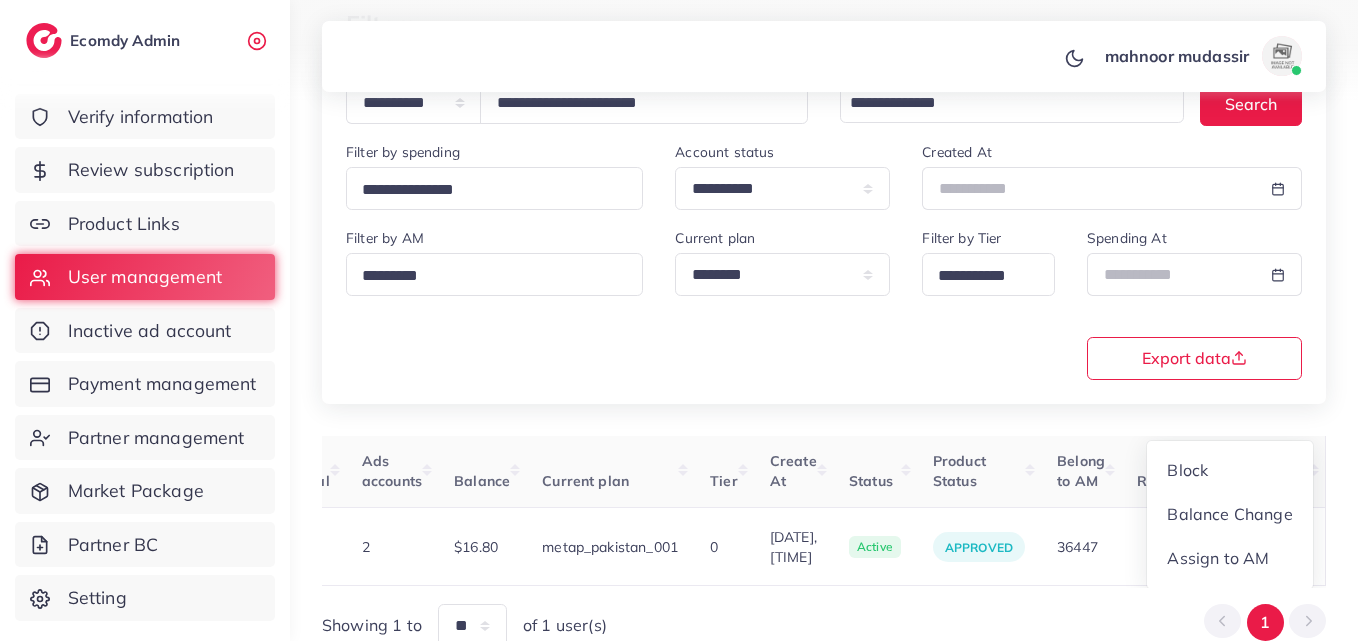 click at bounding box center [0, 0] 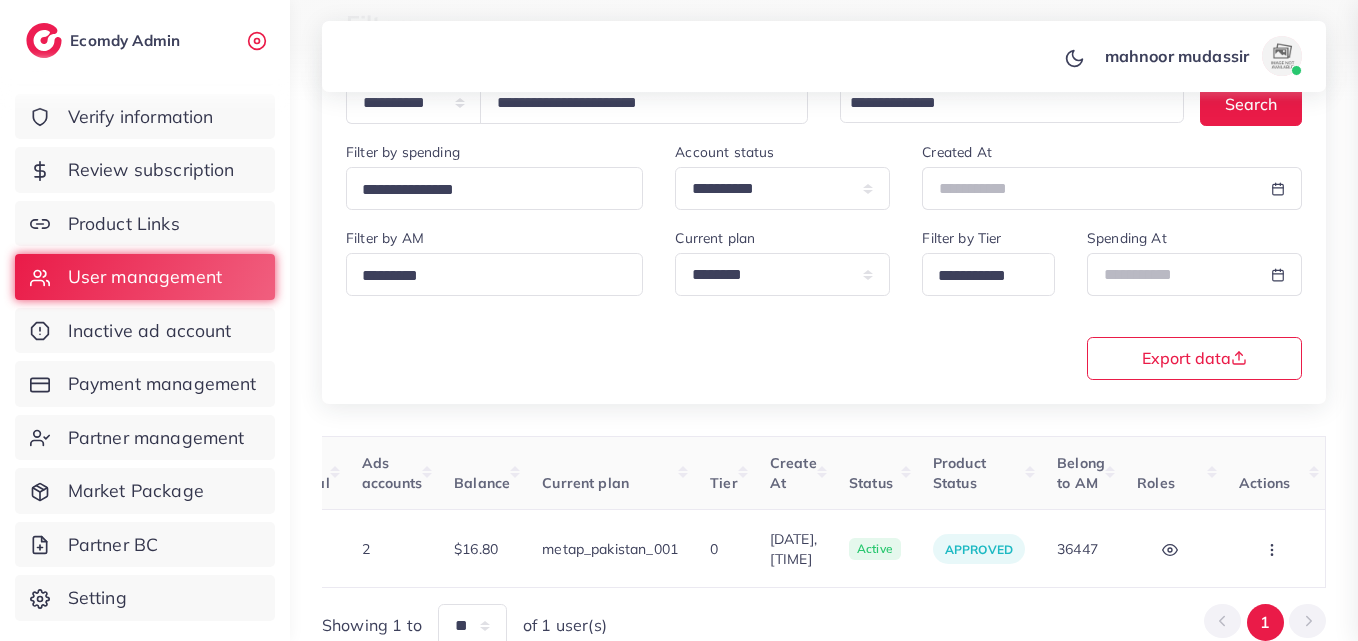 scroll, scrollTop: 0, scrollLeft: 669, axis: horizontal 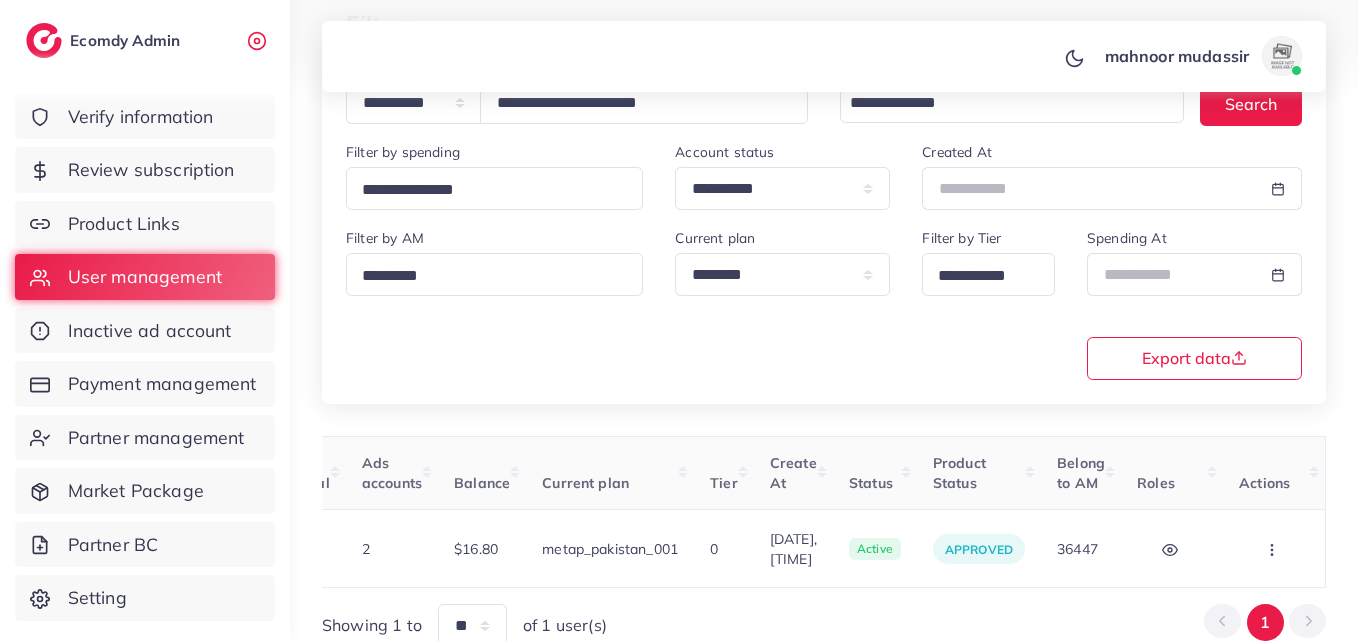 click at bounding box center (1274, 548) 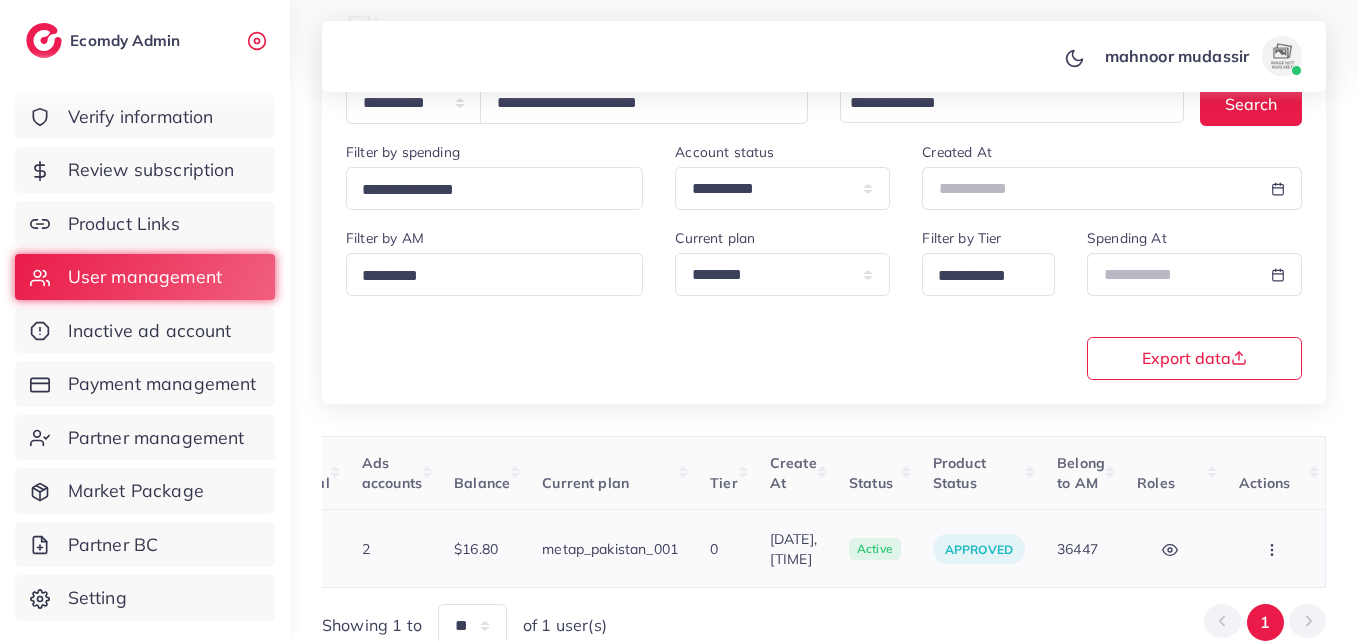 click 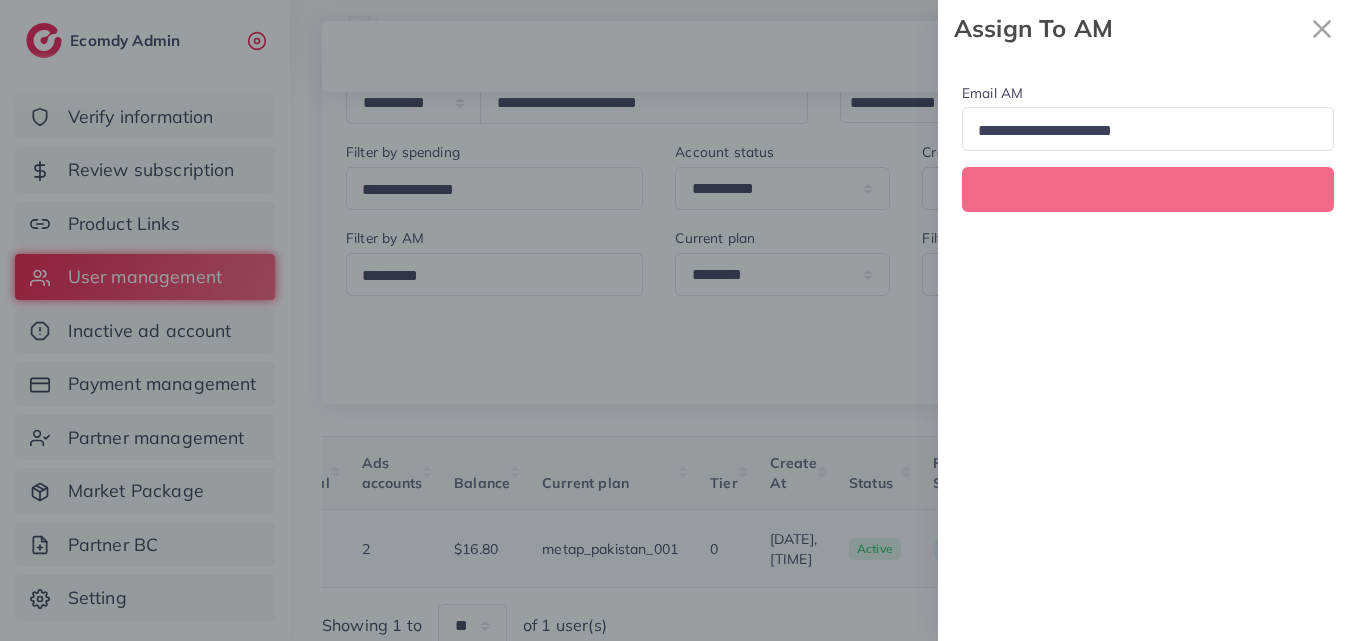 scroll, scrollTop: 0, scrollLeft: 669, axis: horizontal 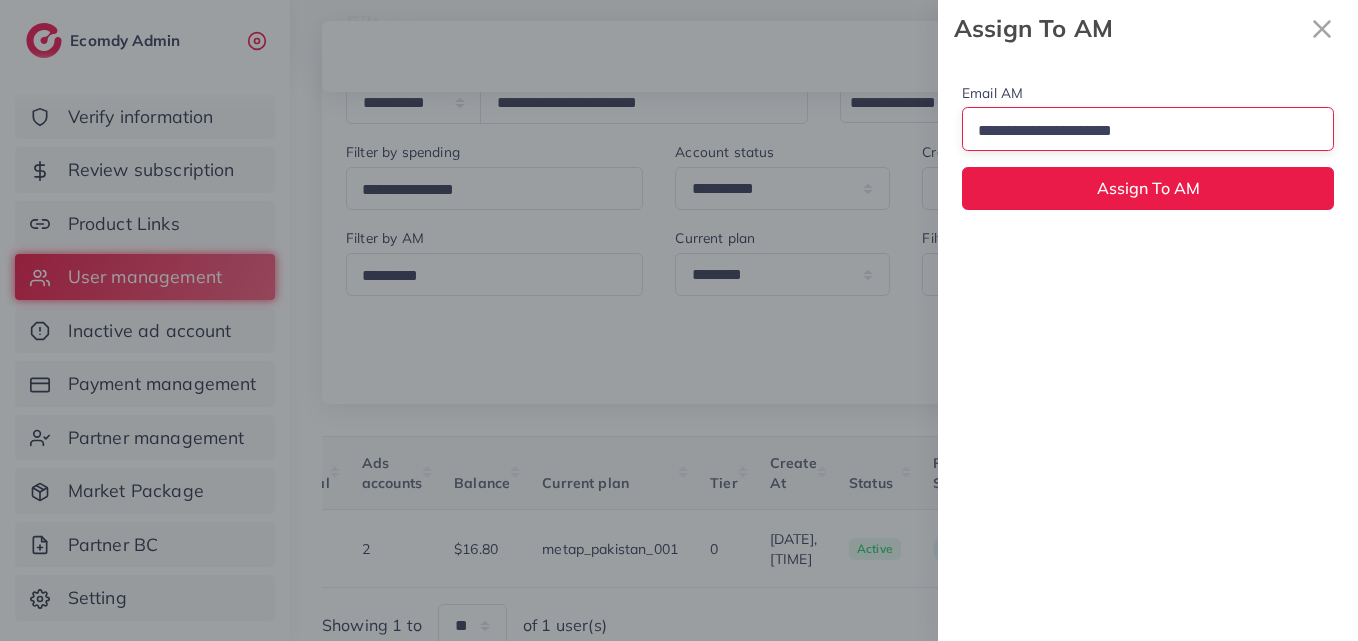 click at bounding box center [1139, 131] 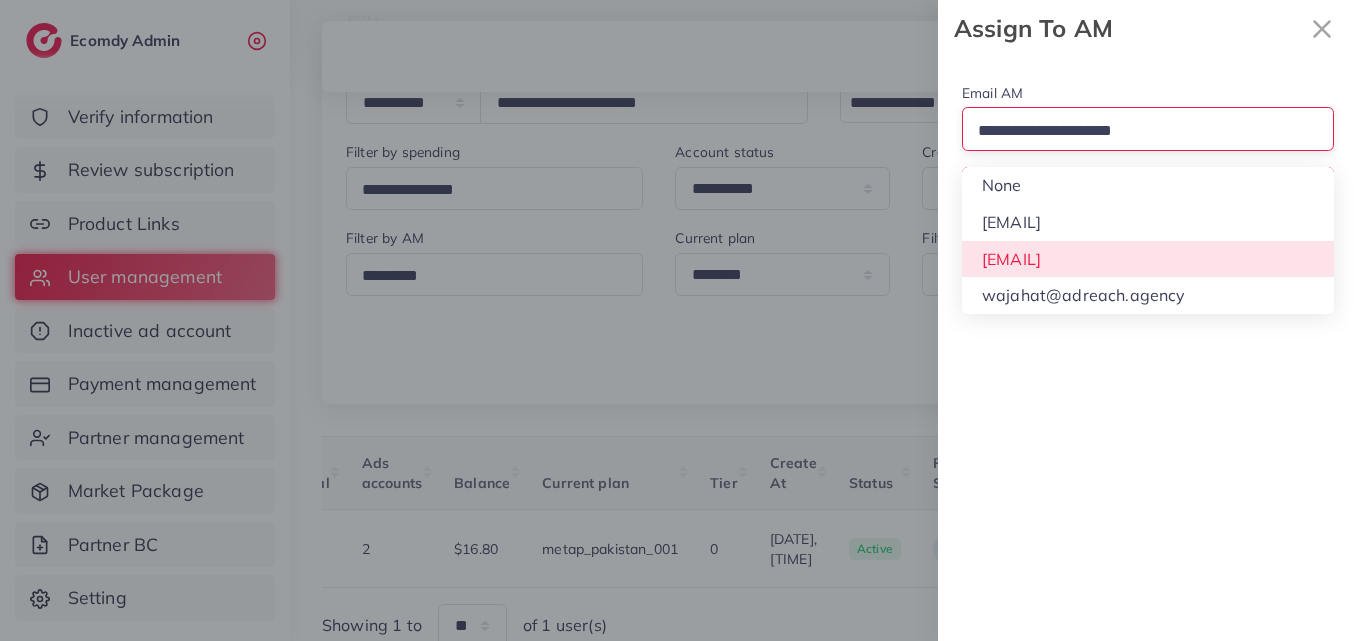 click on "Email AM            Loading...
None
hadibaaslam@gmail.com
natashashahid163@gmail.com
wajahat@adreach.agency
Assign To AM" at bounding box center [1148, 349] 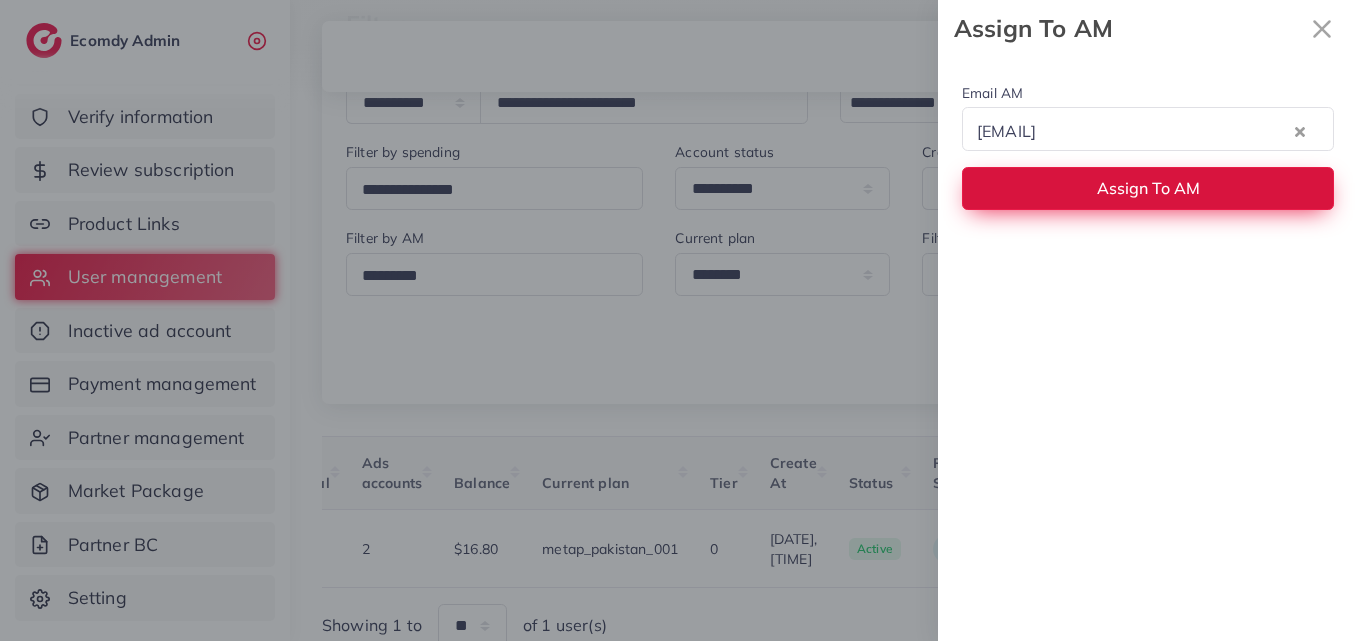 click on "Assign To AM" at bounding box center [1148, 188] 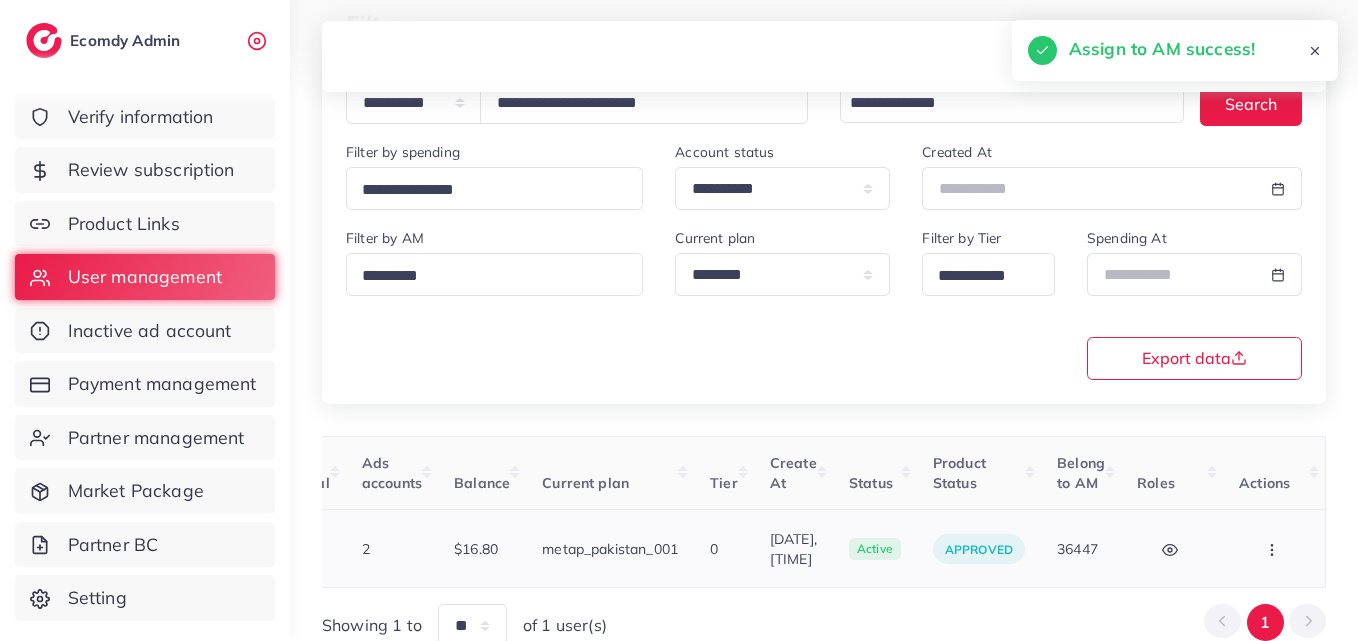 click 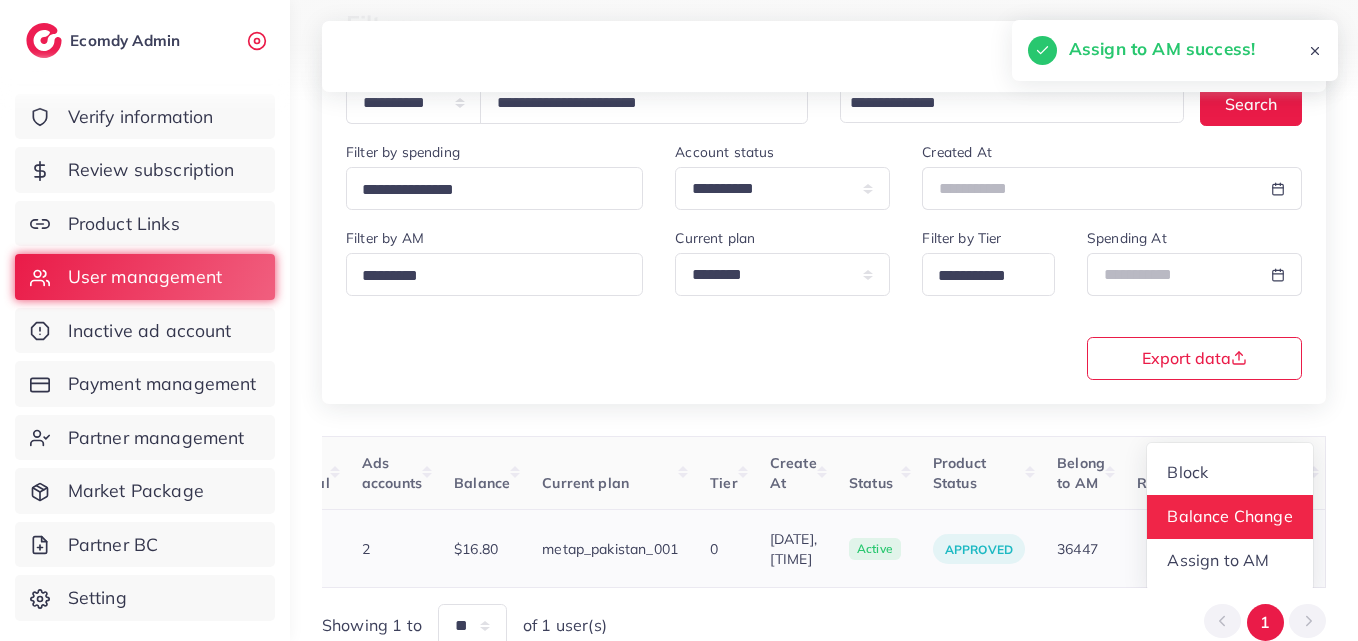 scroll, scrollTop: 2, scrollLeft: 669, axis: both 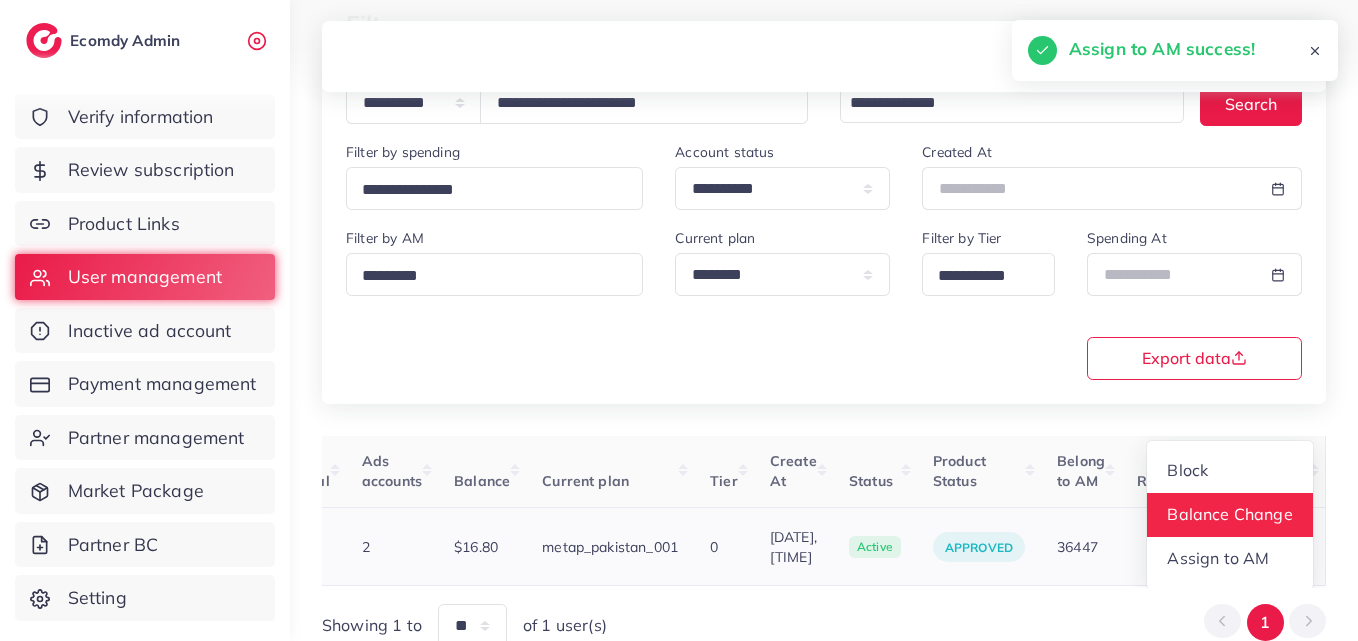 click on "Balance Change" at bounding box center (1230, 515) 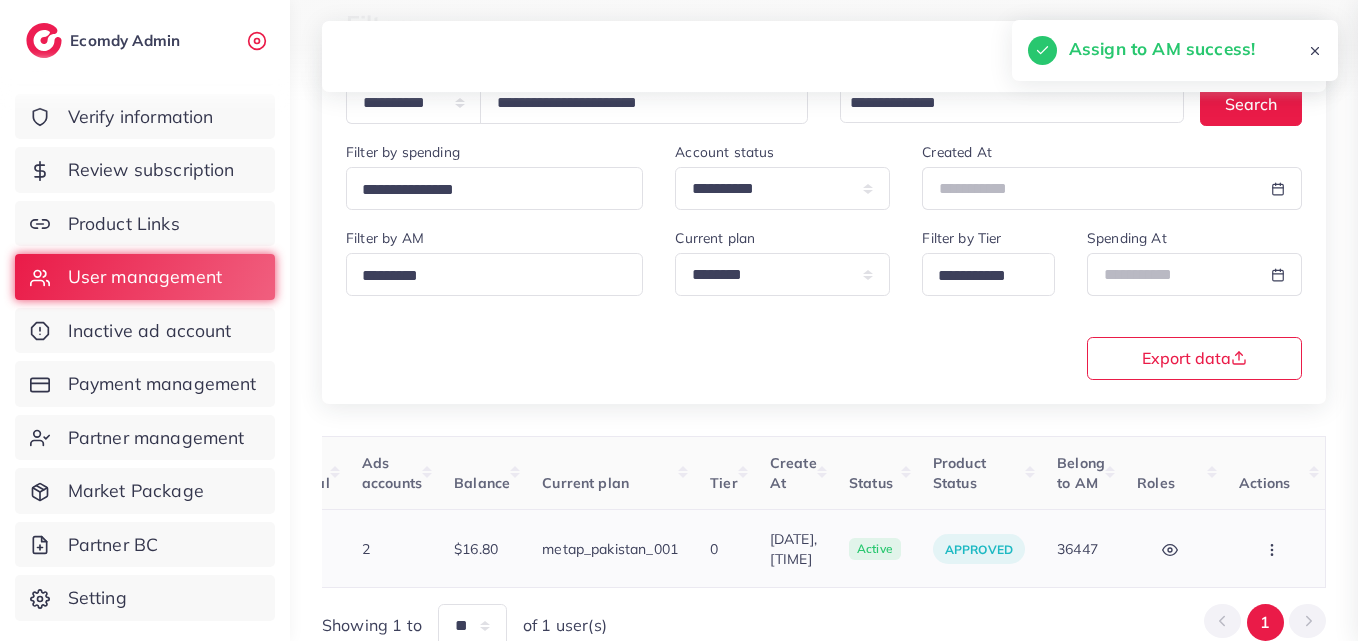 scroll, scrollTop: 0, scrollLeft: 669, axis: horizontal 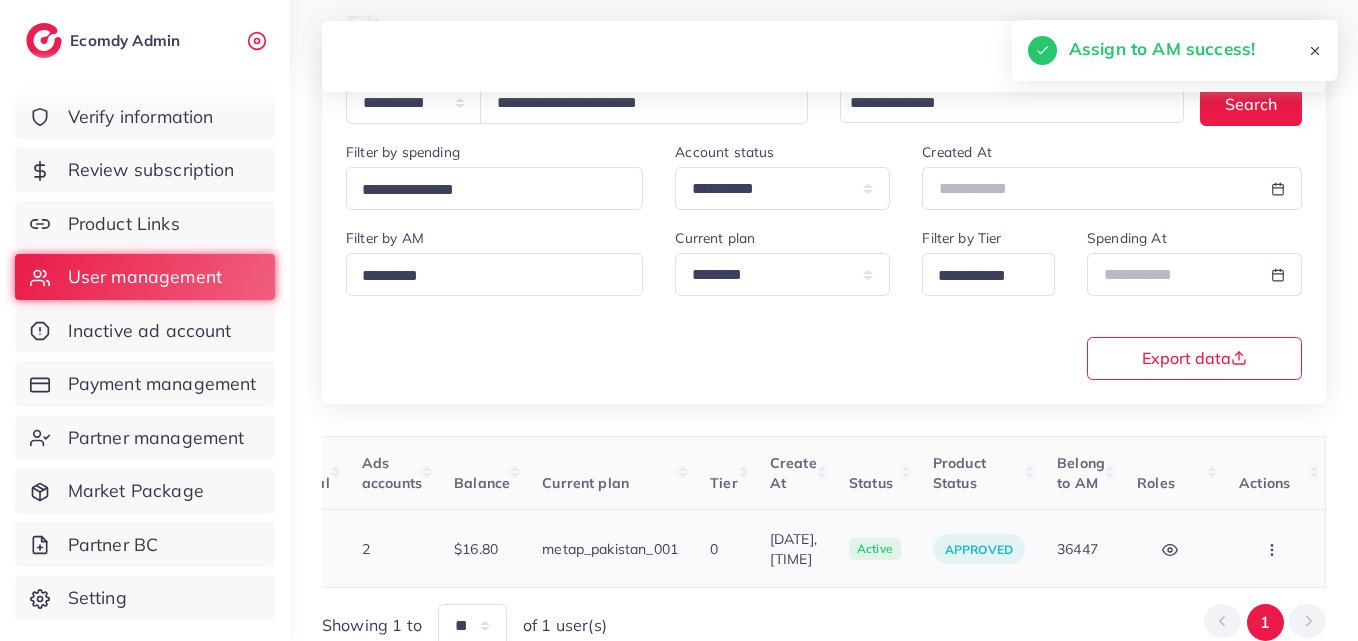 click at bounding box center (1172, 548) 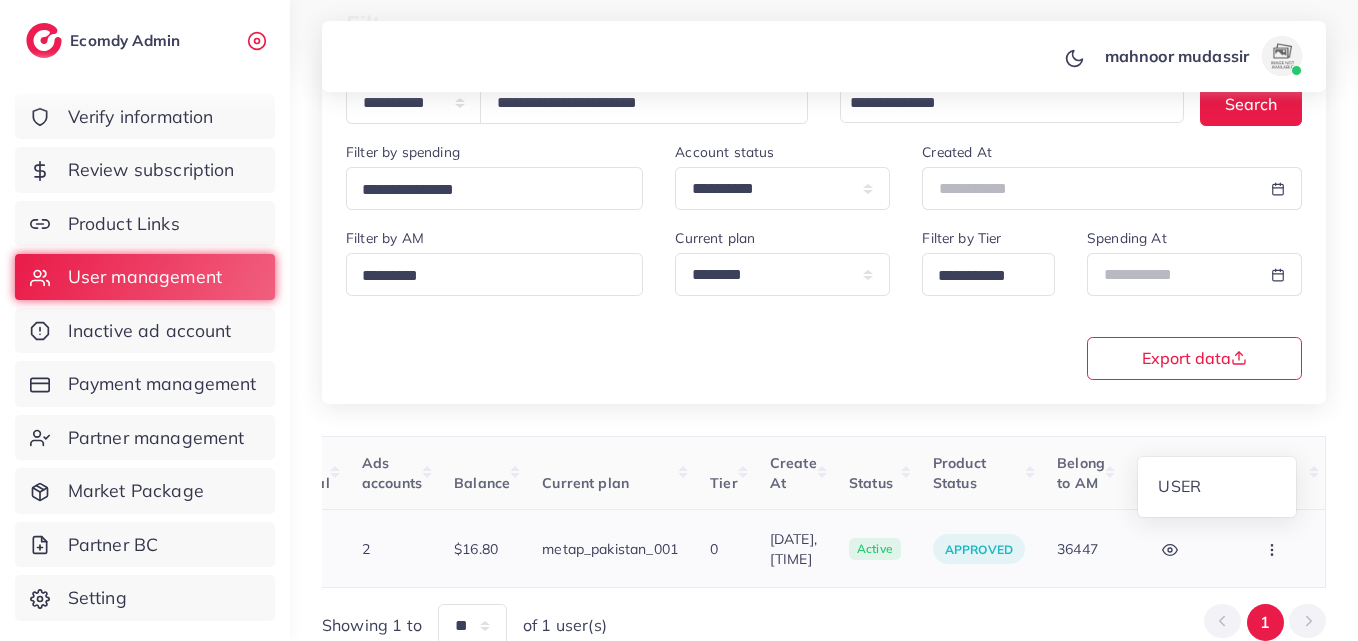 click at bounding box center [1274, 548] 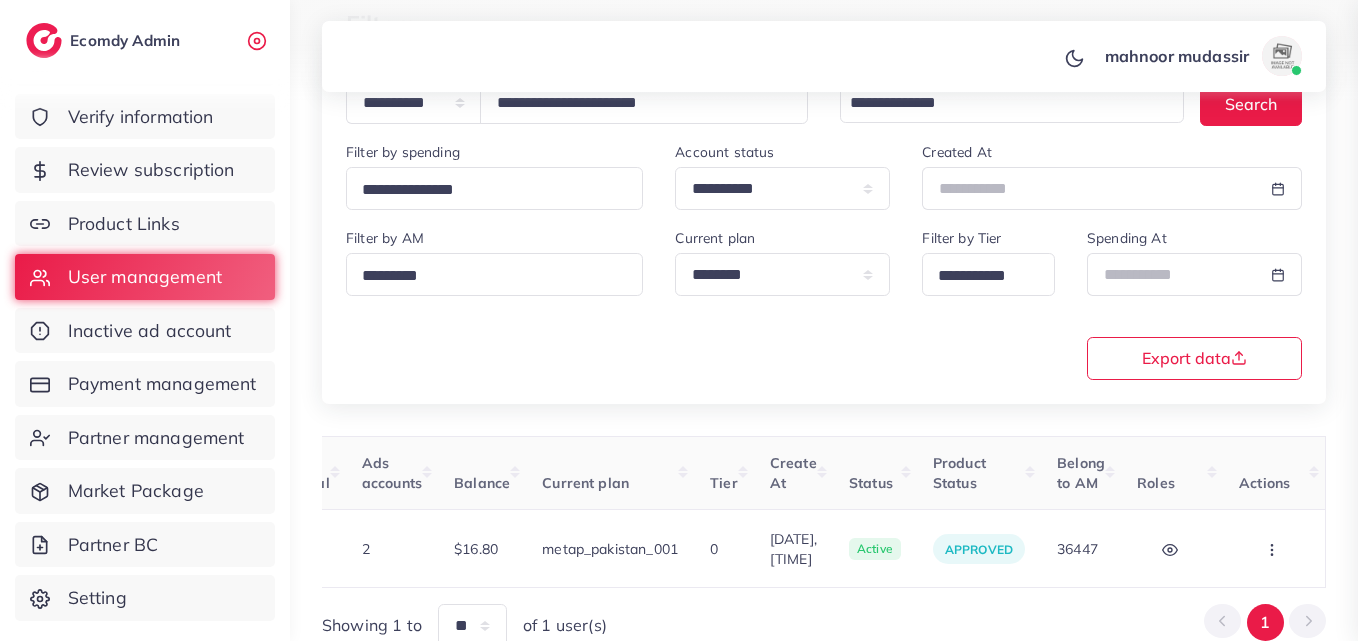 scroll, scrollTop: 0, scrollLeft: 669, axis: horizontal 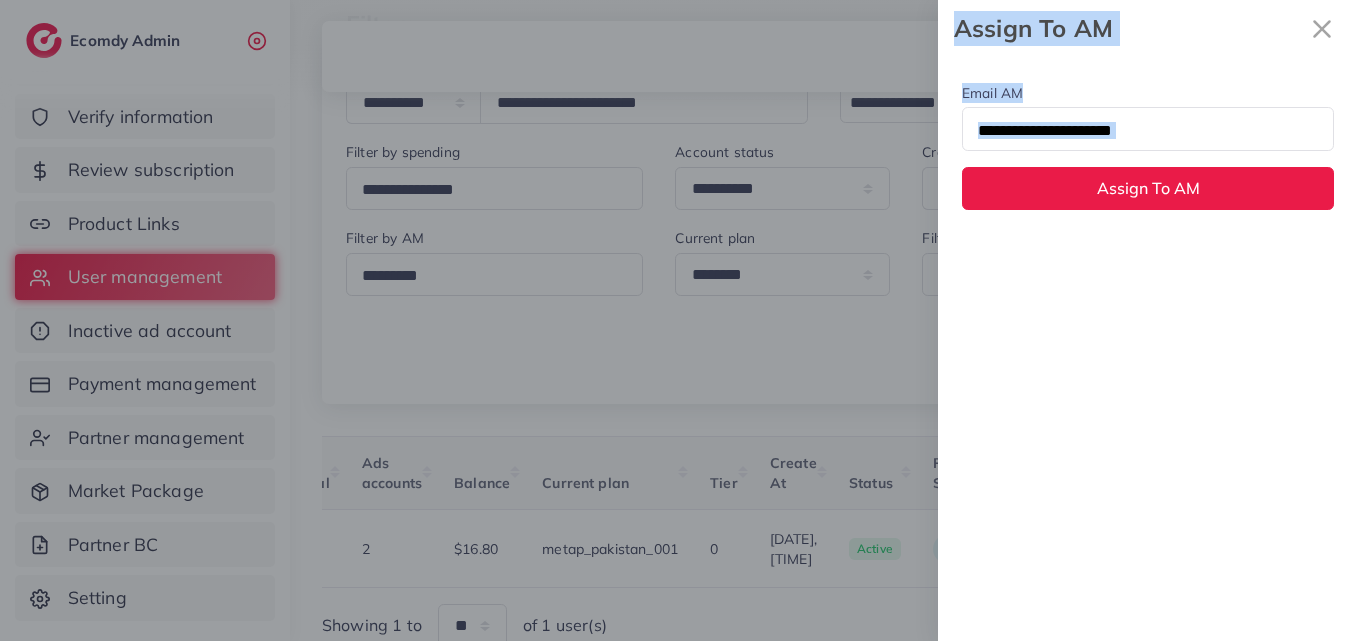 click on "Email AM            Loading...      Assign To AM" at bounding box center [1148, 349] 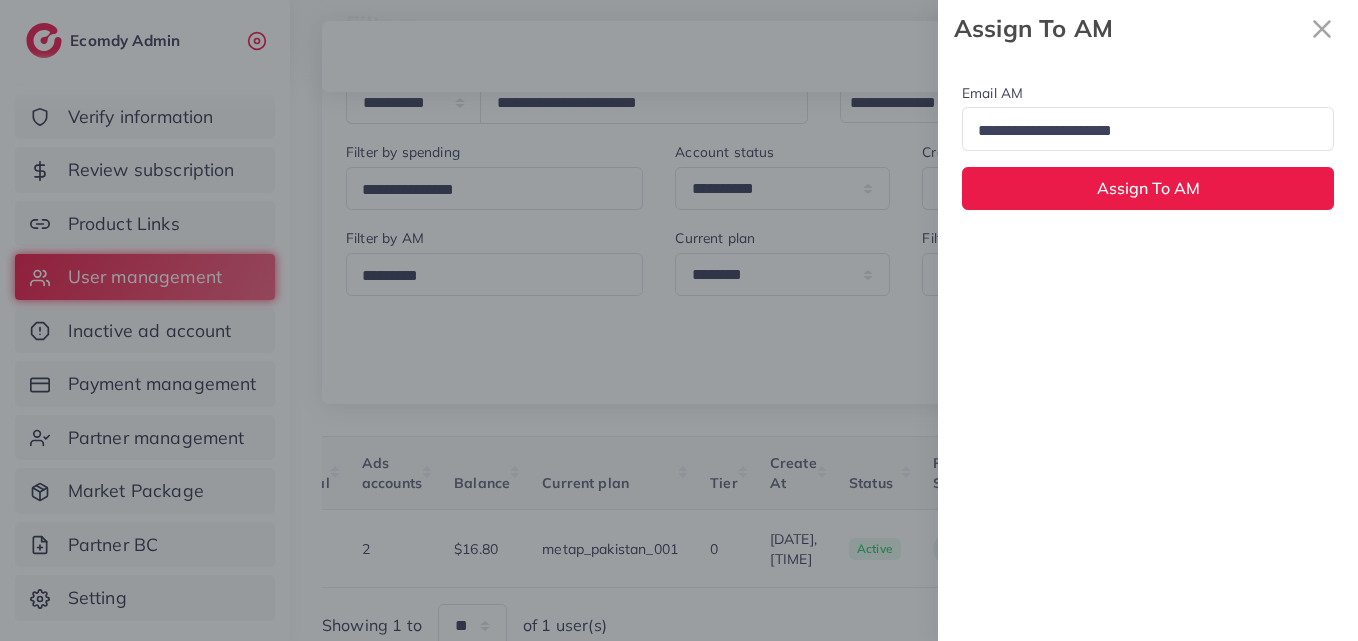 click on "Email AM            Loading...      Assign To AM" at bounding box center (1148, 349) 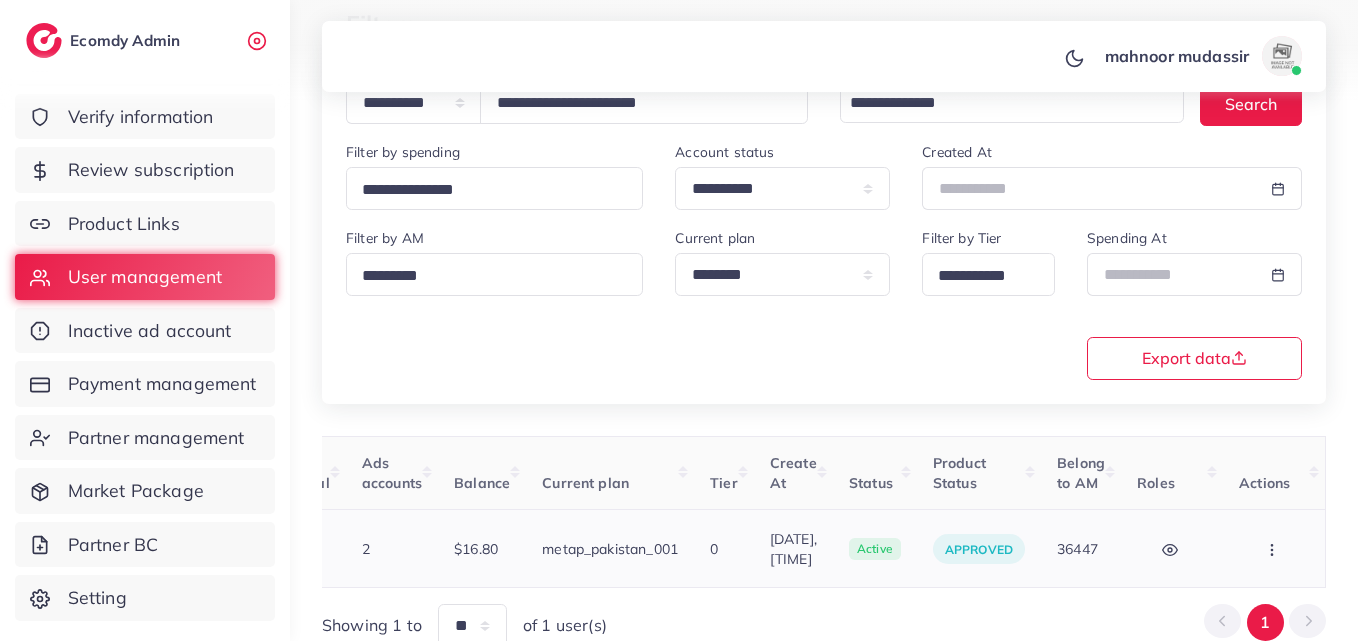 click at bounding box center [1274, 548] 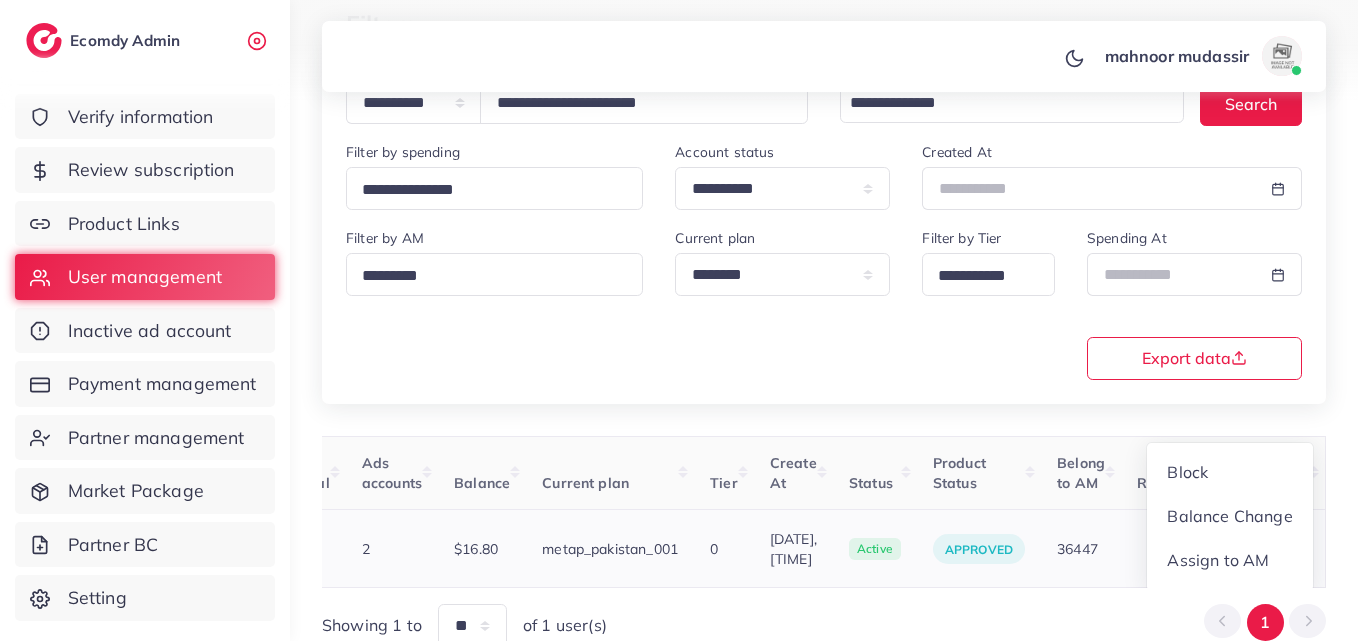scroll, scrollTop: 2, scrollLeft: 669, axis: both 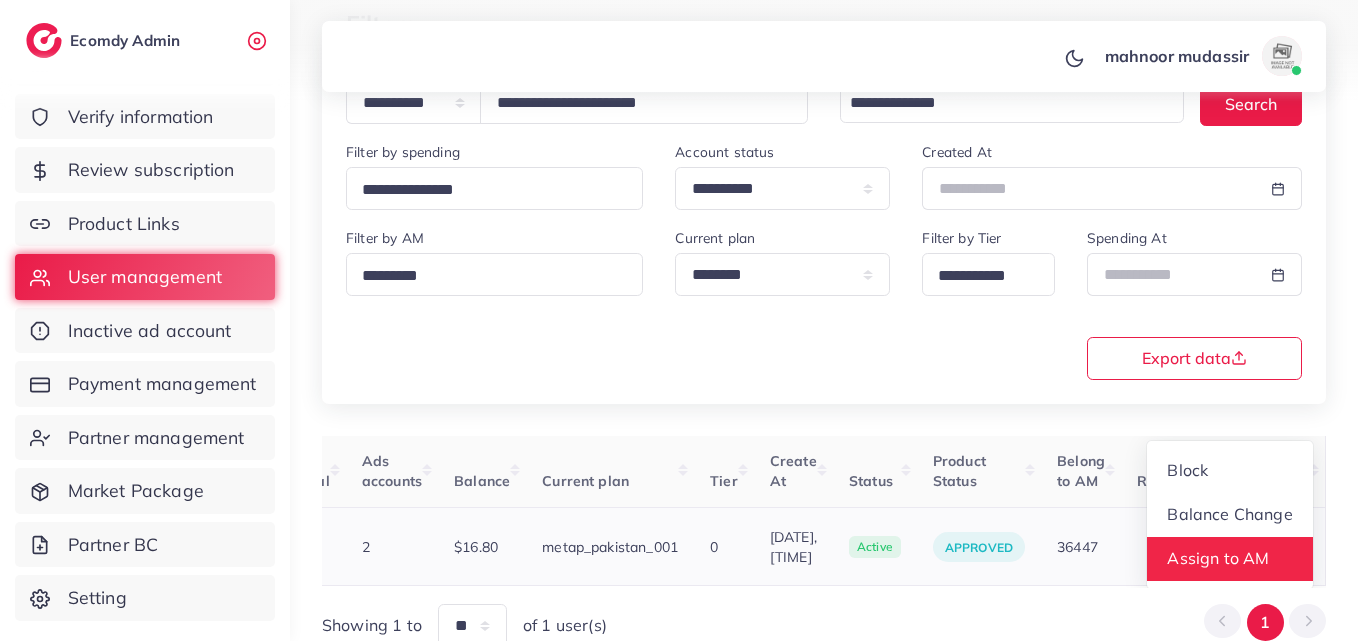 click on "Assign to AM" at bounding box center (1219, 559) 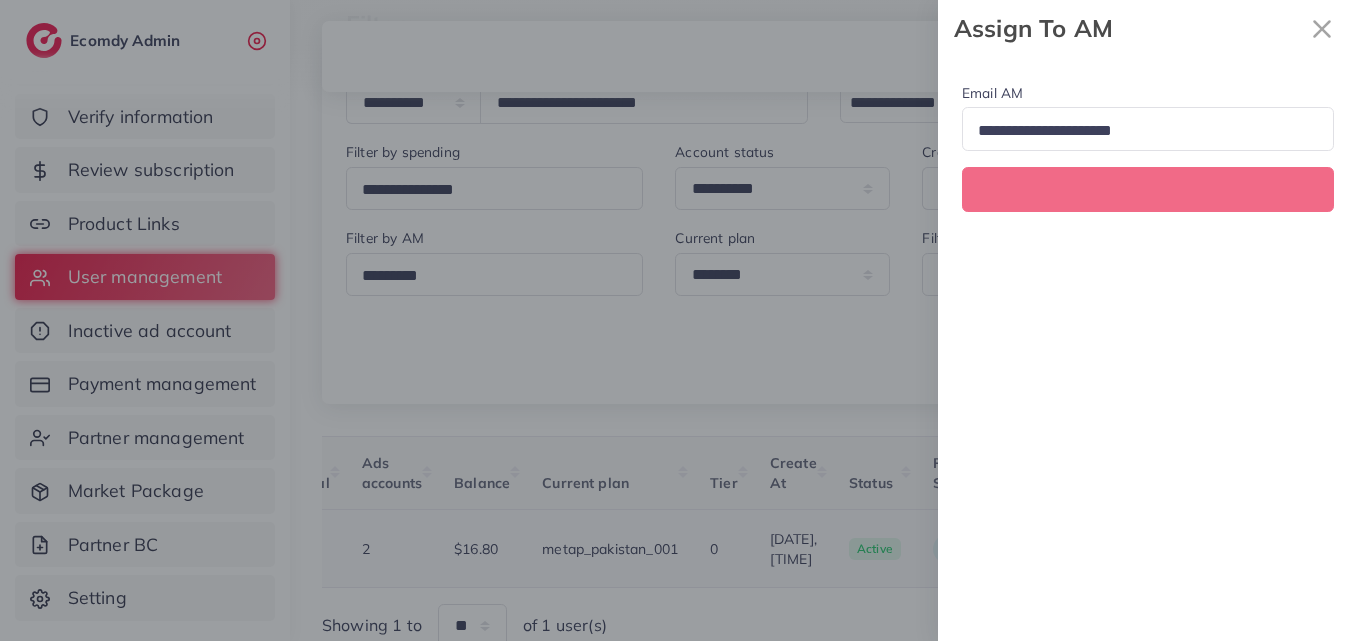 scroll, scrollTop: 0, scrollLeft: 669, axis: horizontal 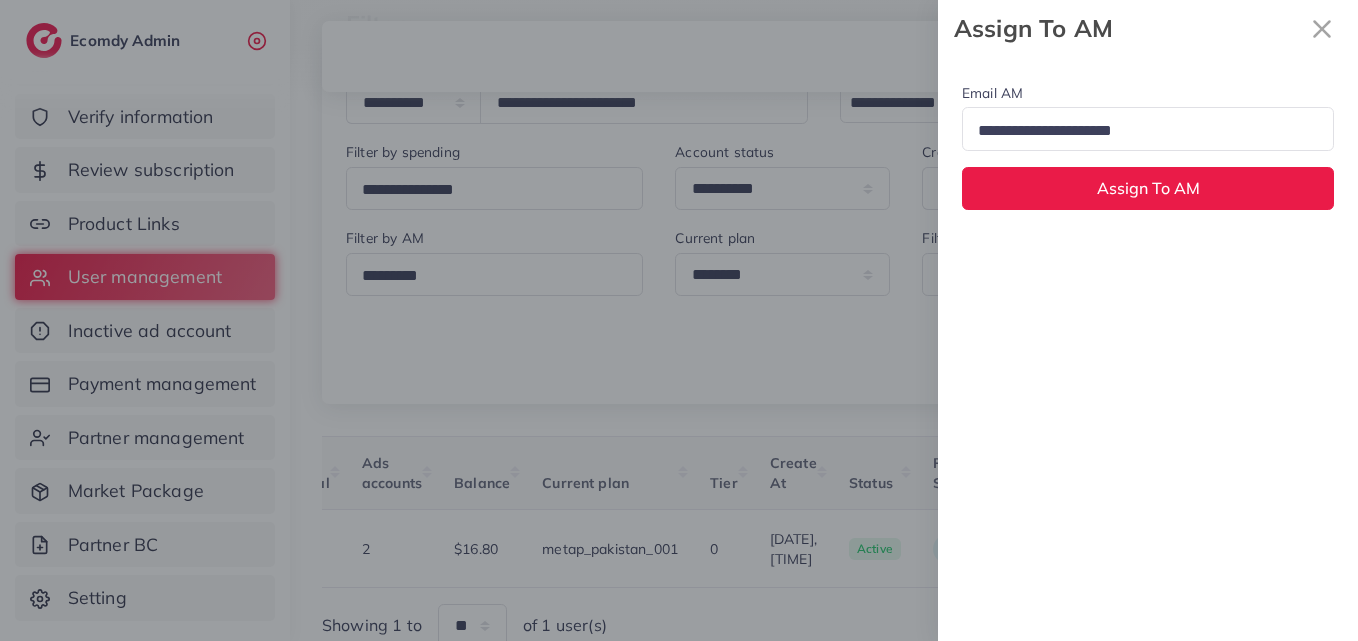 click at bounding box center (1139, 131) 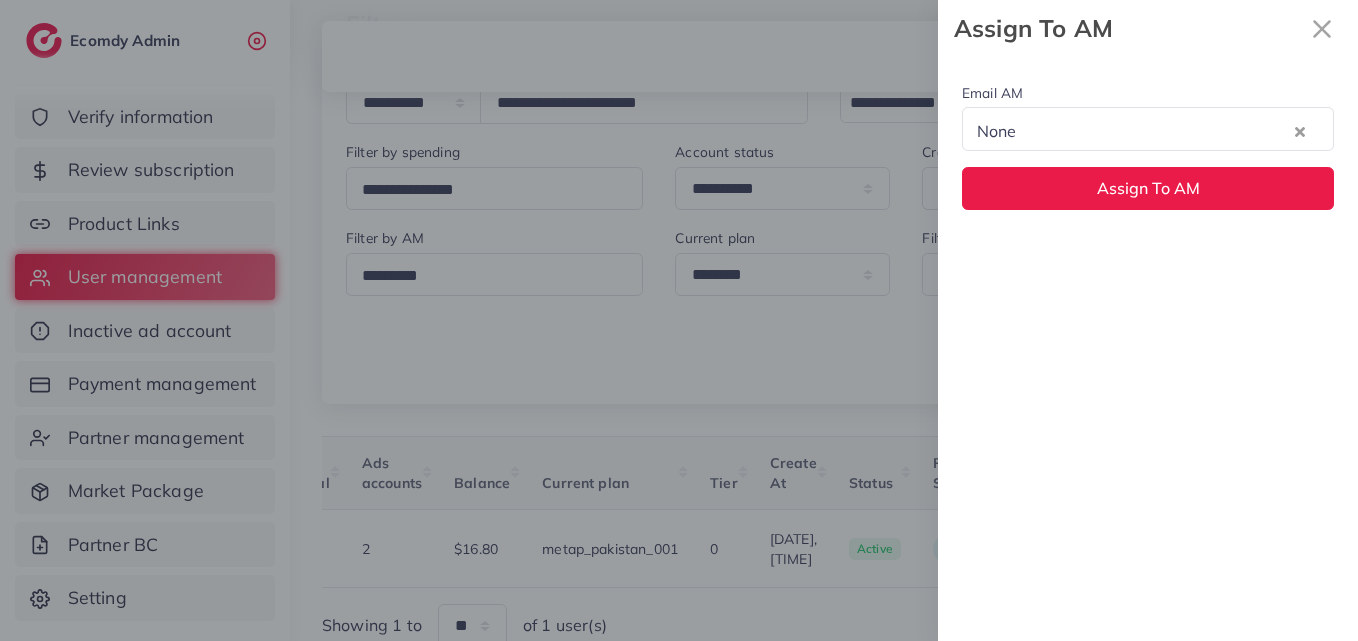 click on "Email AM
None
Loading...
None
hadibaaslam@gmail.com
natashashahid163@gmail.com
wajahat@adreach.agency
Assign To AM" at bounding box center (1148, 145) 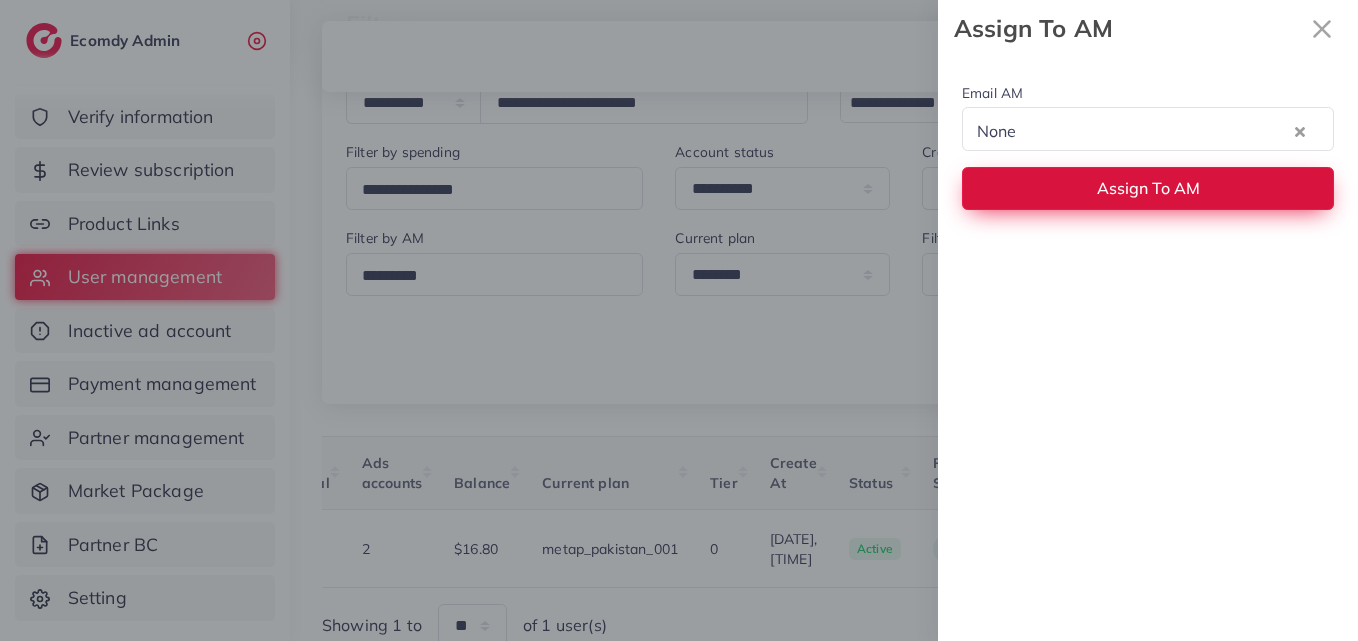 click on "Assign To AM" at bounding box center (1148, 188) 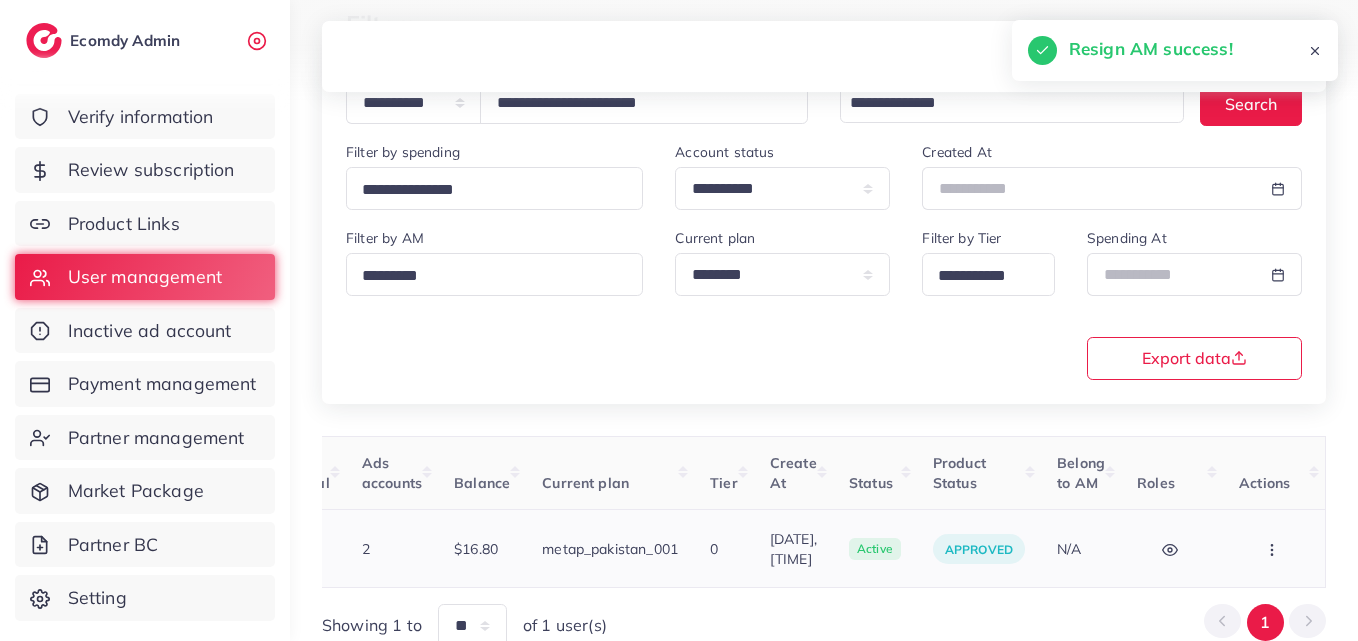click at bounding box center [1274, 548] 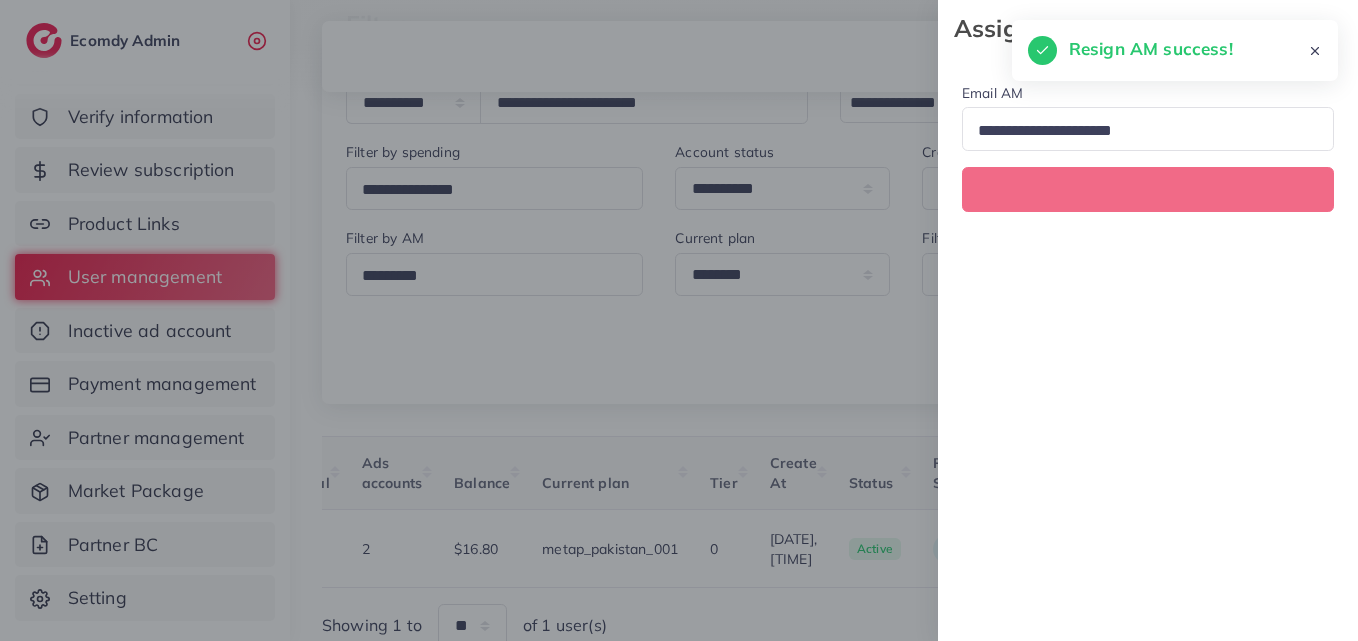 scroll, scrollTop: 0, scrollLeft: 669, axis: horizontal 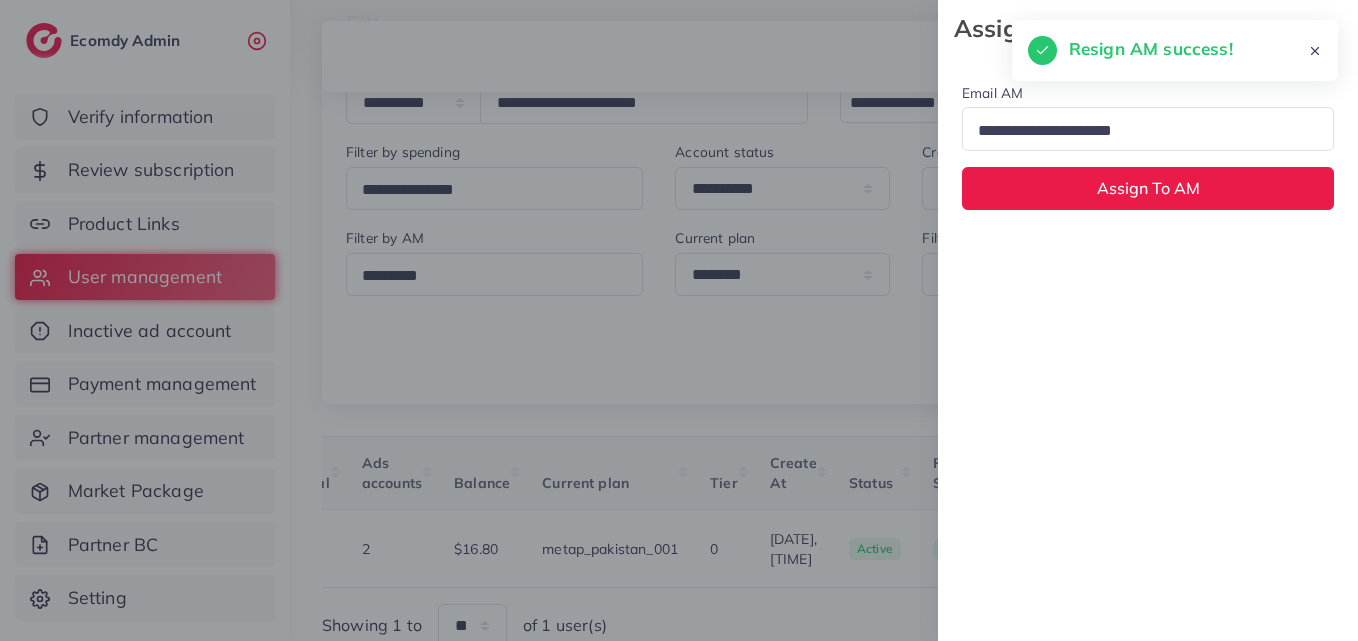 click at bounding box center (1139, 131) 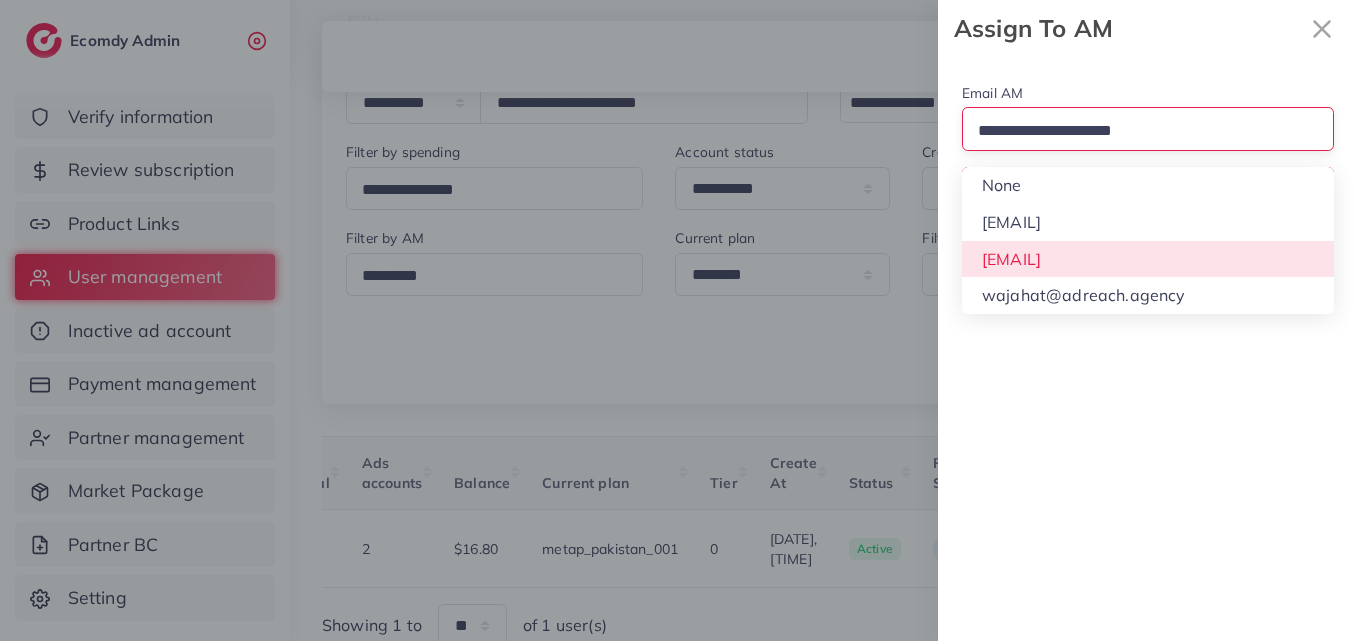 click on "Email AM            Loading...
None
hadibaaslam@gmail.com
natashashahid163@gmail.com
wajahat@adreach.agency
Assign To AM" at bounding box center [1148, 349] 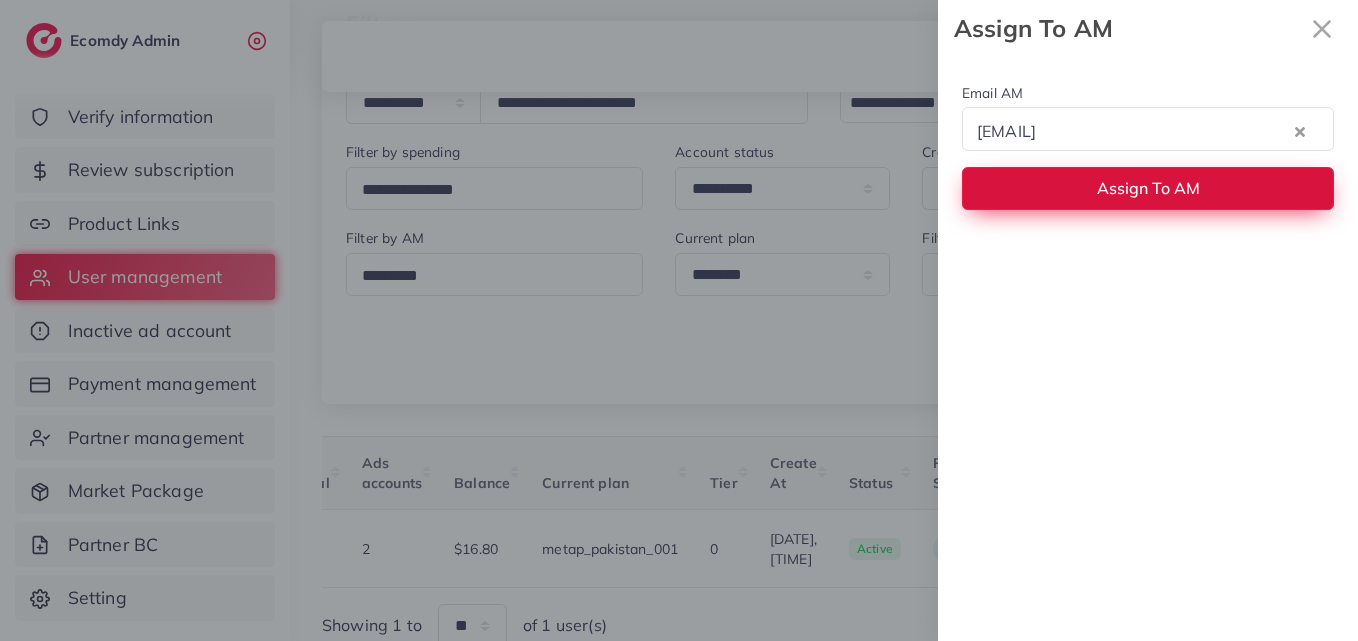 click on "Assign To AM" at bounding box center [1148, 188] 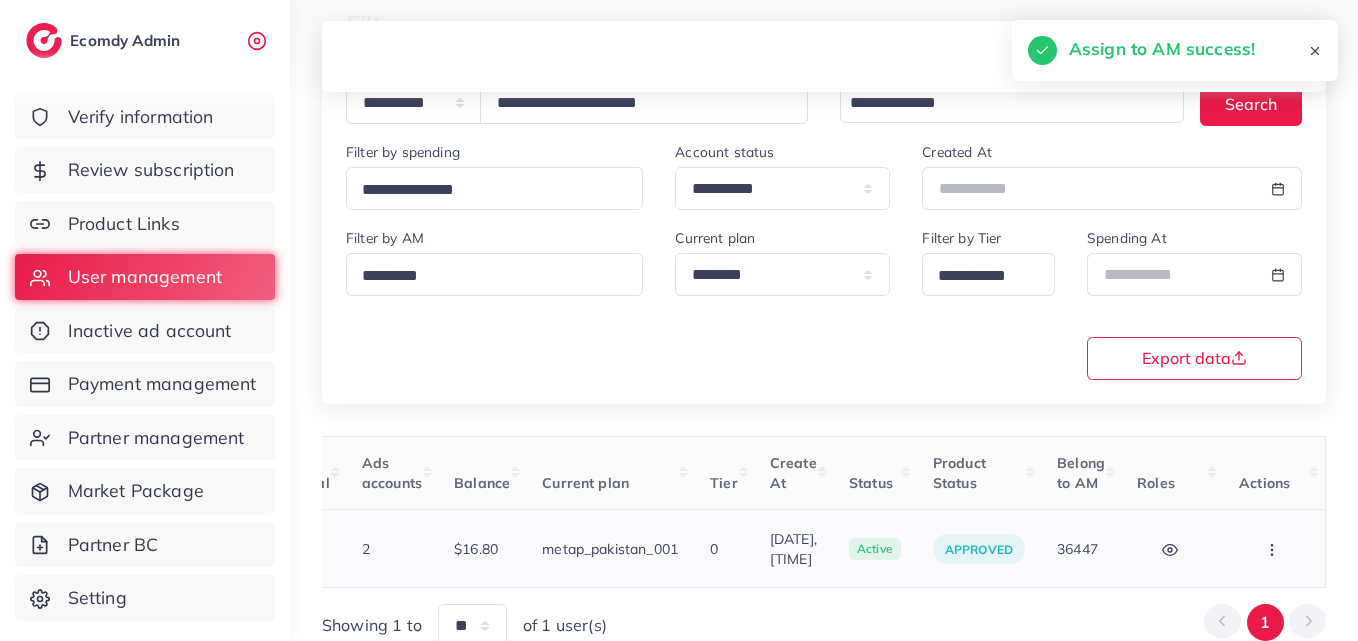 click at bounding box center [1274, 548] 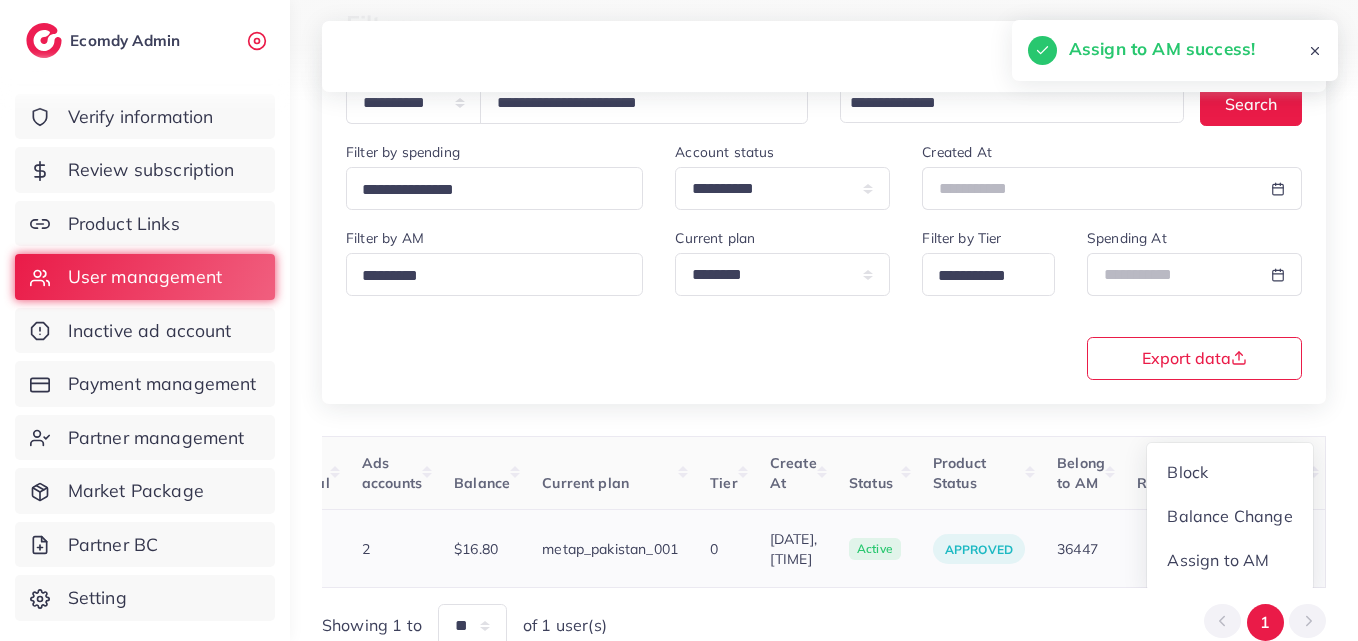 scroll, scrollTop: 2, scrollLeft: 669, axis: both 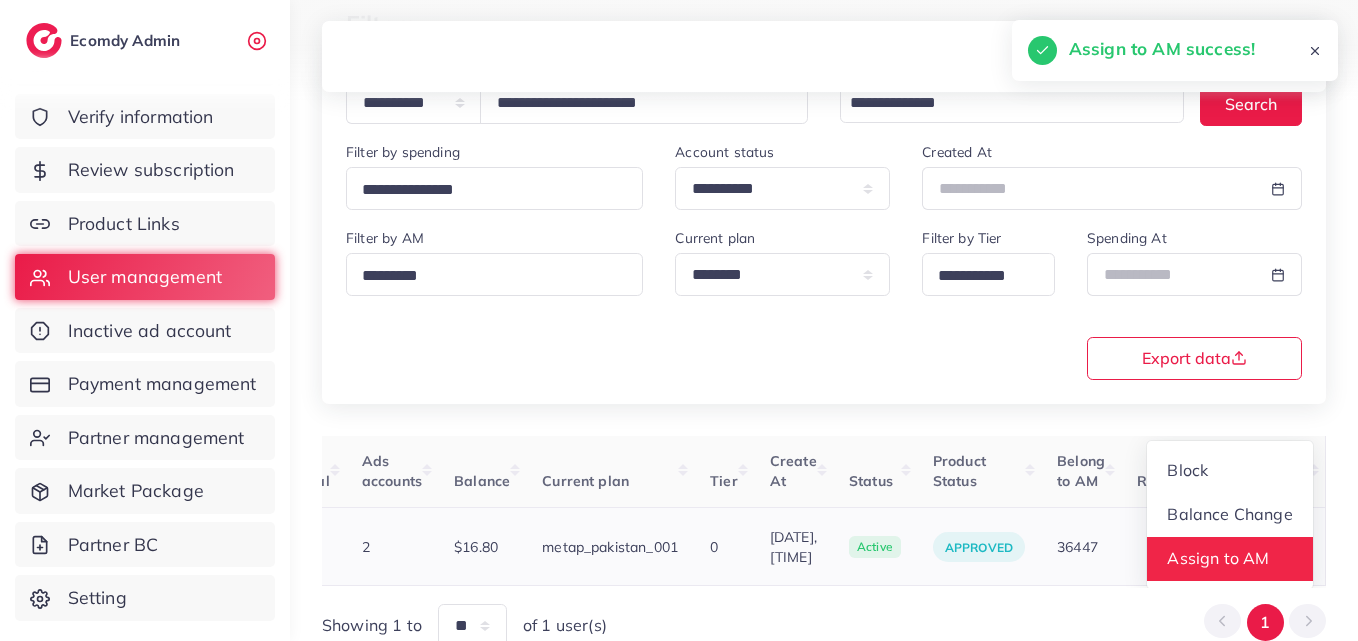 click on "Assign to AM" at bounding box center (1219, 559) 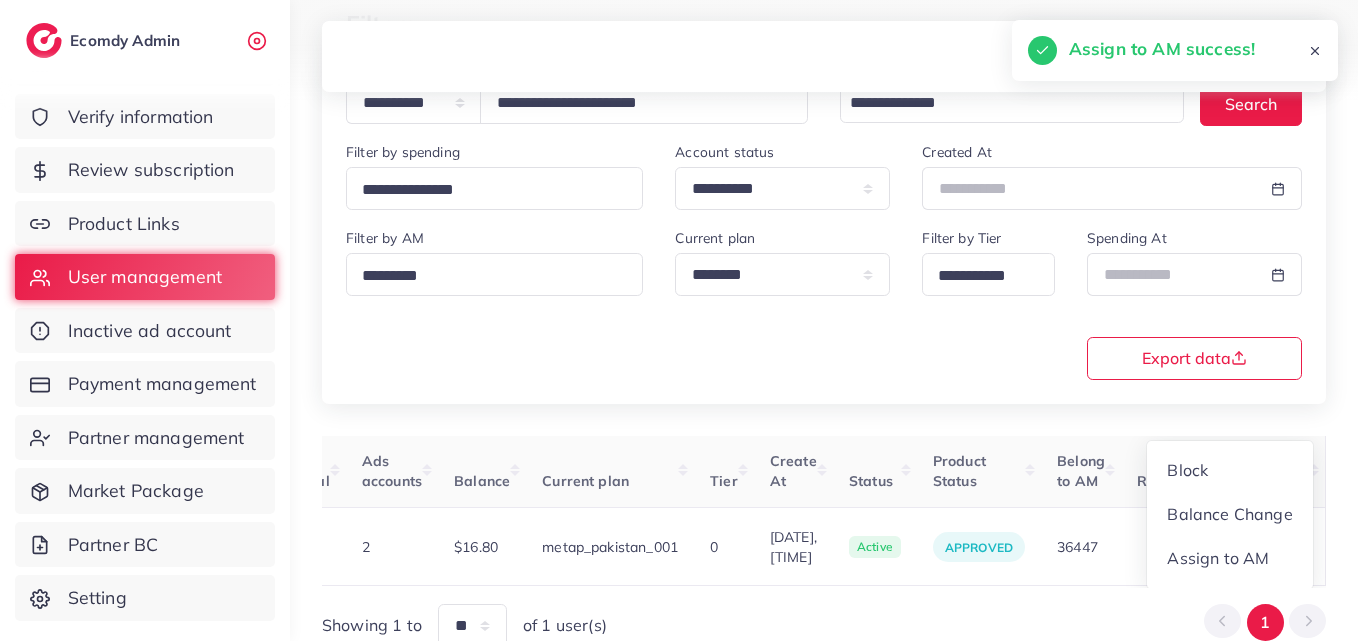 click at bounding box center [0, 0] 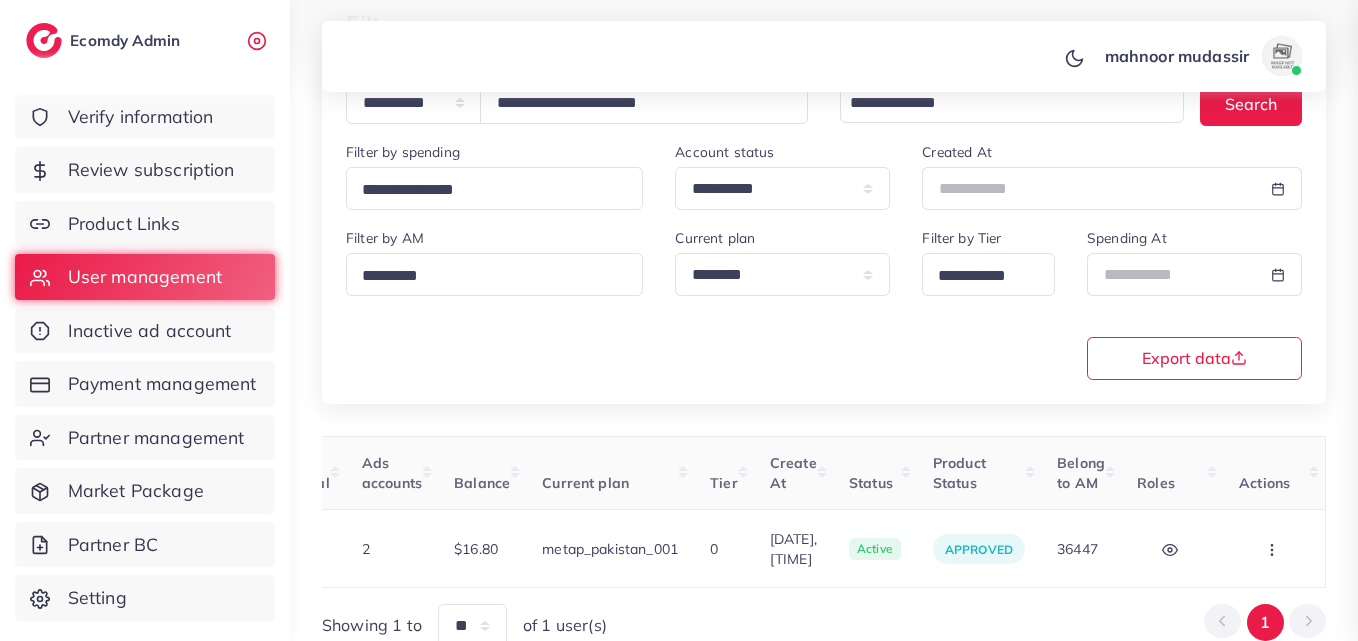scroll, scrollTop: 0, scrollLeft: 669, axis: horizontal 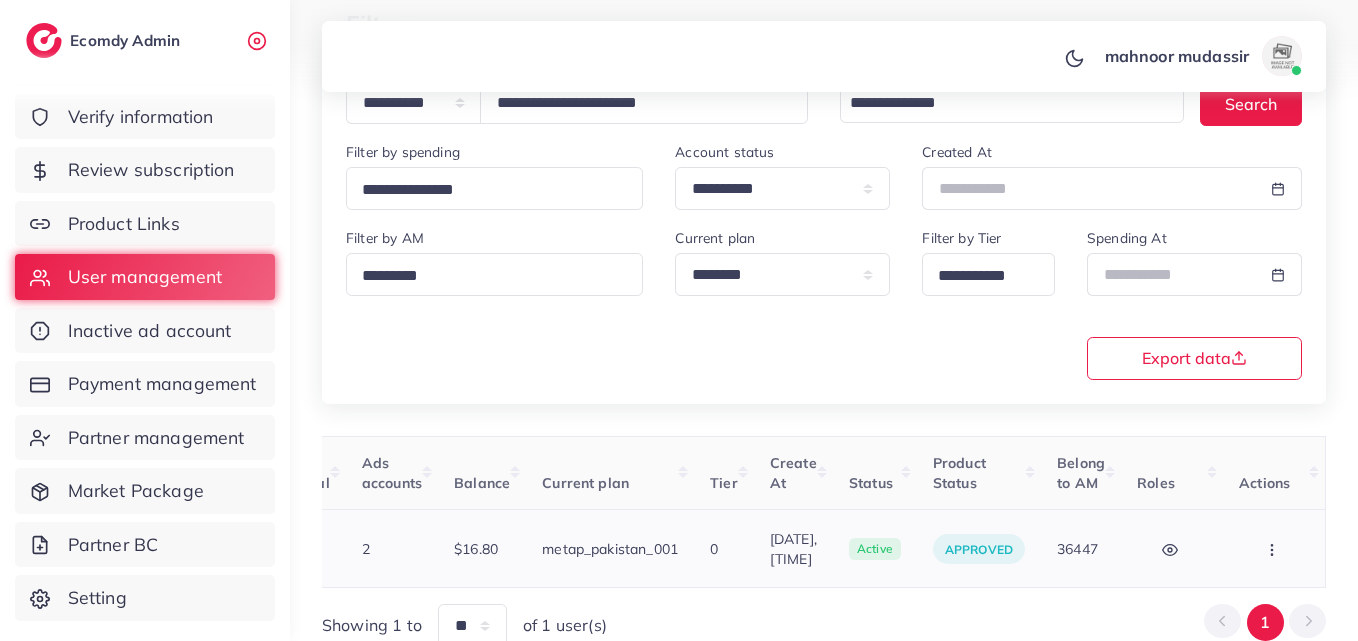 click at bounding box center (1274, 548) 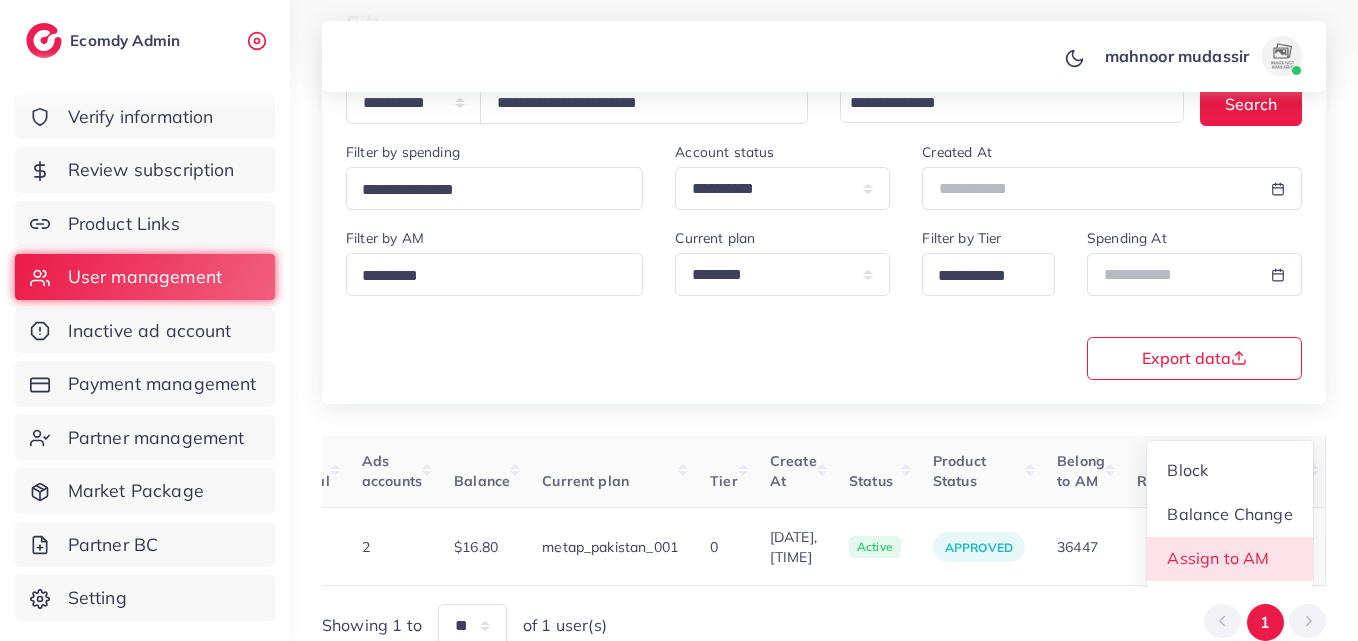drag, startPoint x: 1244, startPoint y: 574, endPoint x: 1271, endPoint y: 553, distance: 34.20526 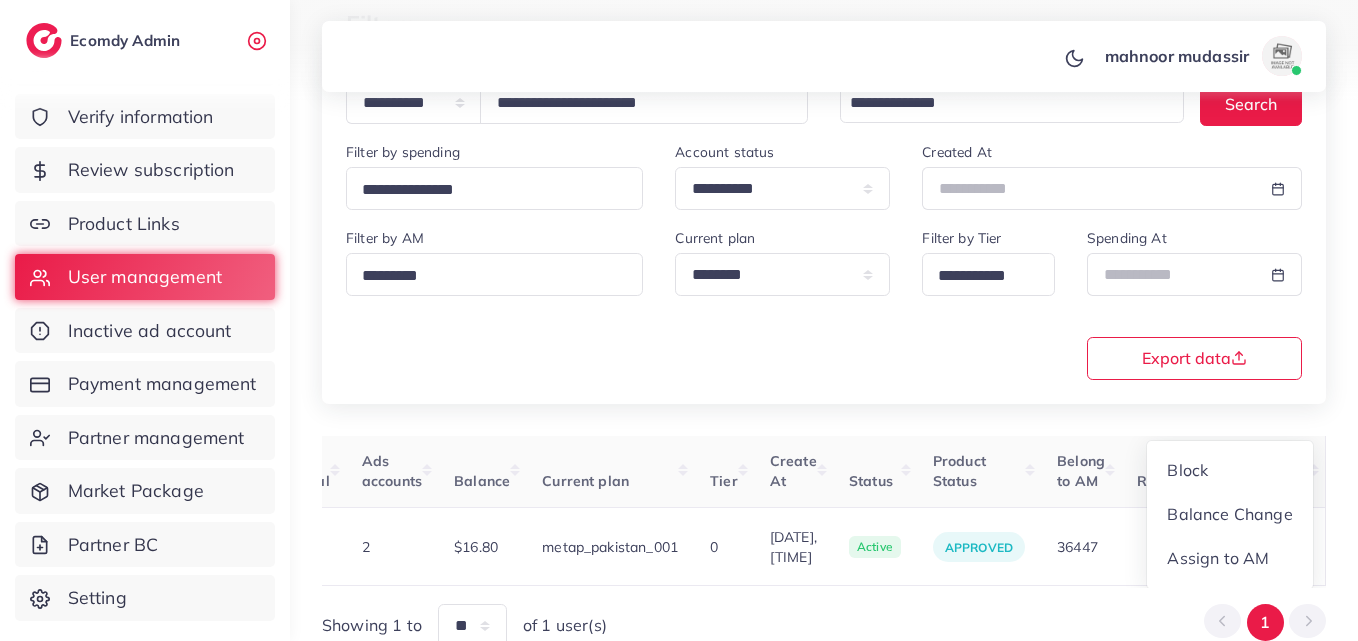 click at bounding box center (0, 0) 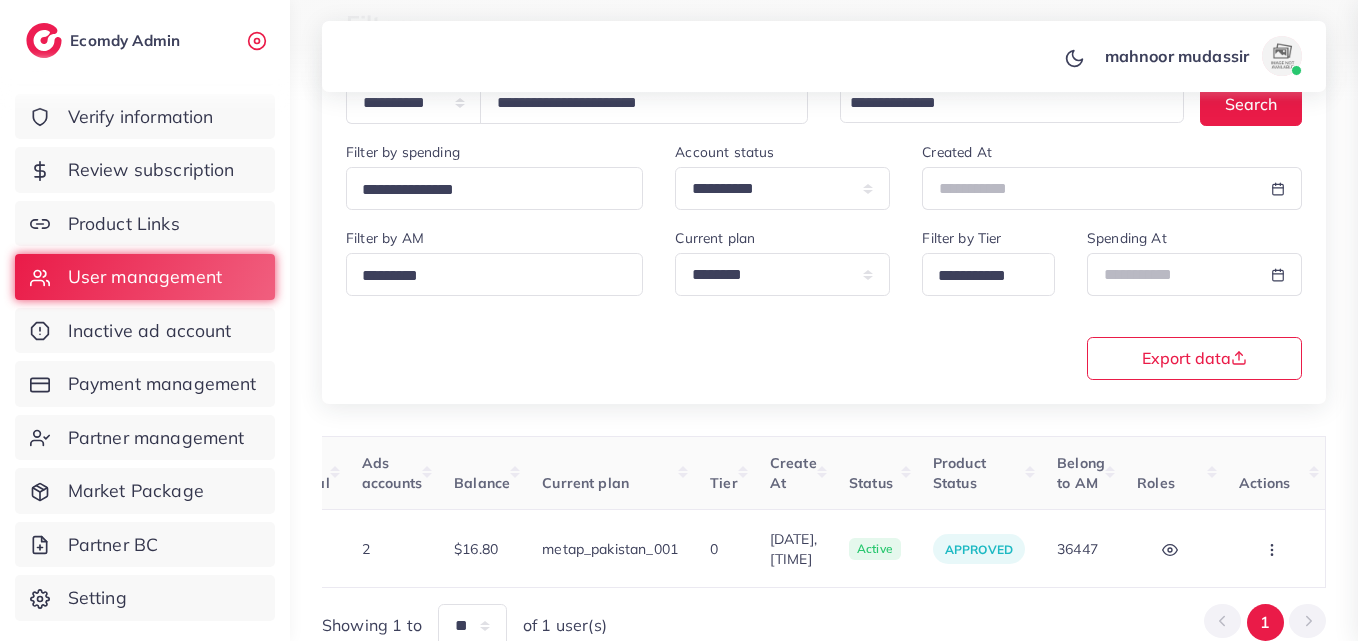 scroll, scrollTop: 0, scrollLeft: 669, axis: horizontal 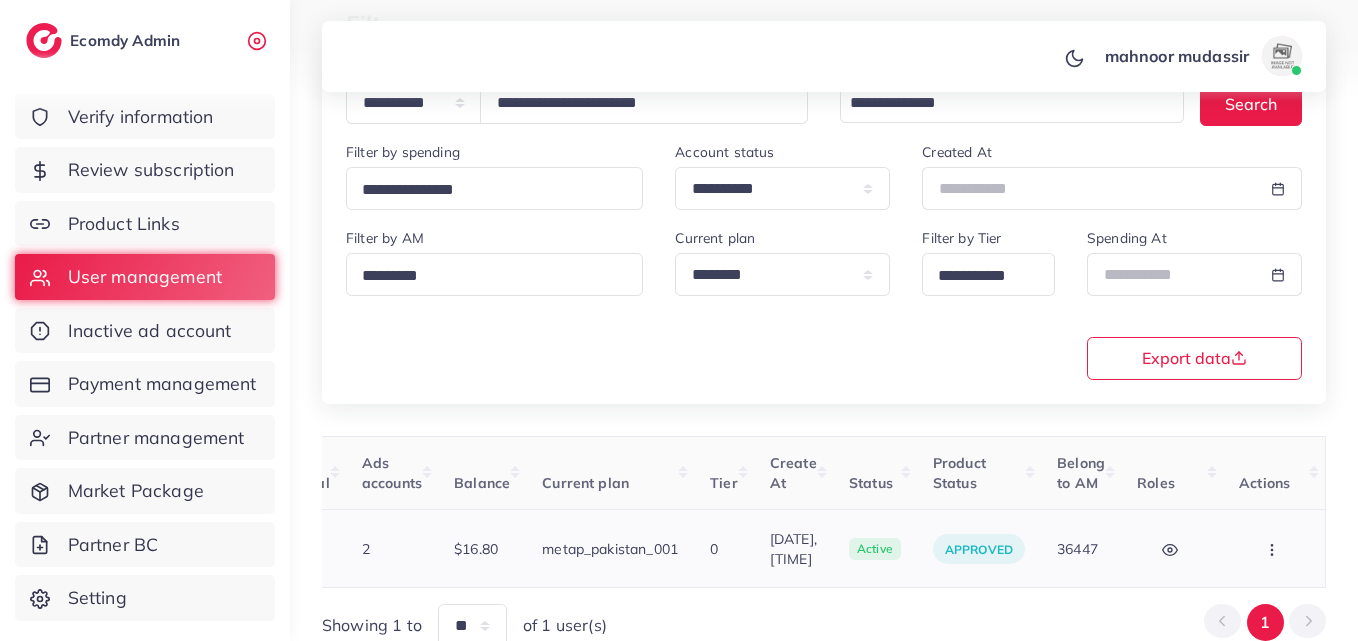 click at bounding box center (1274, 548) 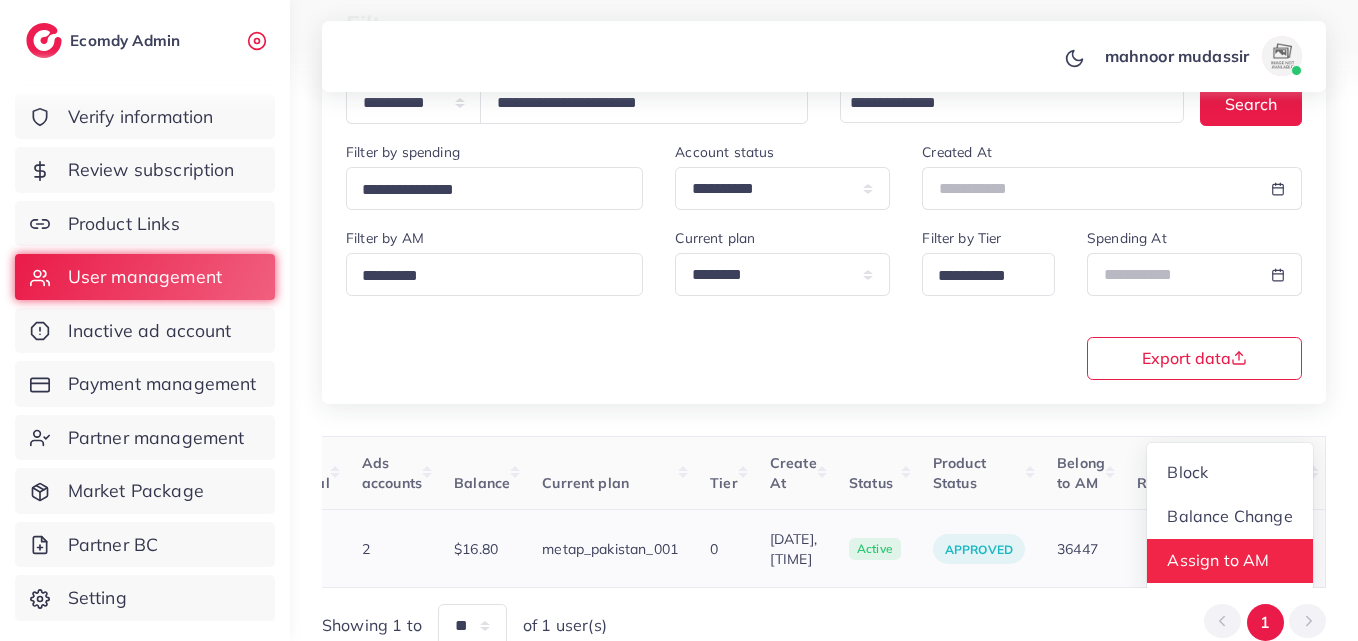 scroll, scrollTop: 2, scrollLeft: 669, axis: both 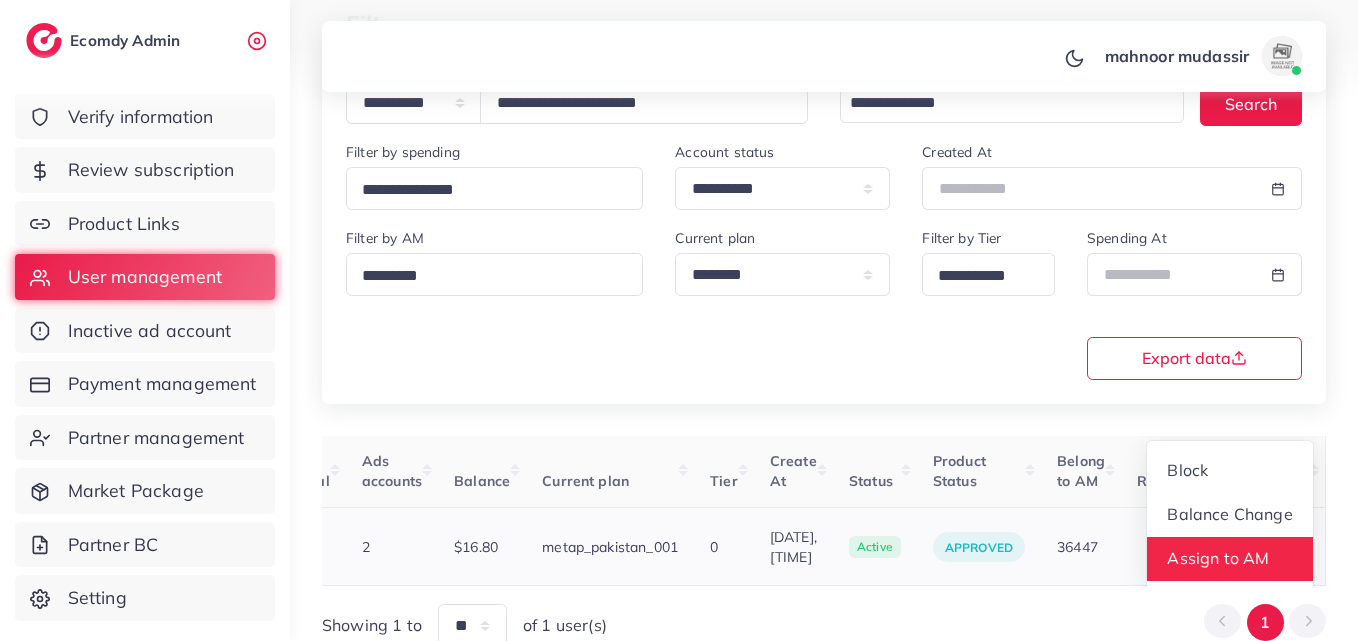 click on "Assign to AM" at bounding box center (1230, 559) 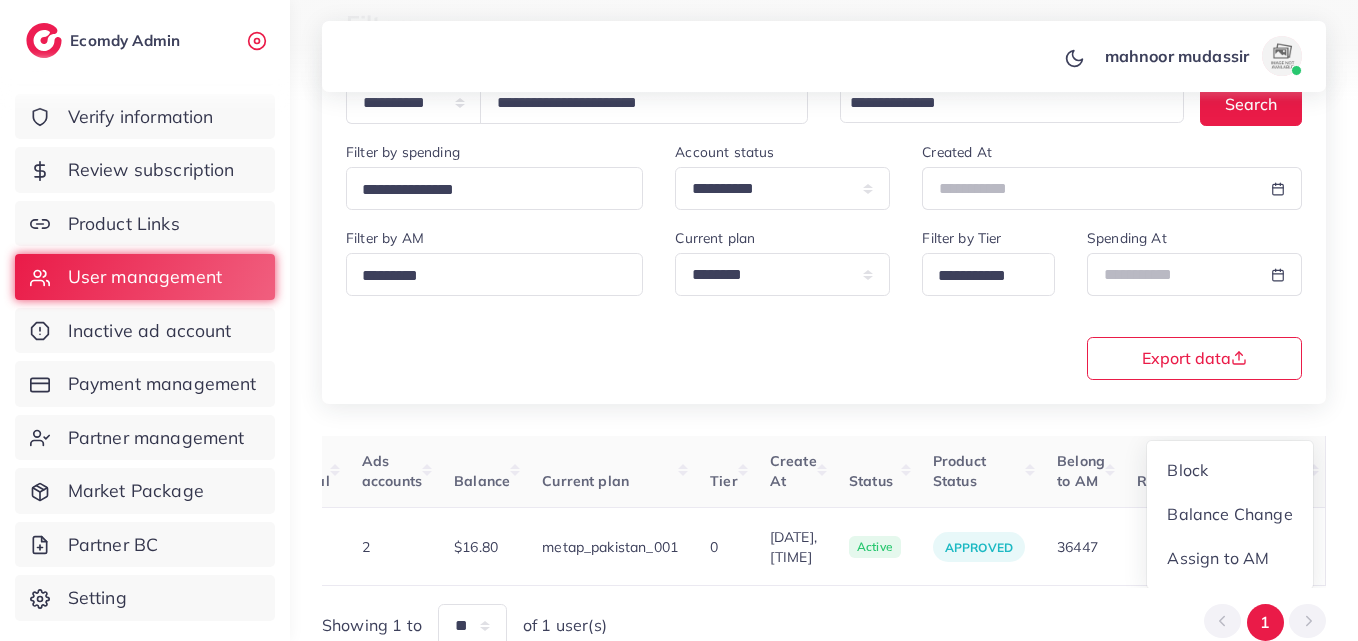 click at bounding box center [0, 0] 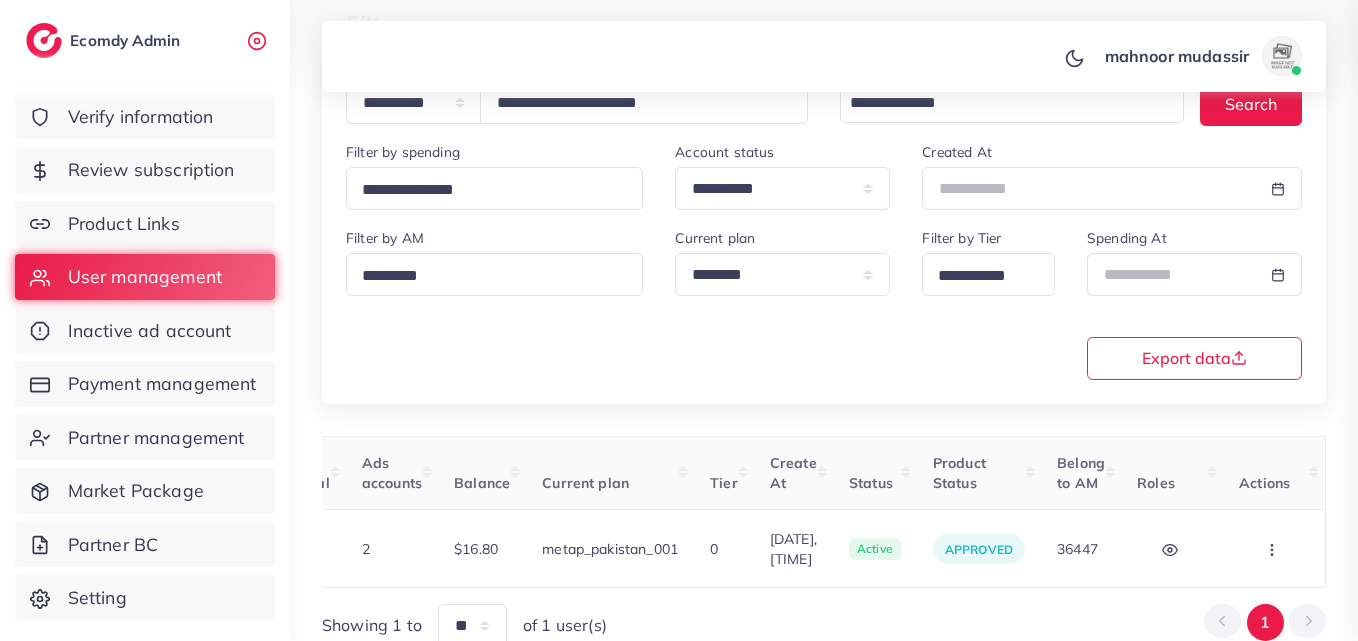 scroll, scrollTop: 0, scrollLeft: 669, axis: horizontal 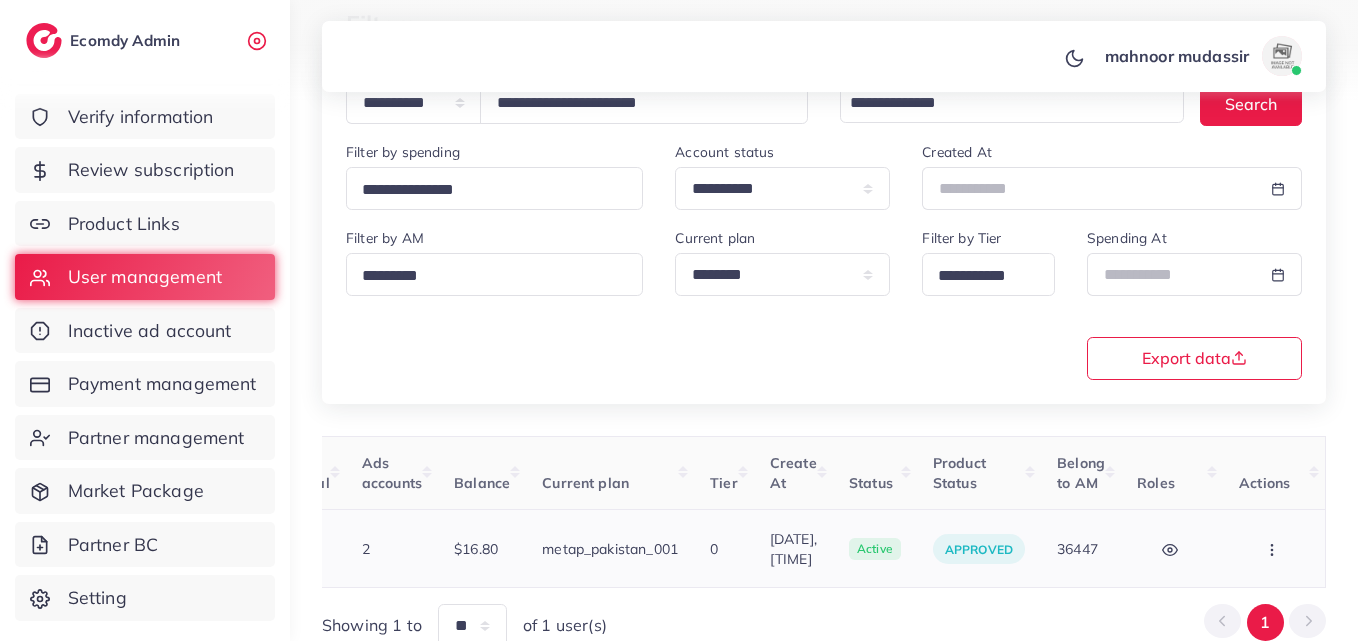 click at bounding box center (1274, 548) 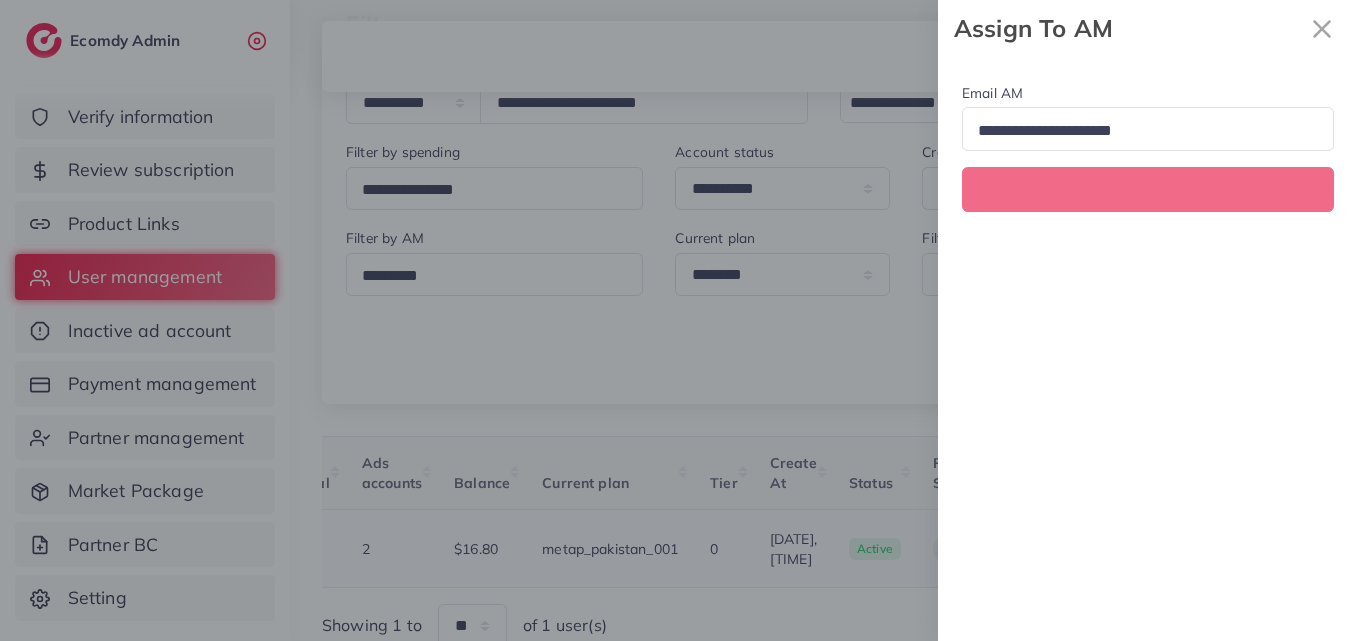 scroll, scrollTop: 0, scrollLeft: 669, axis: horizontal 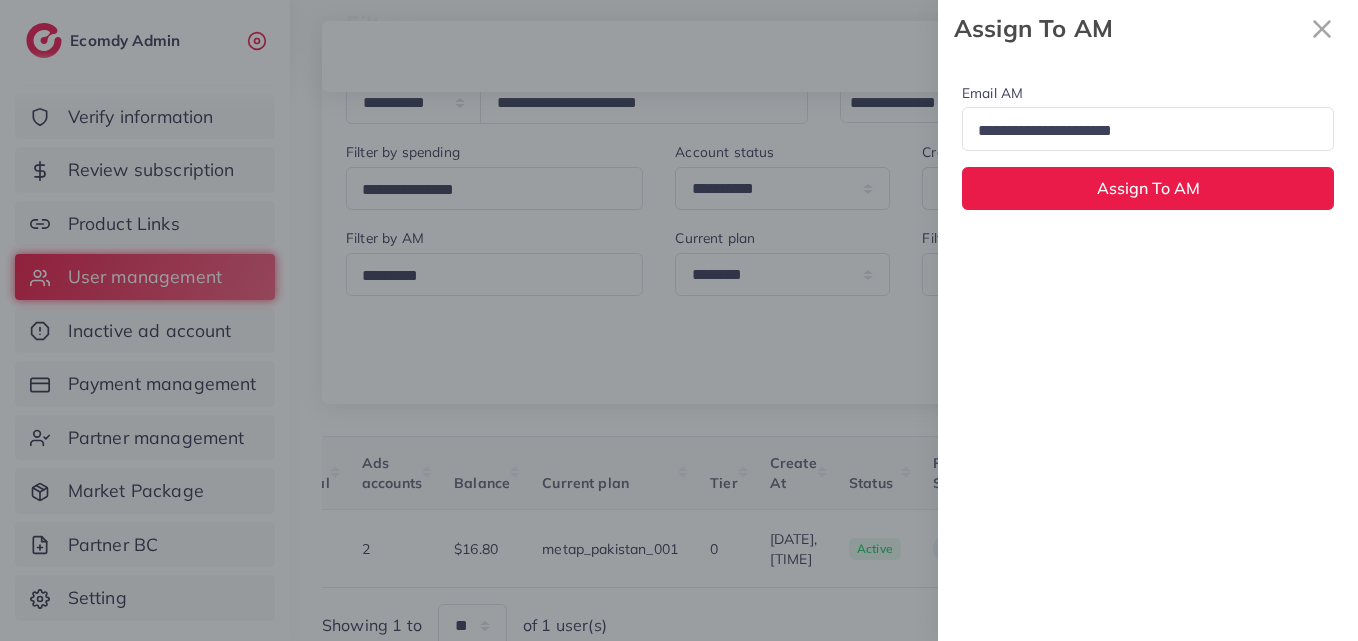 click at bounding box center (1139, 131) 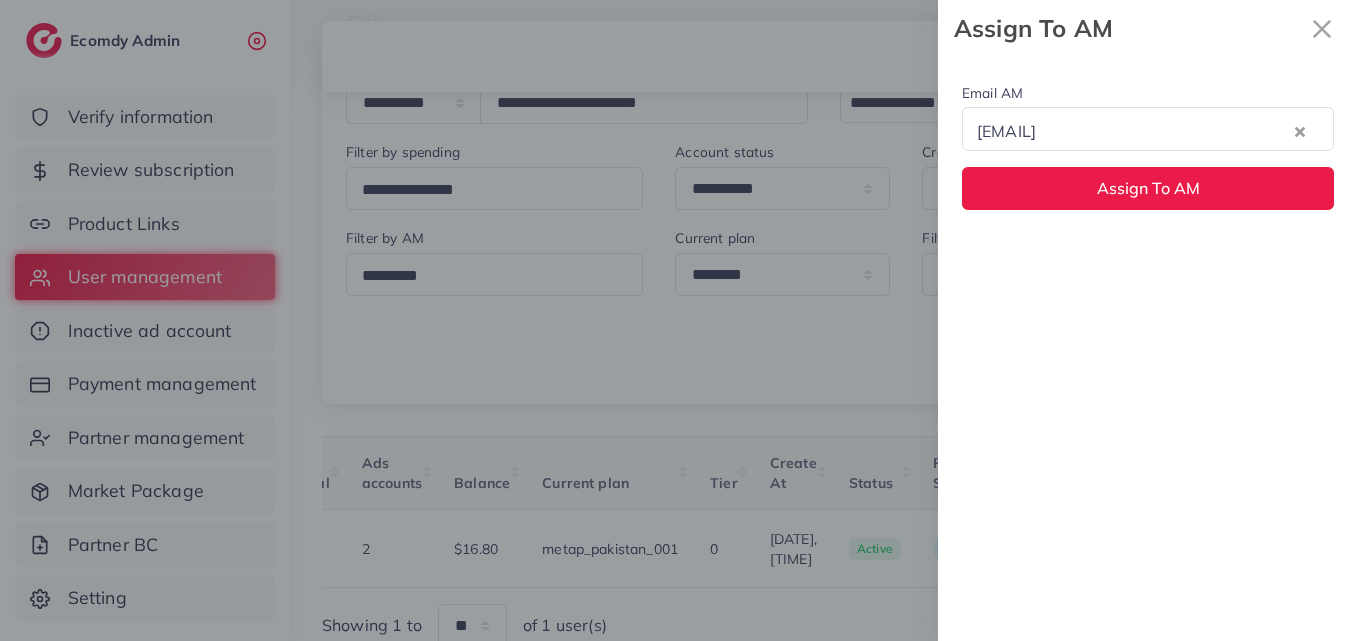 click on "Email AM
natashashahid163@gmail.com
Loading...
None
hadibaaslam@gmail.com
natashashahid163@gmail.com
wajahat@adreach.agency
Assign To AM" at bounding box center (1148, 349) 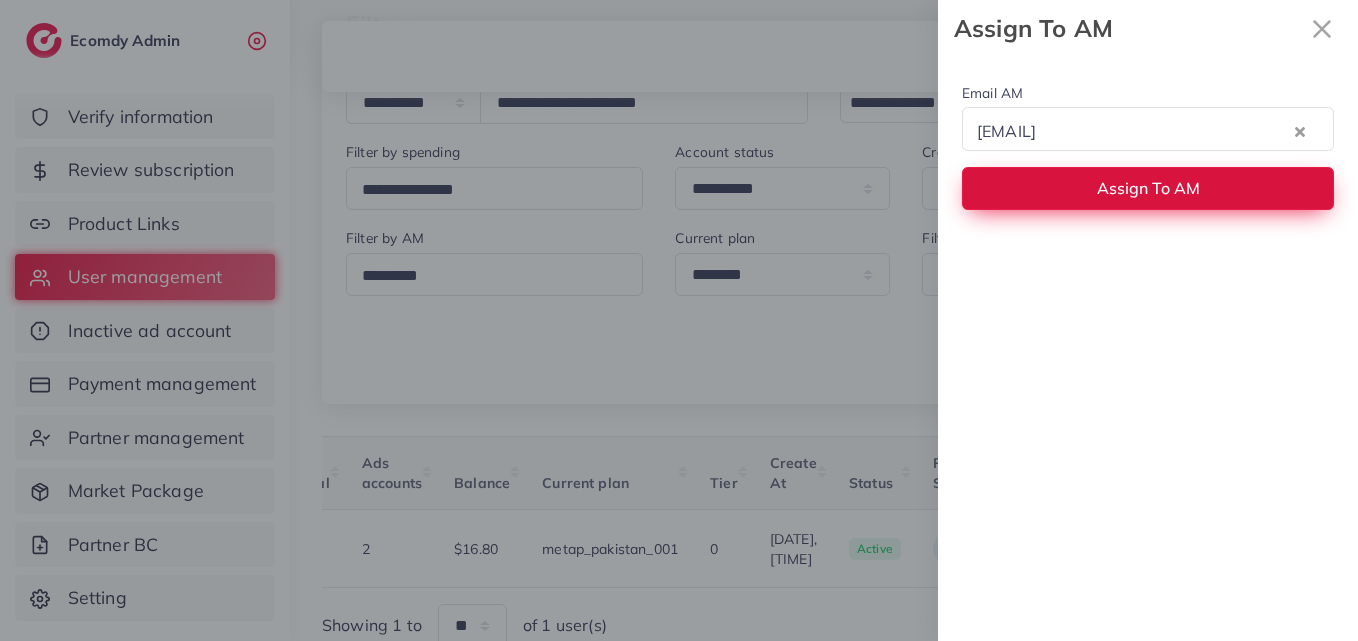 click on "Assign To AM" at bounding box center (1148, 188) 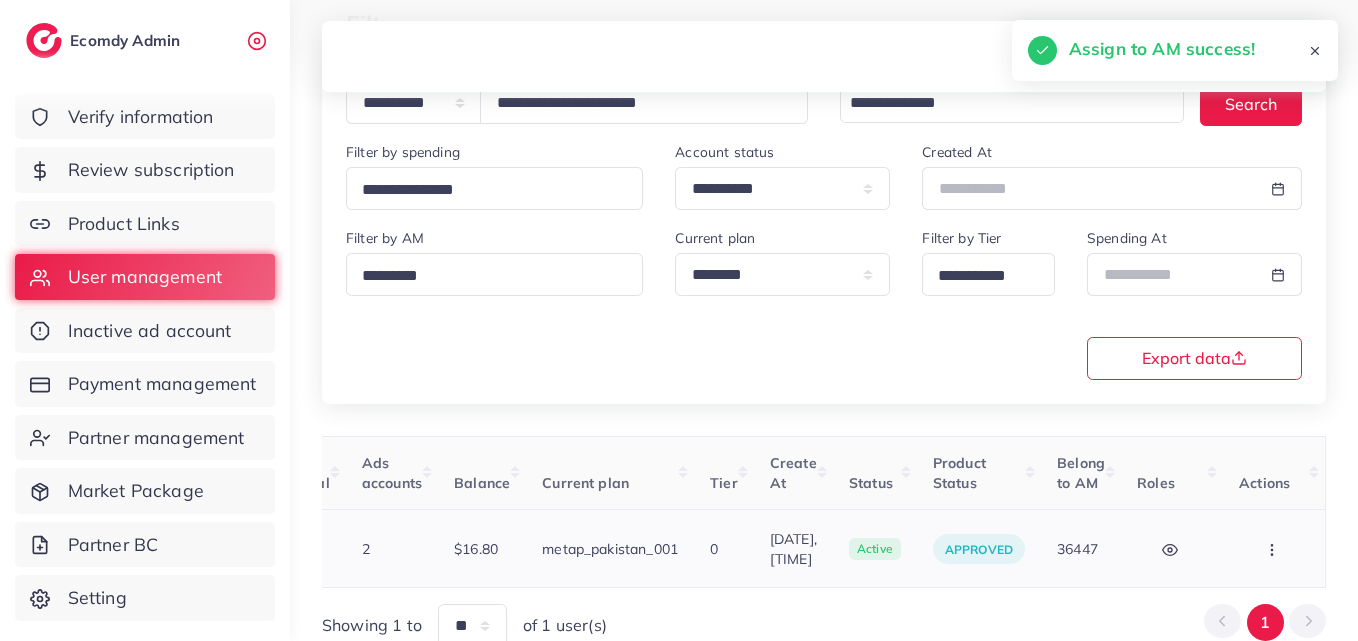 click at bounding box center (1274, 548) 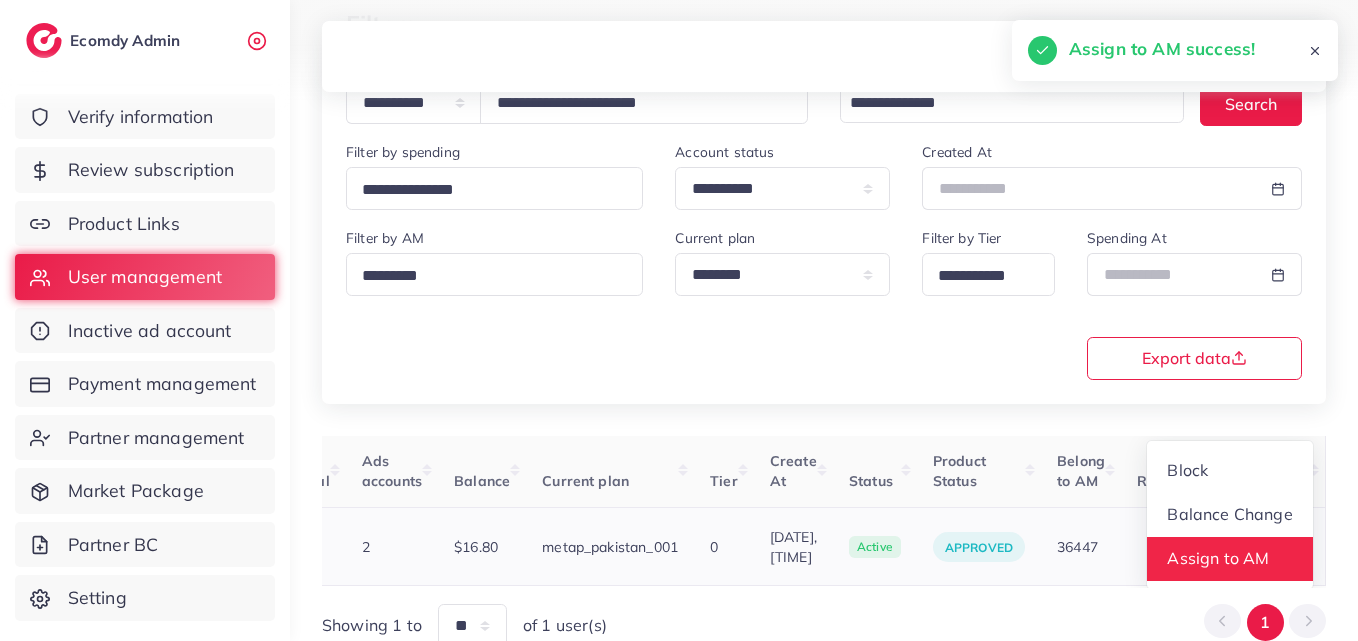 click on "Assign to AM" at bounding box center (1230, 559) 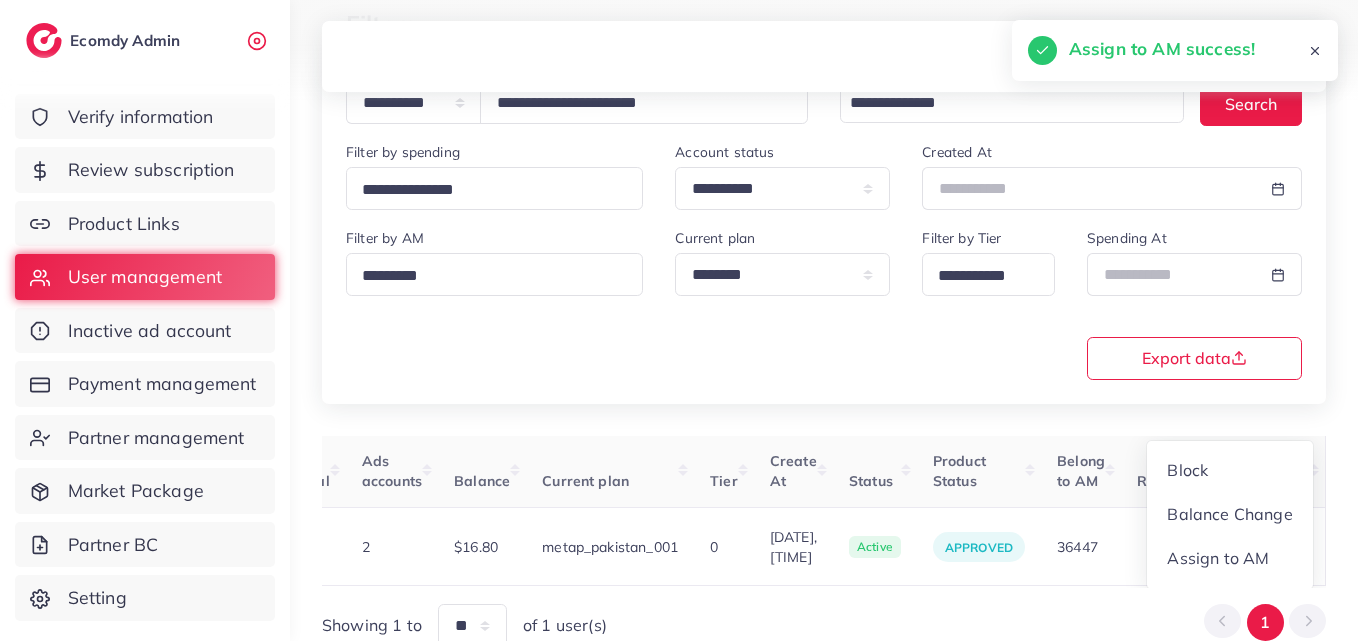 click at bounding box center [0, 0] 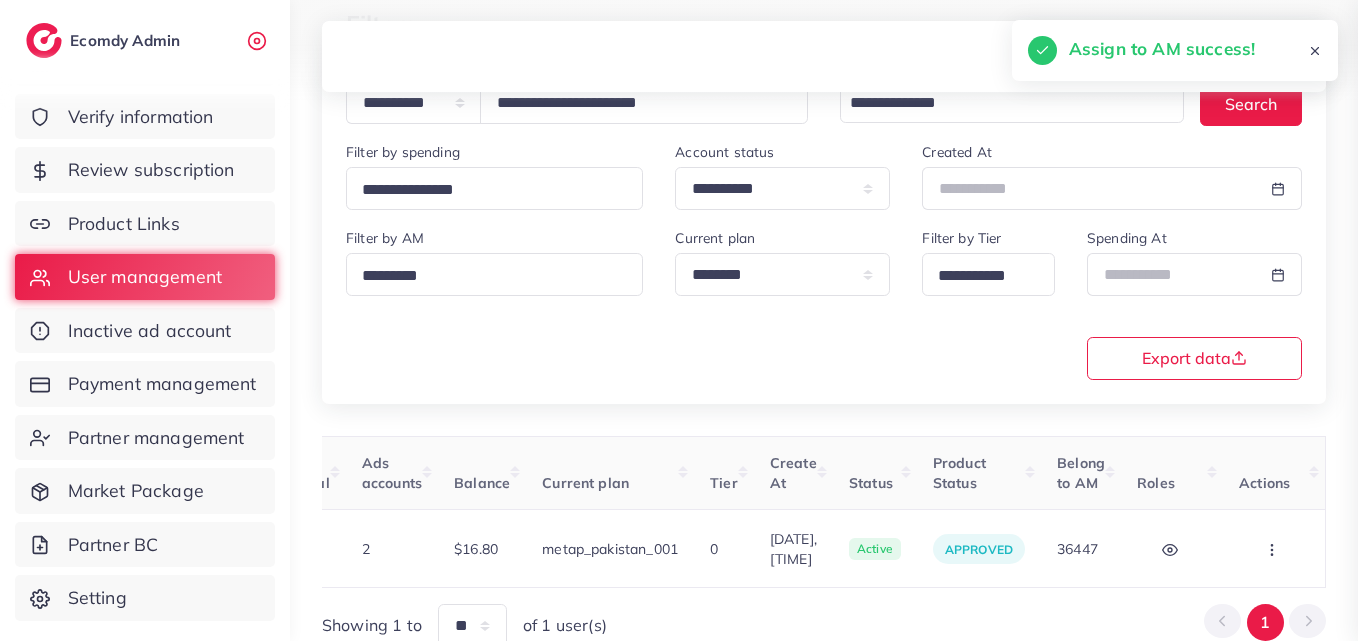 scroll, scrollTop: 0, scrollLeft: 669, axis: horizontal 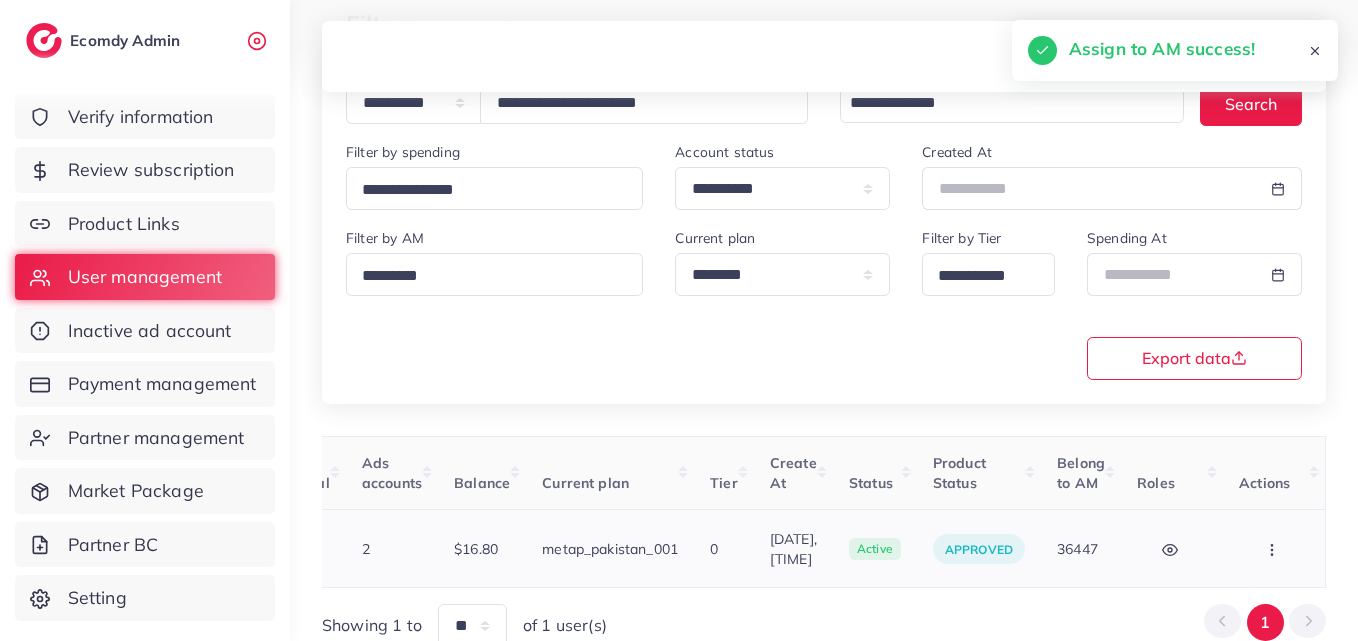 click 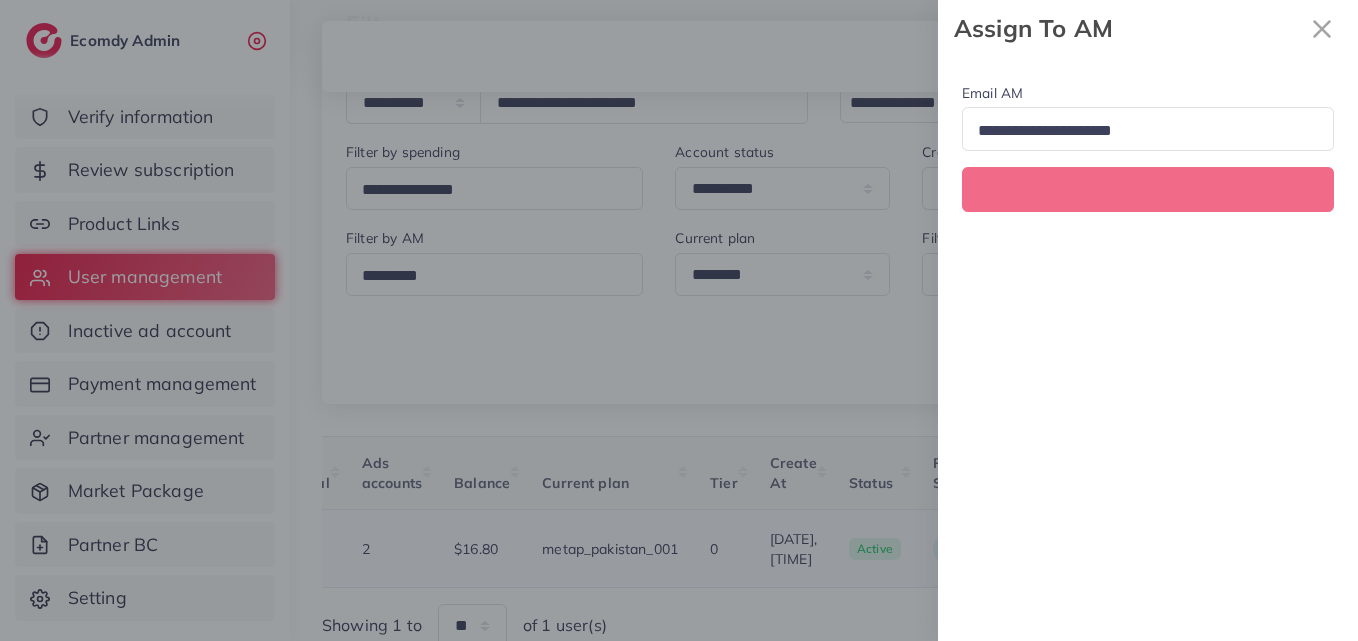 scroll, scrollTop: 0, scrollLeft: 669, axis: horizontal 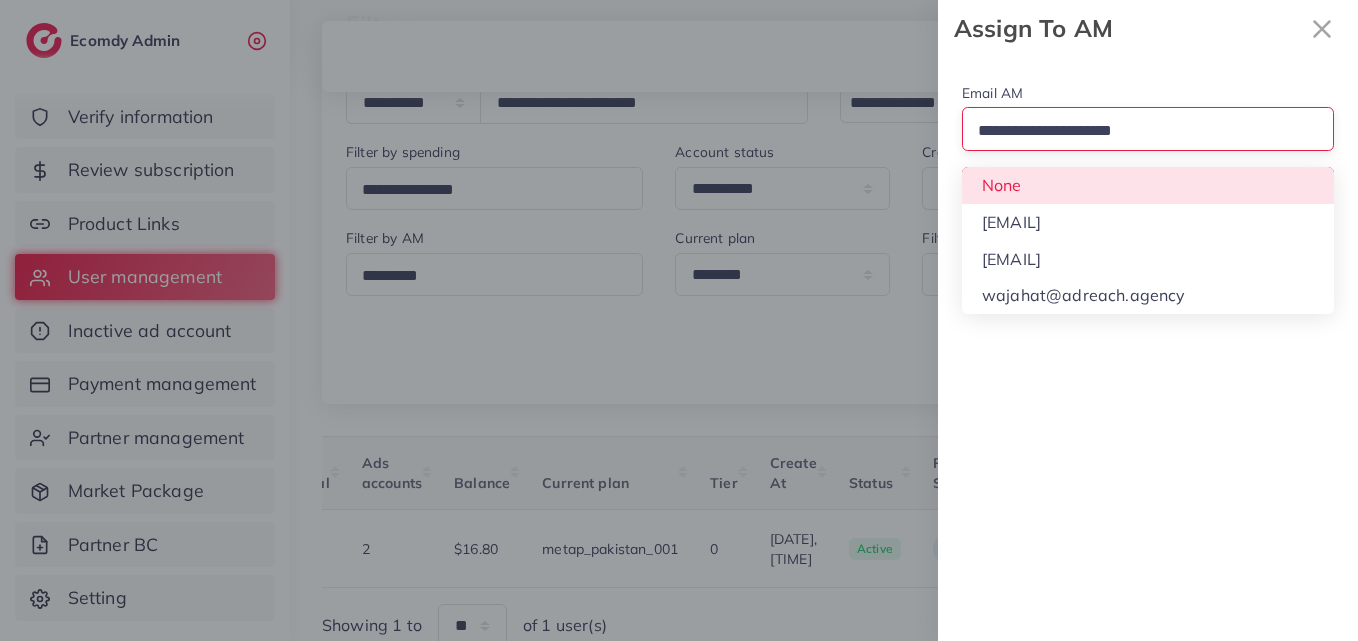 click at bounding box center [1139, 131] 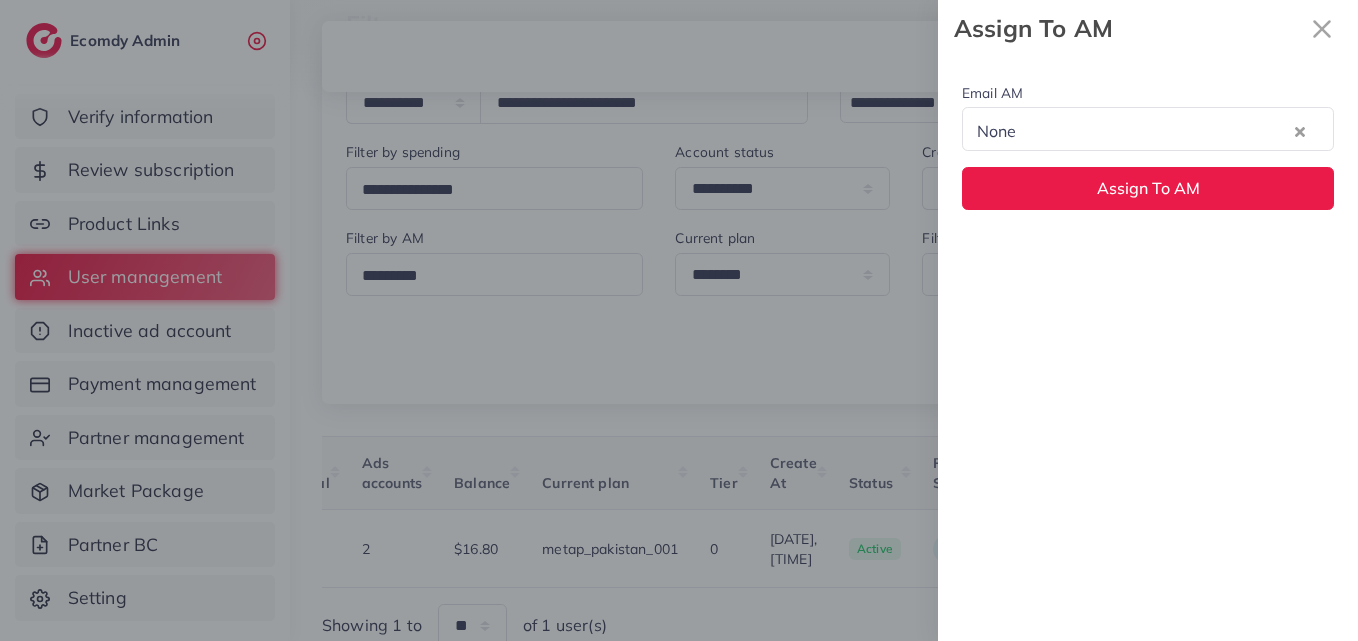click on "Email AM
None
Loading...
None
hadibaaslam@gmail.com
natashashahid163@gmail.com
wajahat@adreach.agency
Assign To AM" at bounding box center [1148, 145] 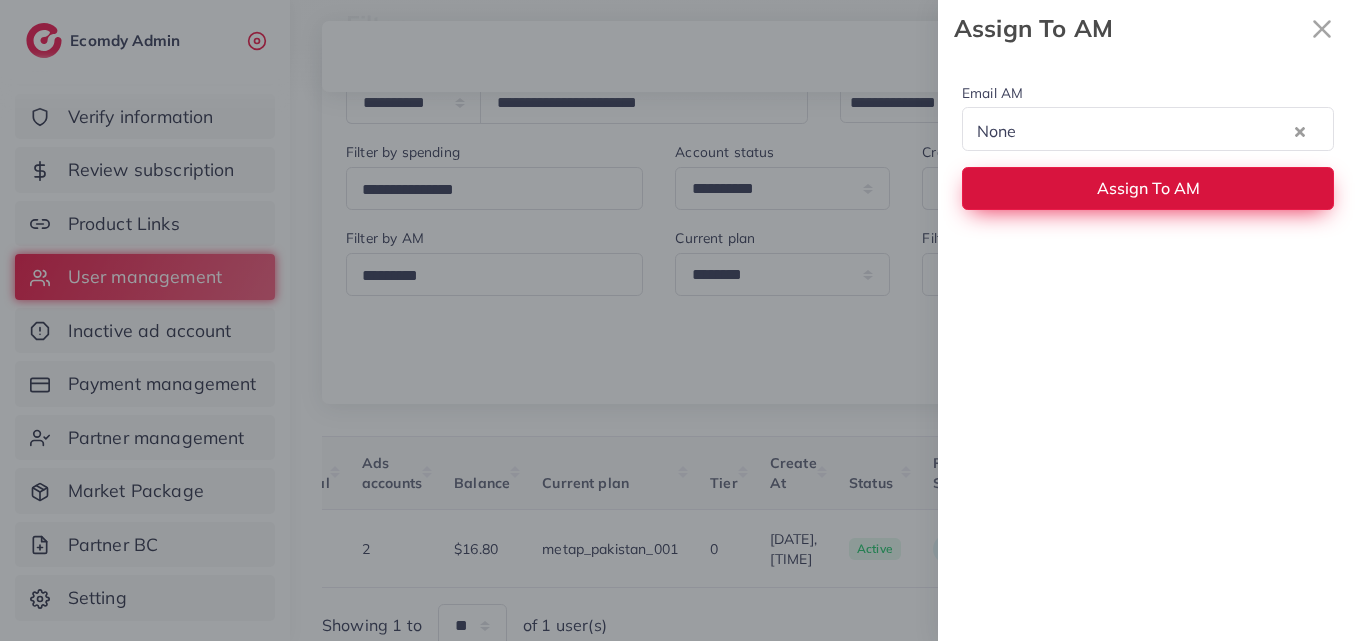 click on "Assign To AM" at bounding box center [1148, 188] 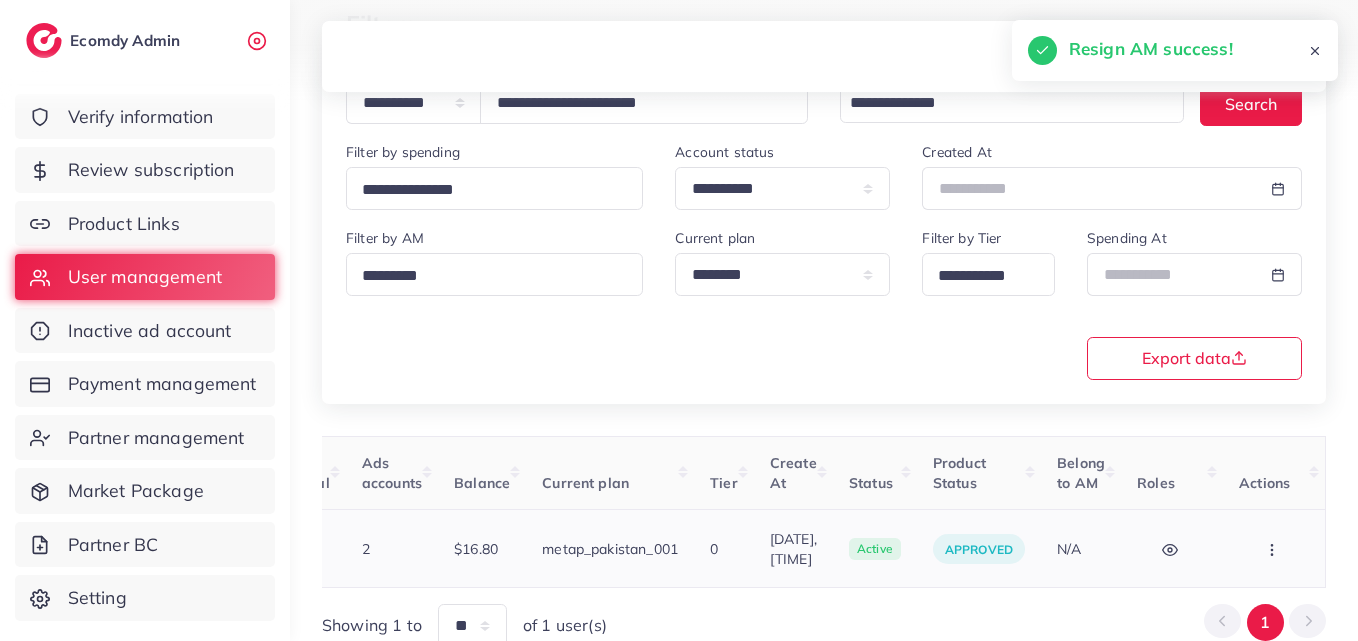 click 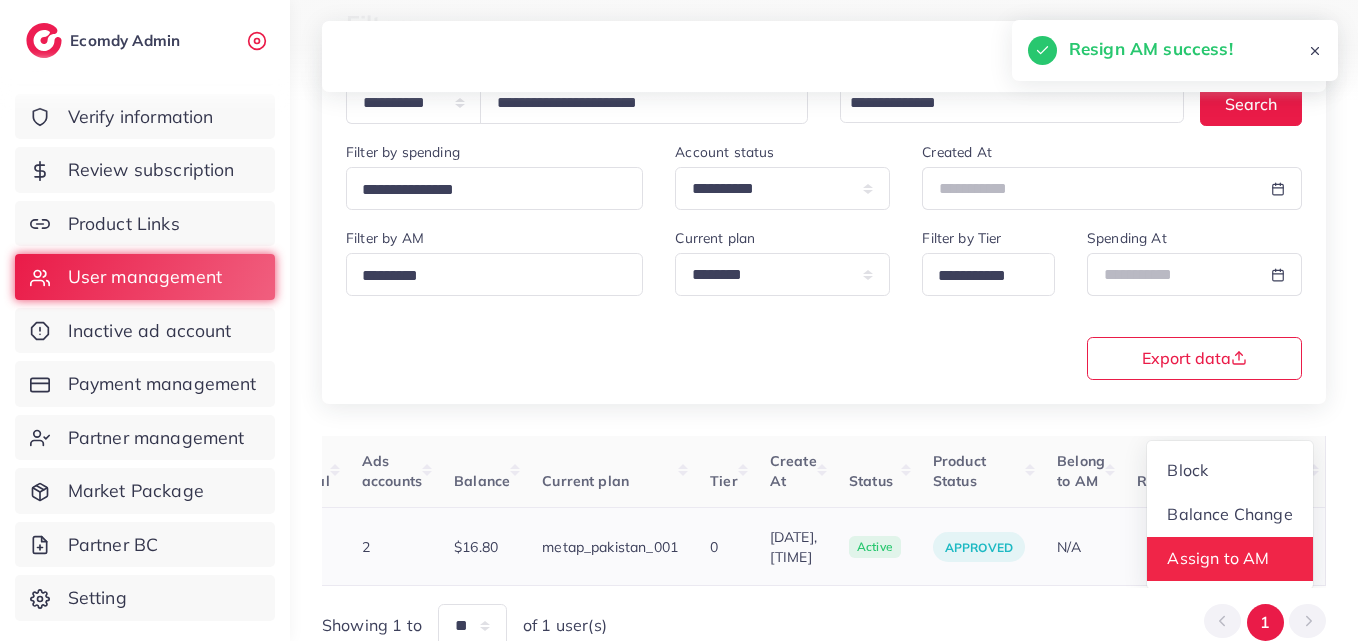 click on "Assign to AM" at bounding box center [1219, 559] 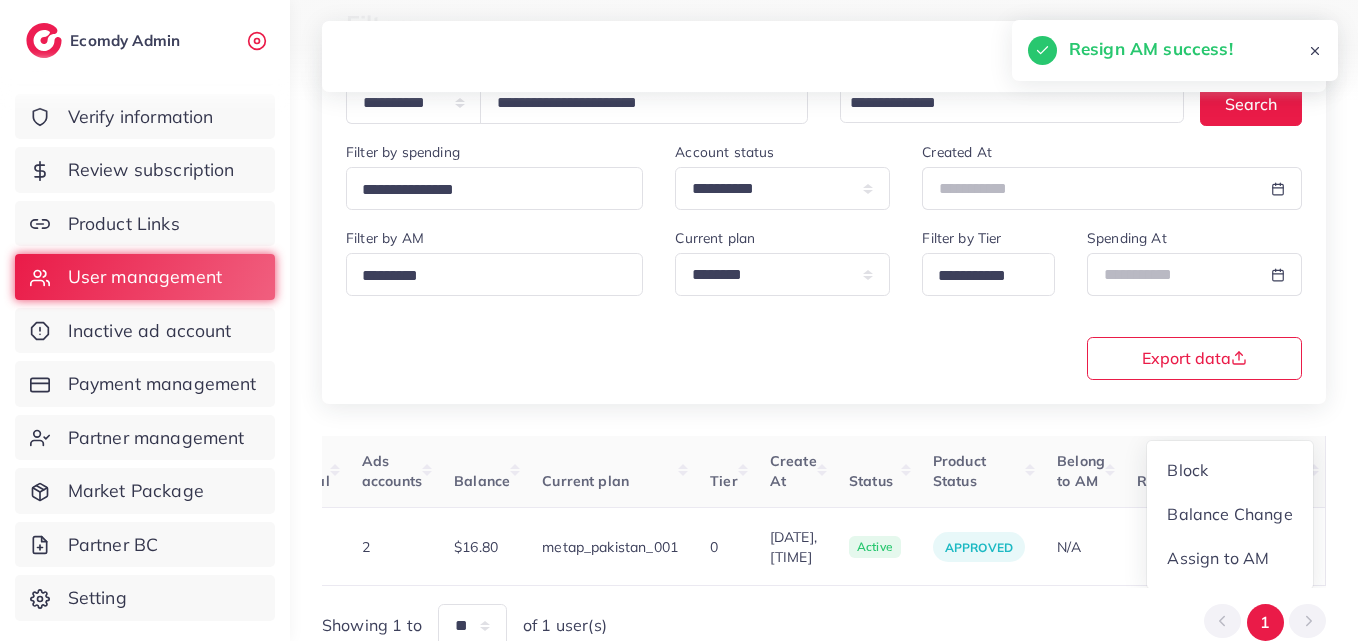 click on "Email AM            Loading...      Assign To AM" at bounding box center [0, 0] 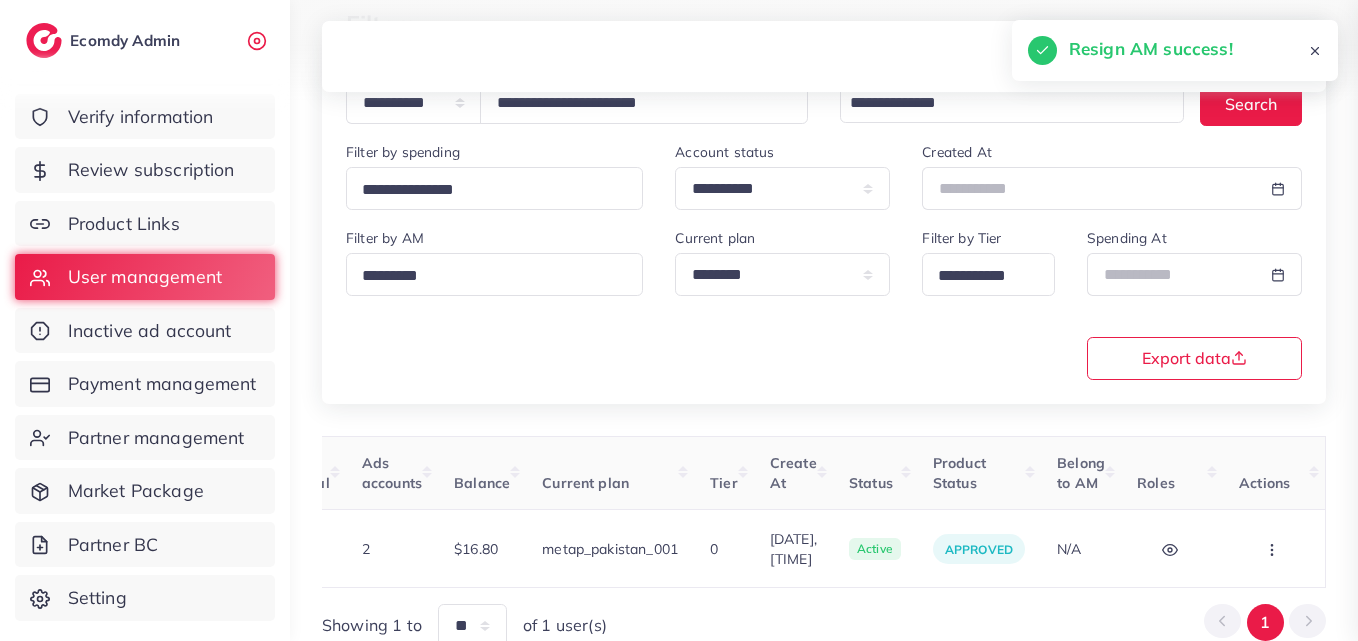 scroll, scrollTop: 0, scrollLeft: 669, axis: horizontal 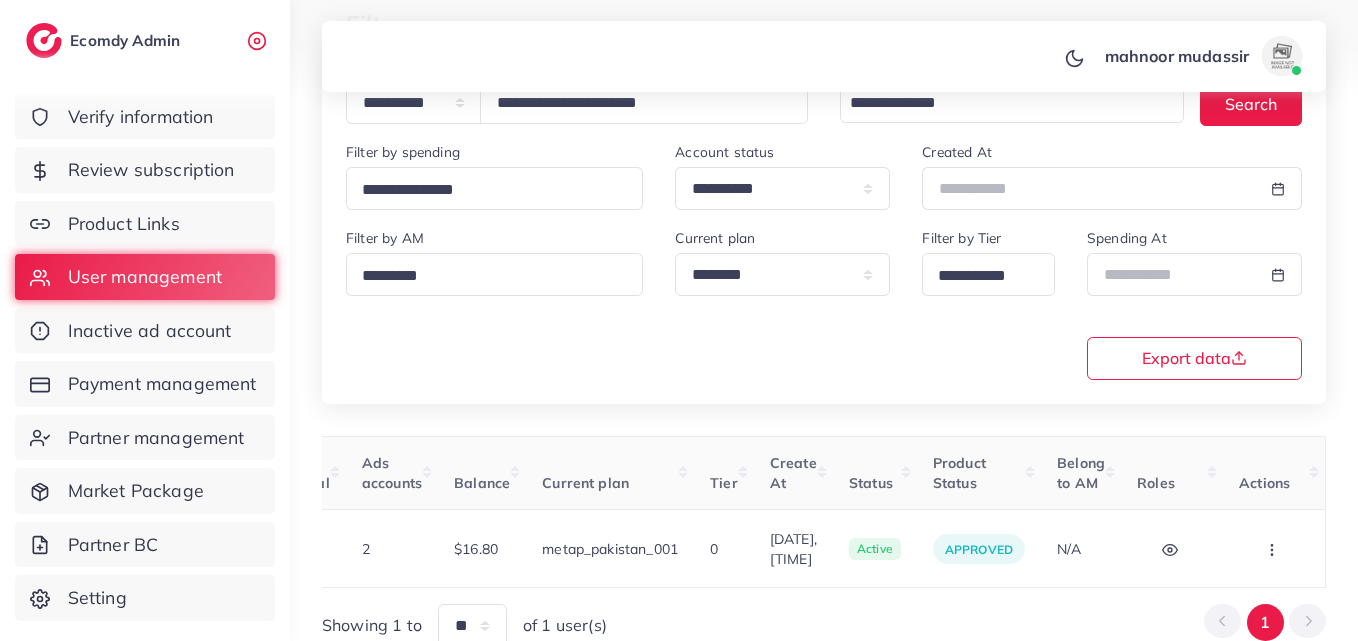 click 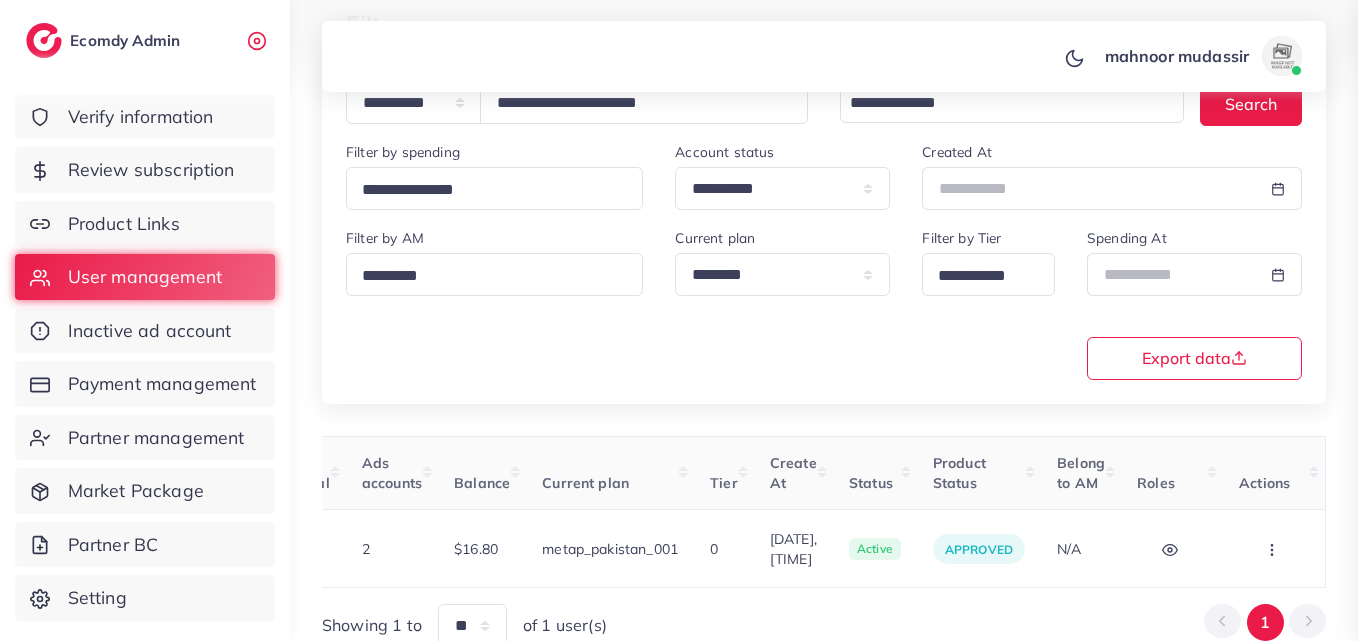 scroll, scrollTop: 0, scrollLeft: 669, axis: horizontal 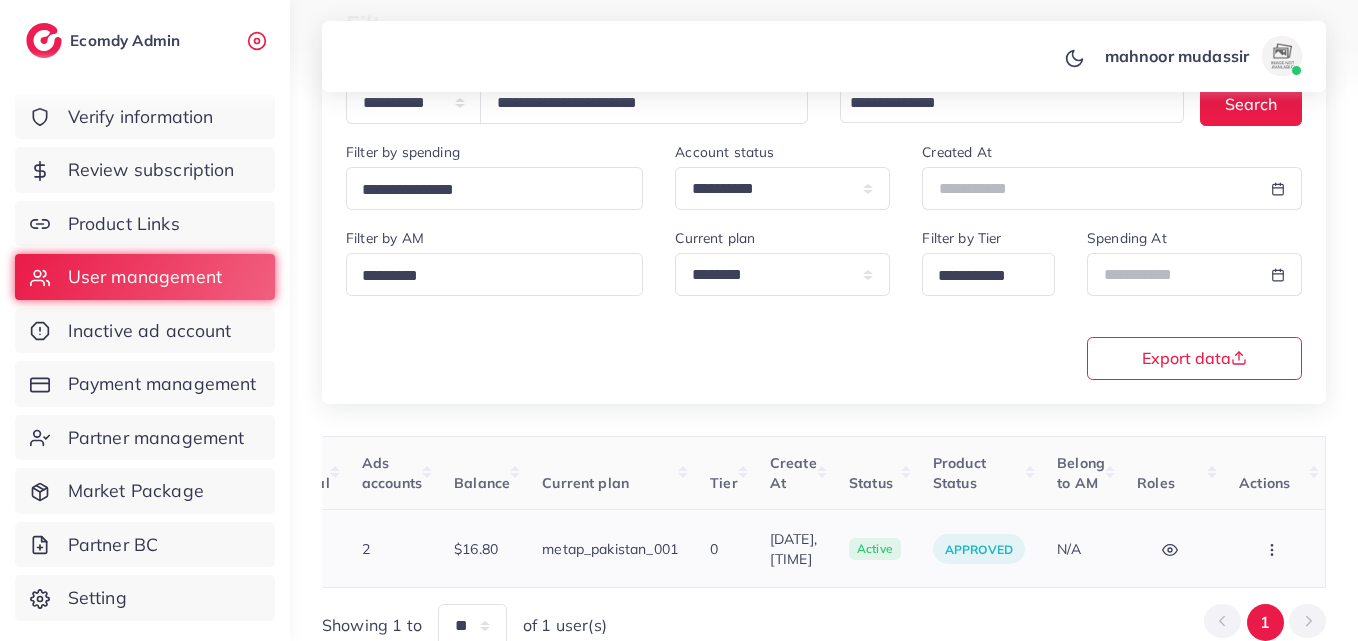 click at bounding box center (1274, 548) 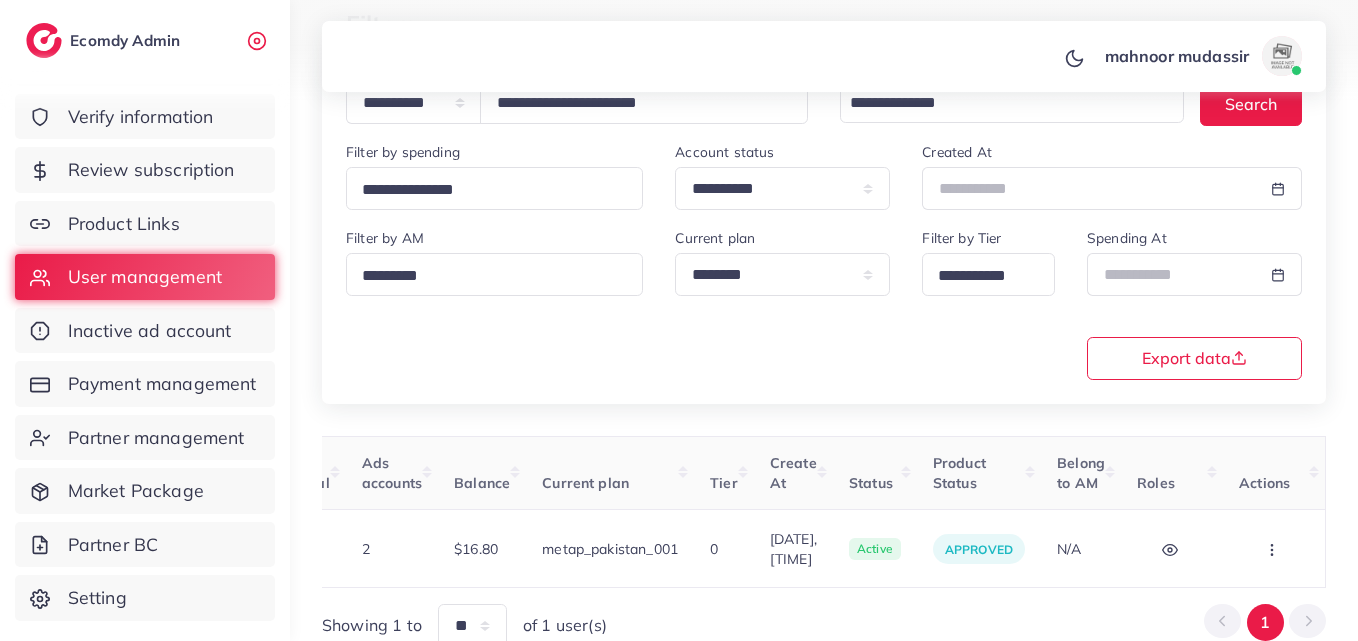 click at bounding box center (0, 0) 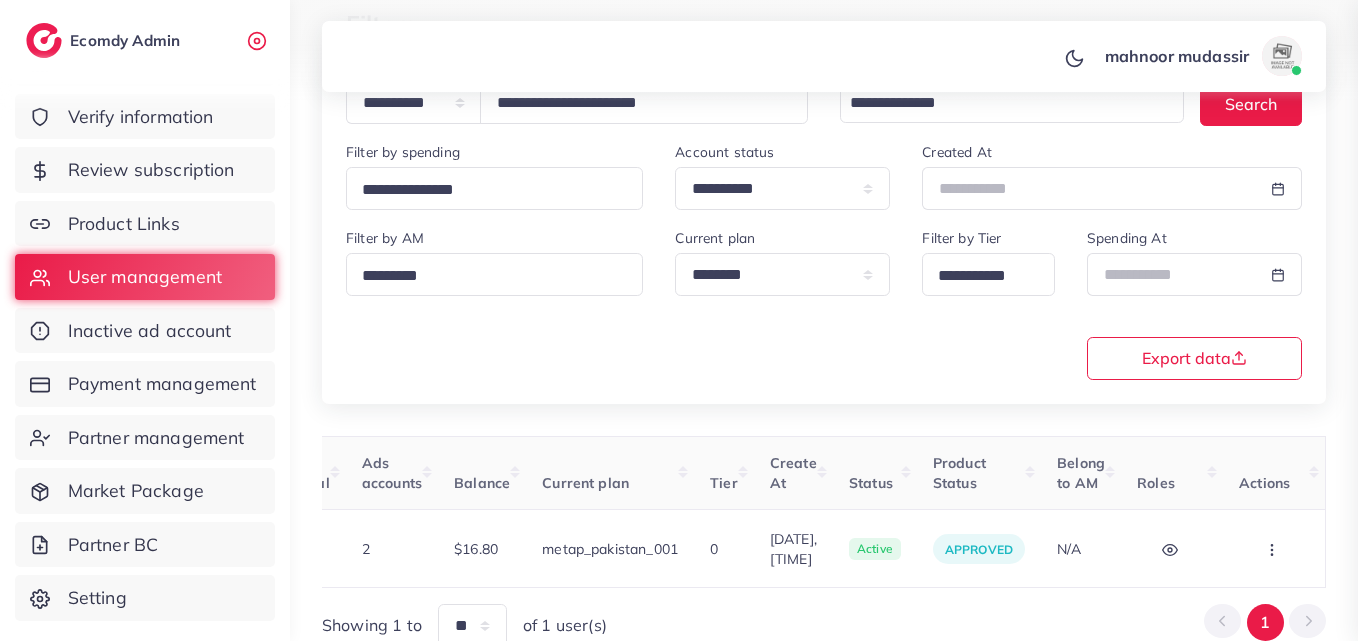 scroll, scrollTop: 0, scrollLeft: 669, axis: horizontal 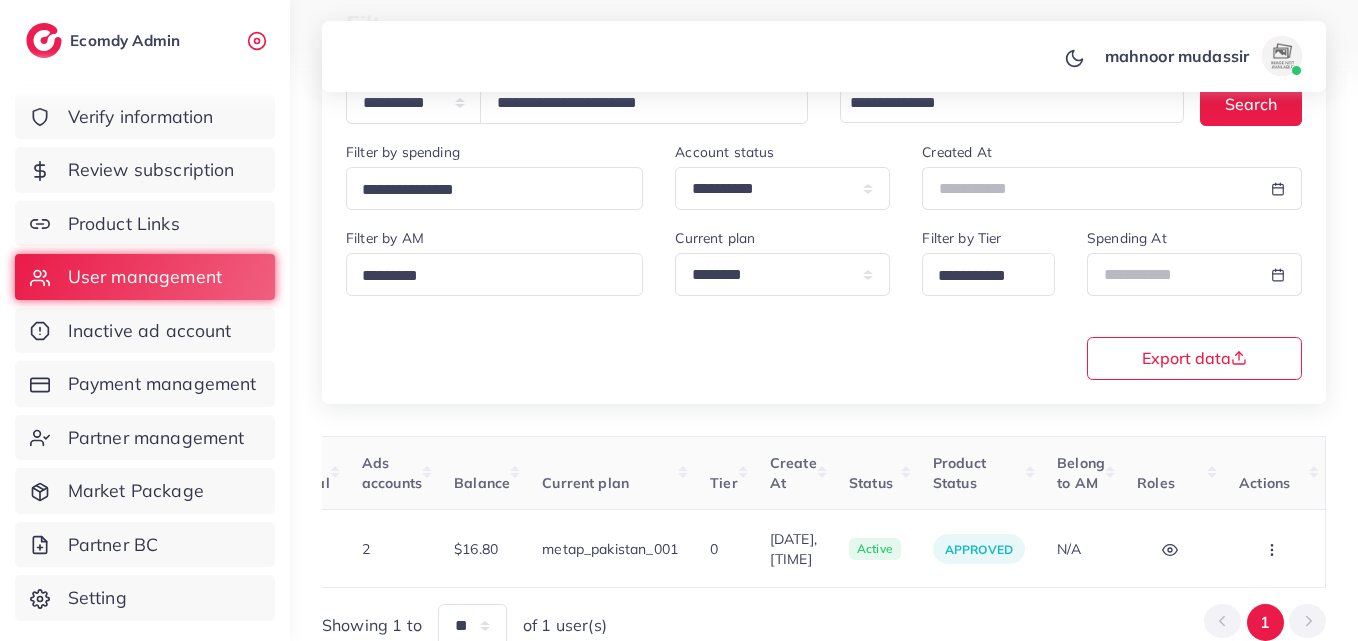 click at bounding box center (1274, 548) 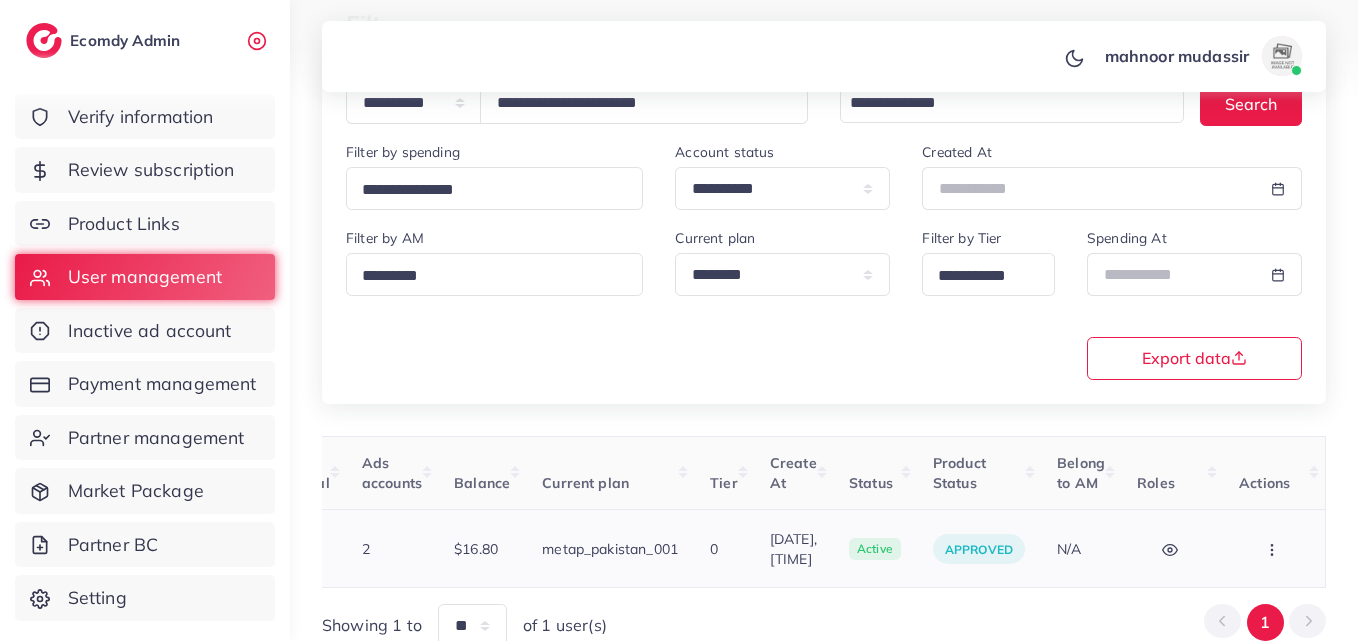 click at bounding box center (1274, 548) 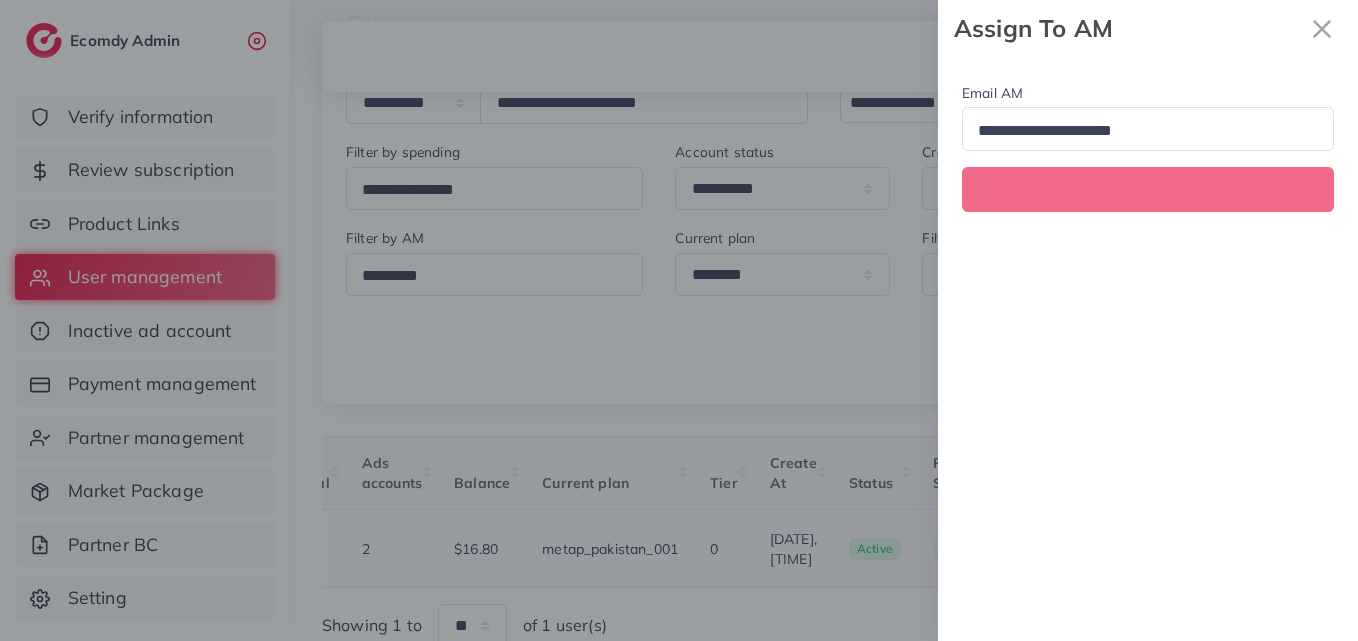 scroll, scrollTop: 0, scrollLeft: 669, axis: horizontal 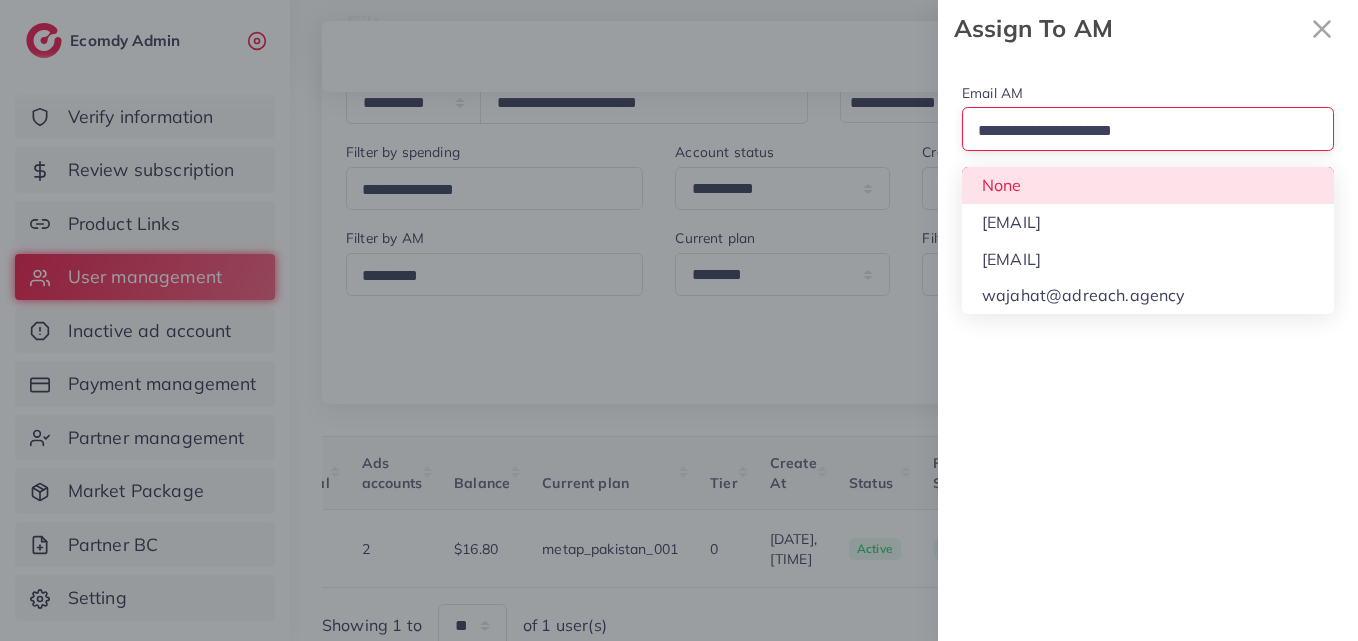 click on "Loading..." at bounding box center (1148, 128) 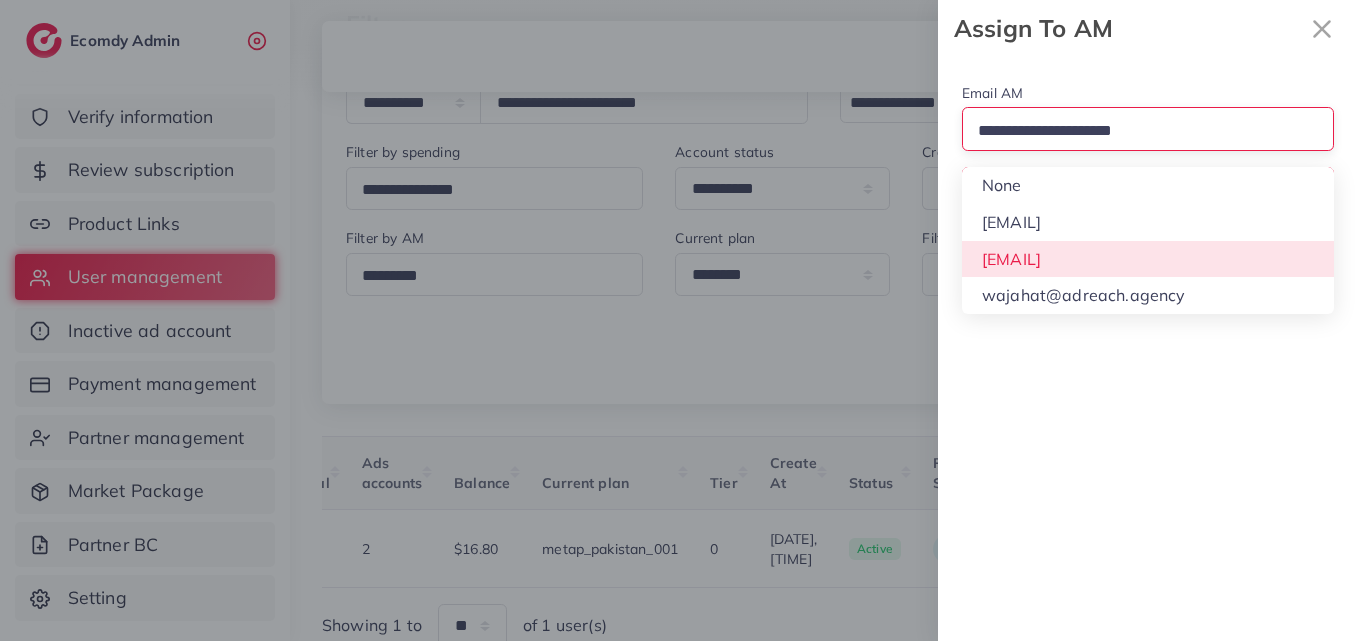 click on "Email AM            Loading...
None
hadibaaslam@gmail.com
natashashahid163@gmail.com
wajahat@adreach.agency
Assign To AM" at bounding box center (1148, 349) 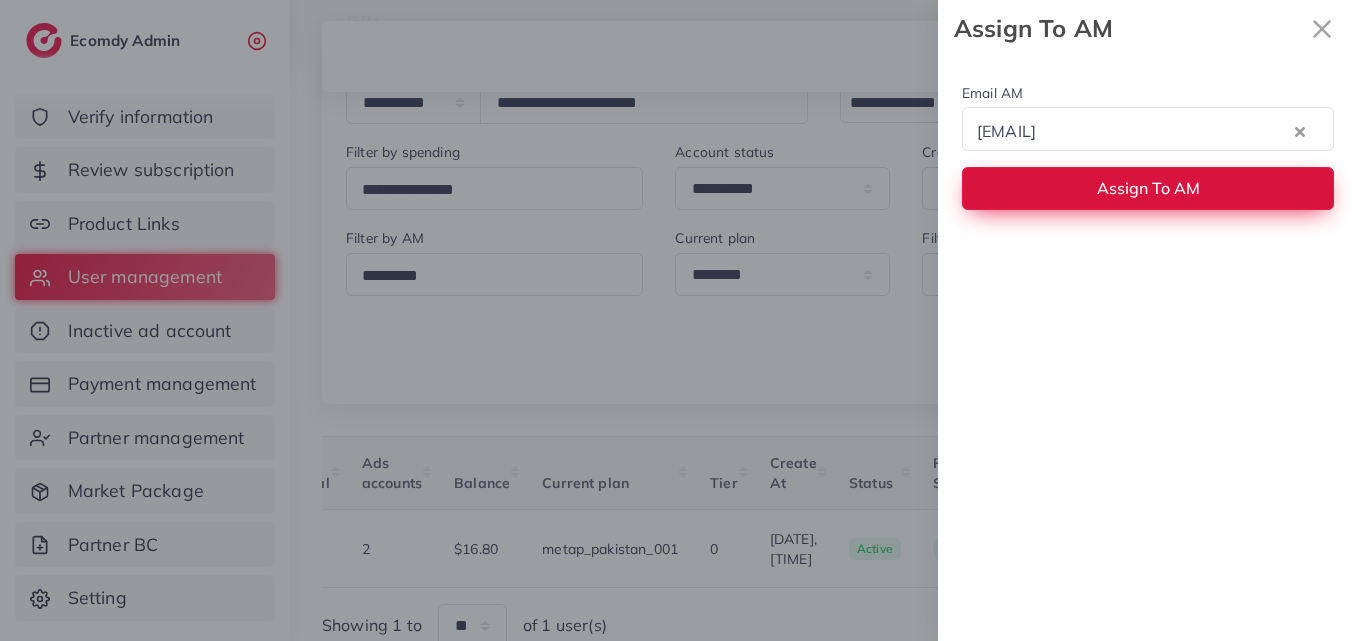 click on "Assign To AM" at bounding box center [1148, 188] 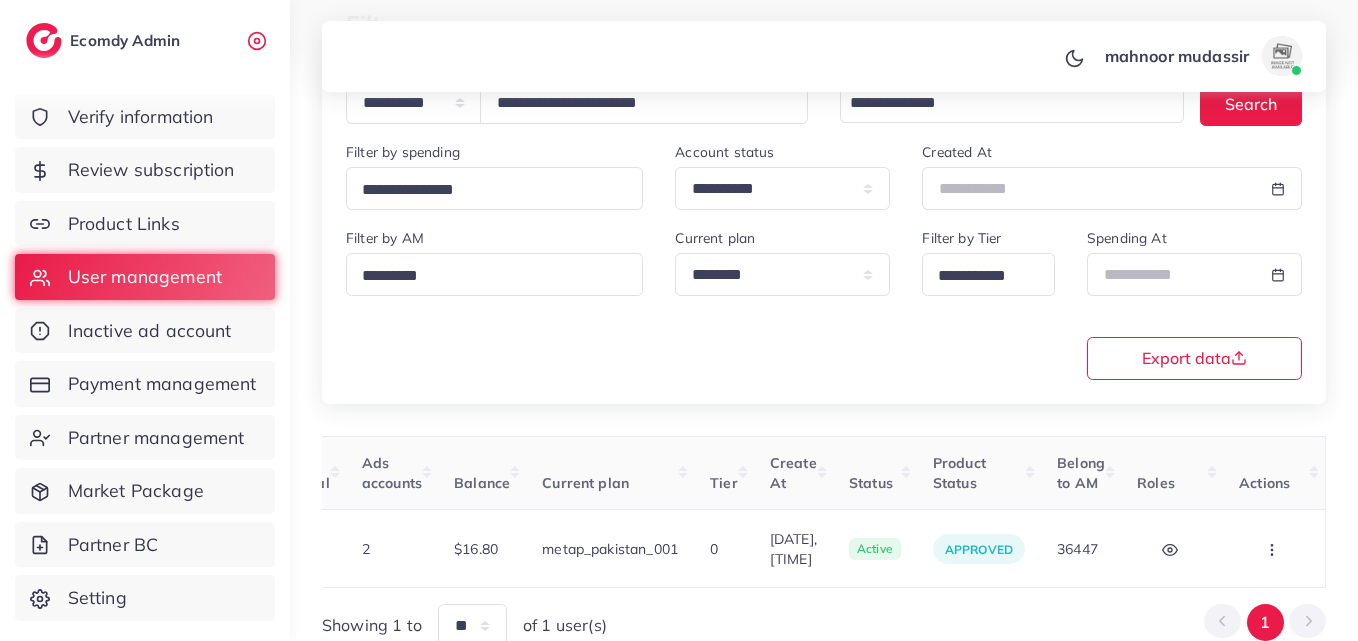 click at bounding box center (679, 51) 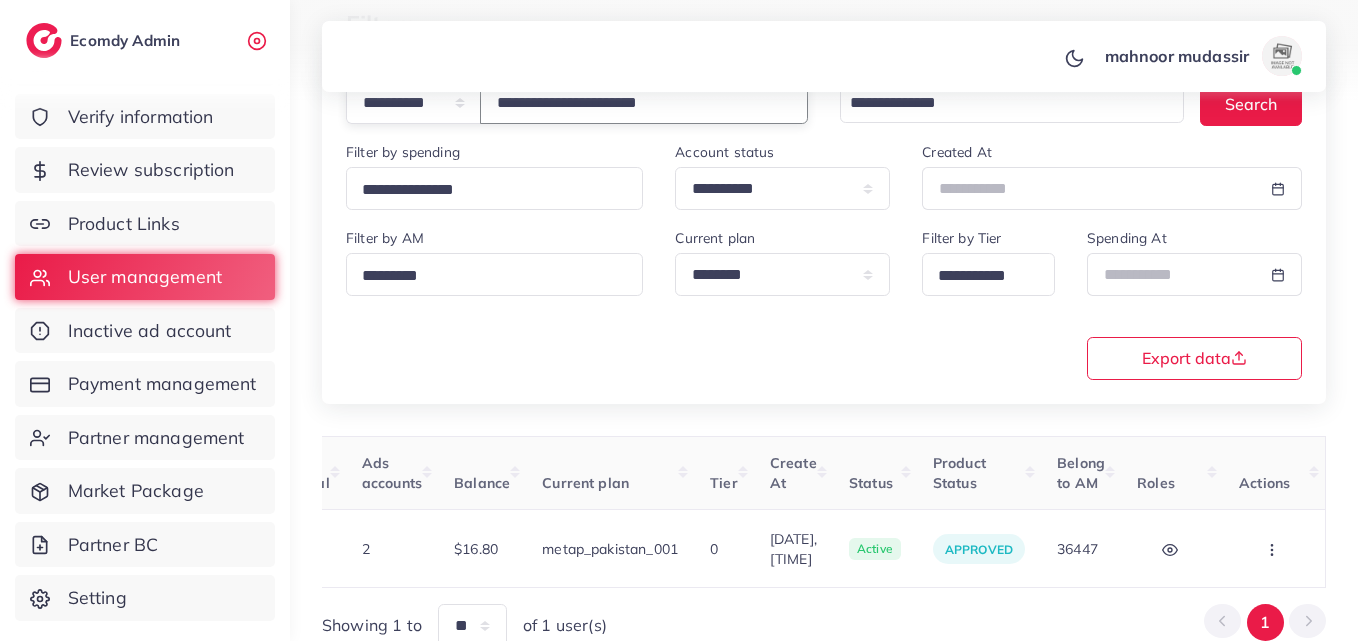 click on "**********" at bounding box center (644, 102) 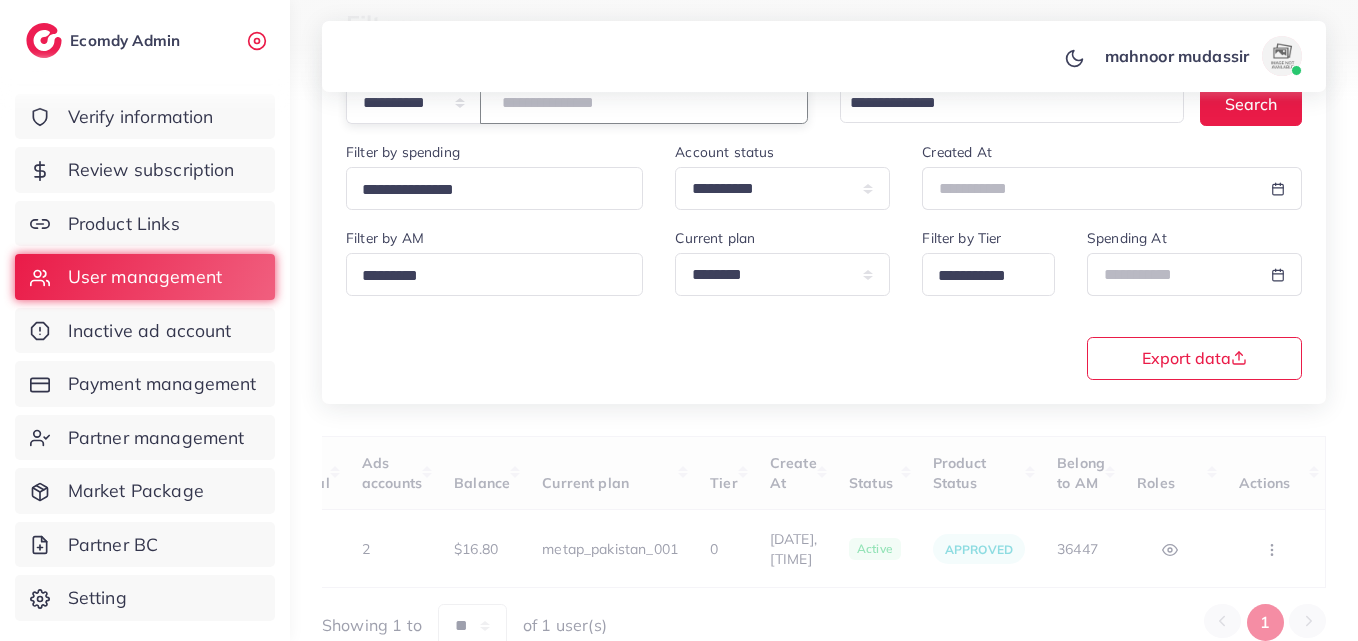 paste on "**********" 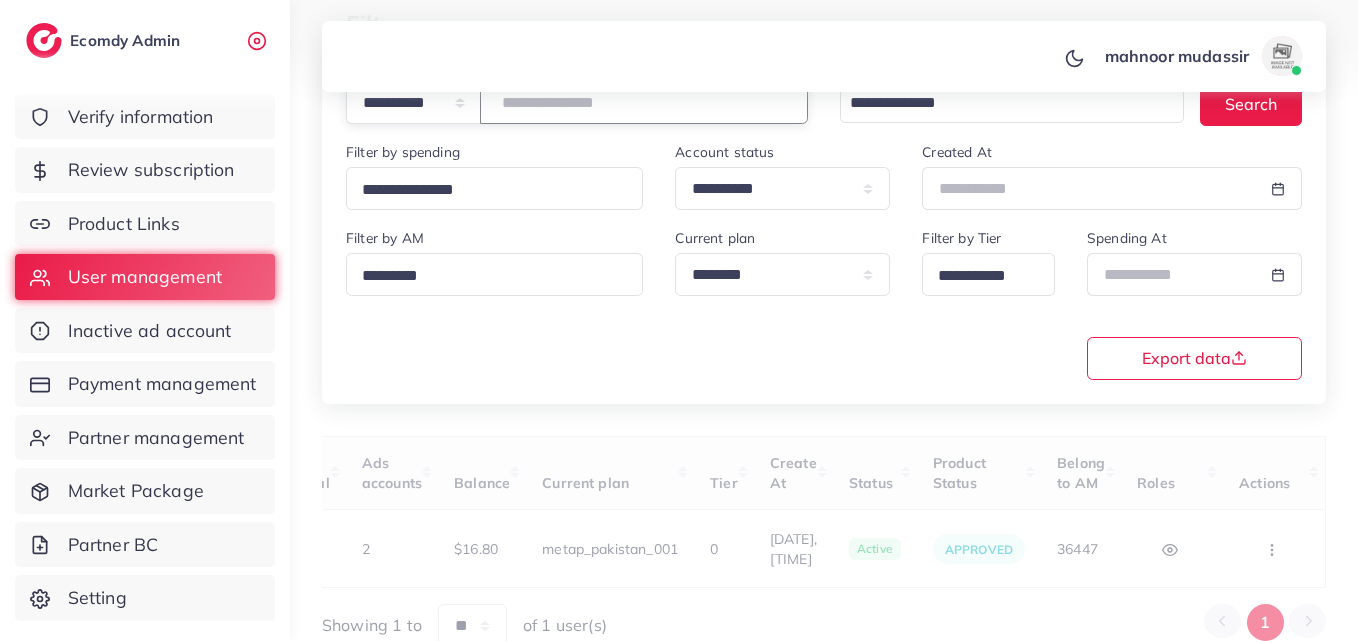 type on "**********" 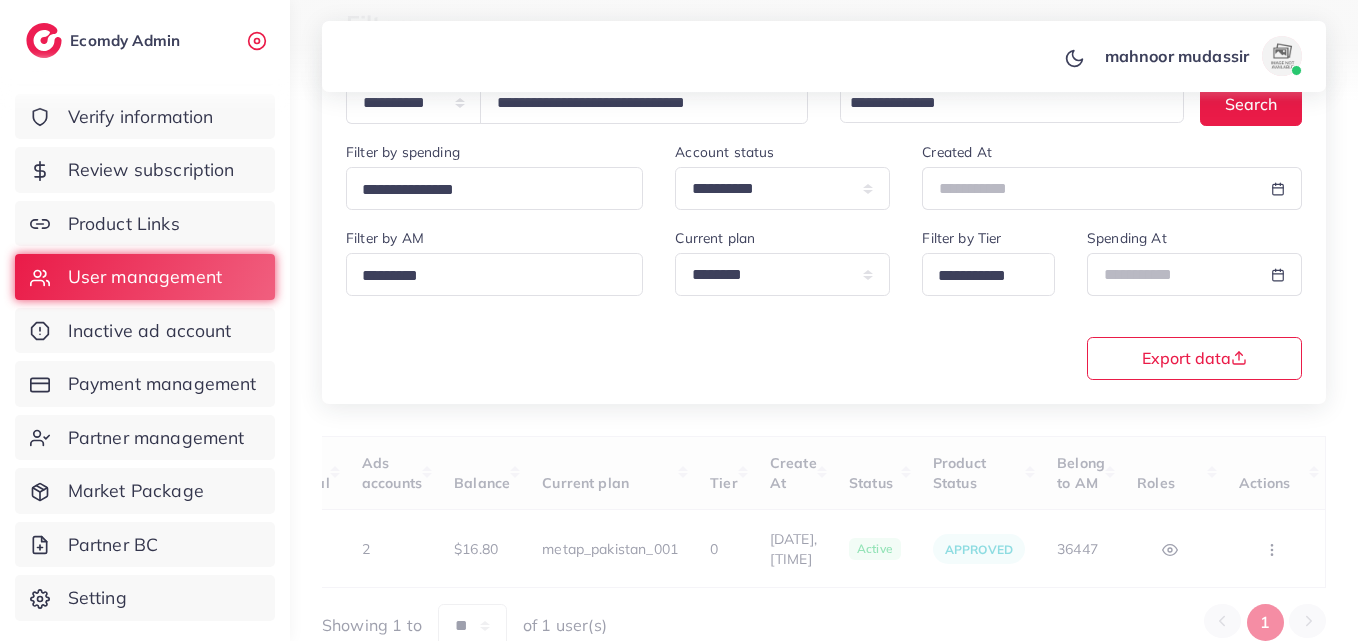 click on "**********" at bounding box center (824, 302) 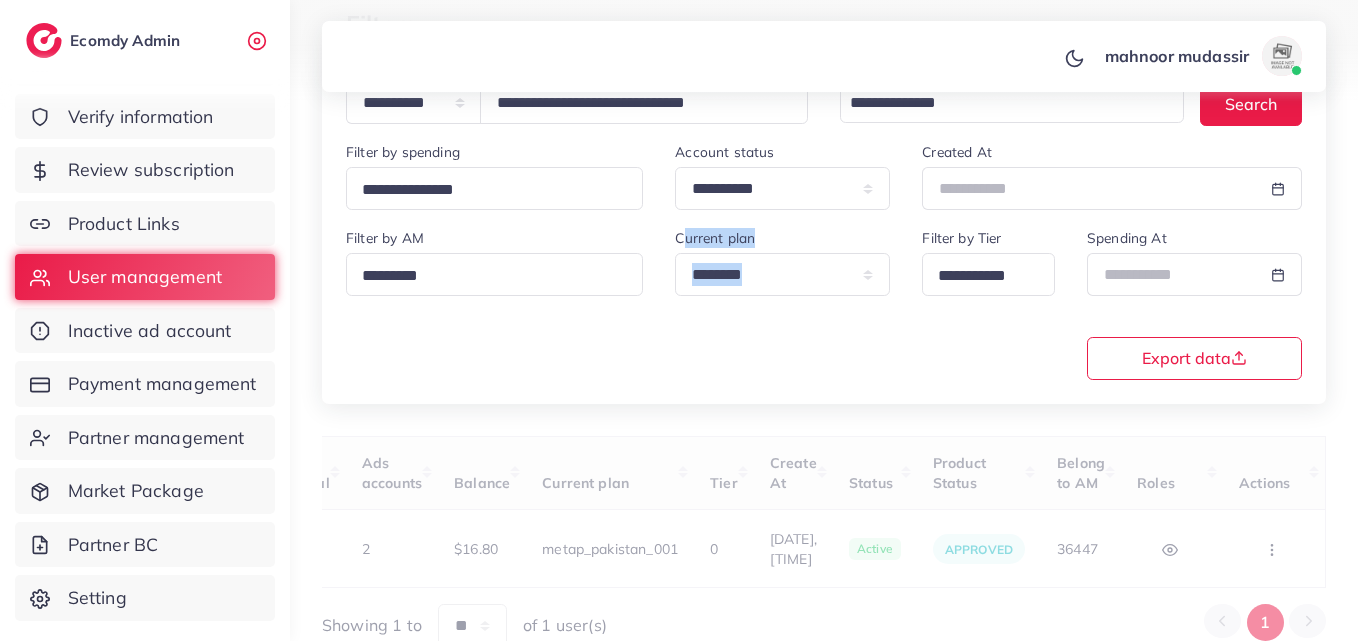 click on "**********" at bounding box center (824, 302) 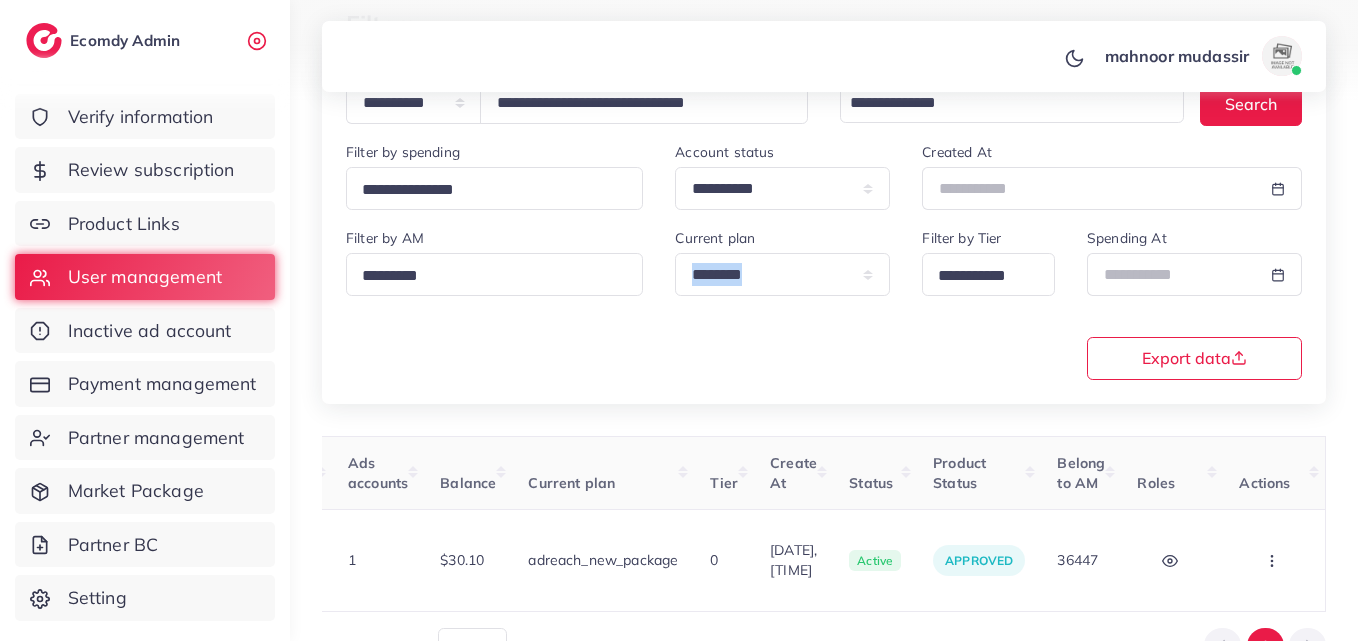 scroll, scrollTop: 0, scrollLeft: 0, axis: both 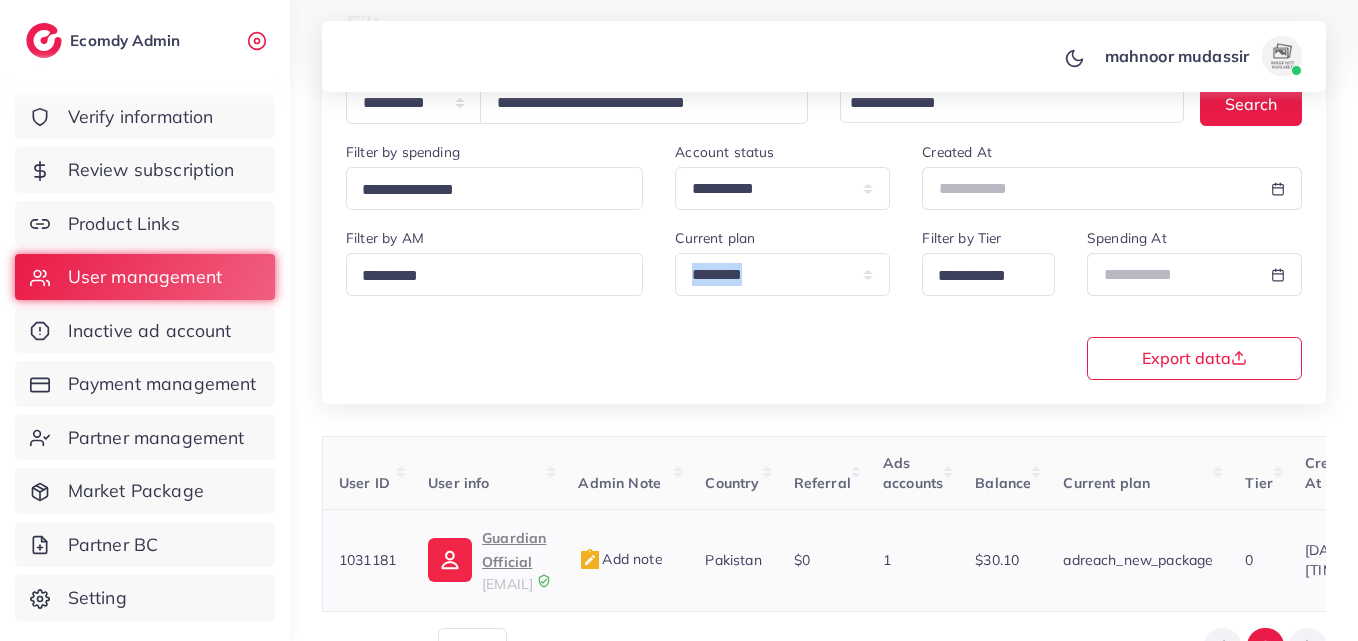 click on "Guardian Official" at bounding box center (514, 550) 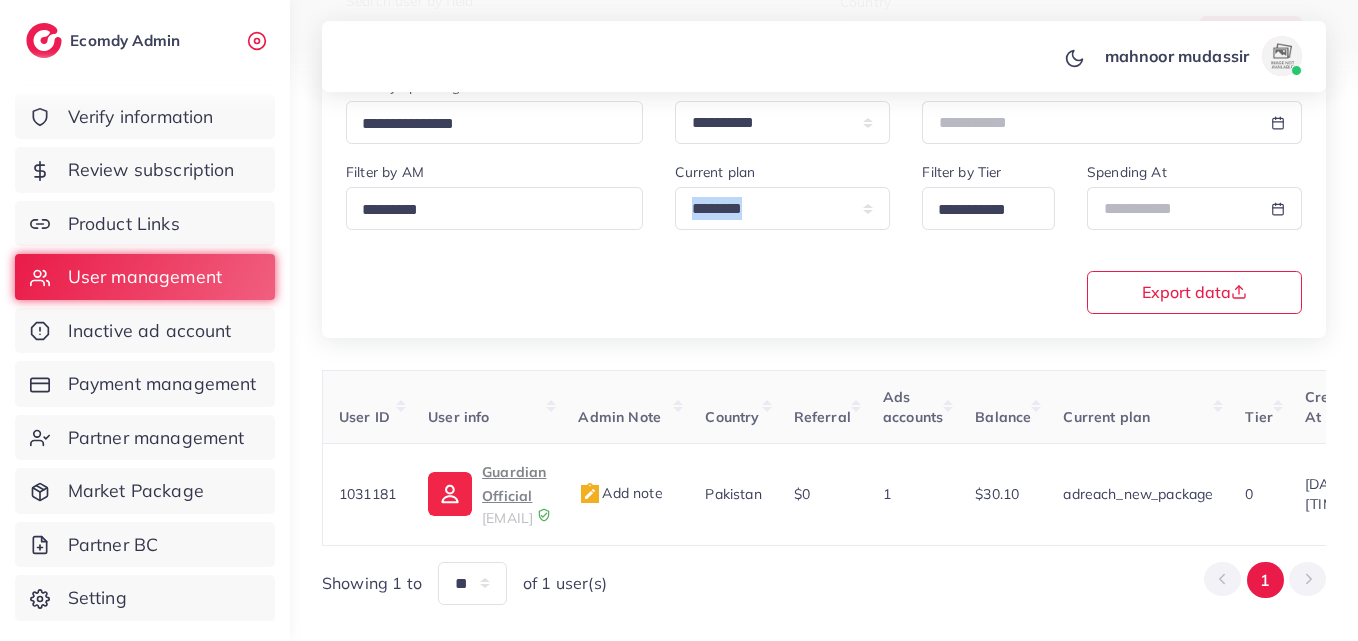 scroll, scrollTop: 316, scrollLeft: 0, axis: vertical 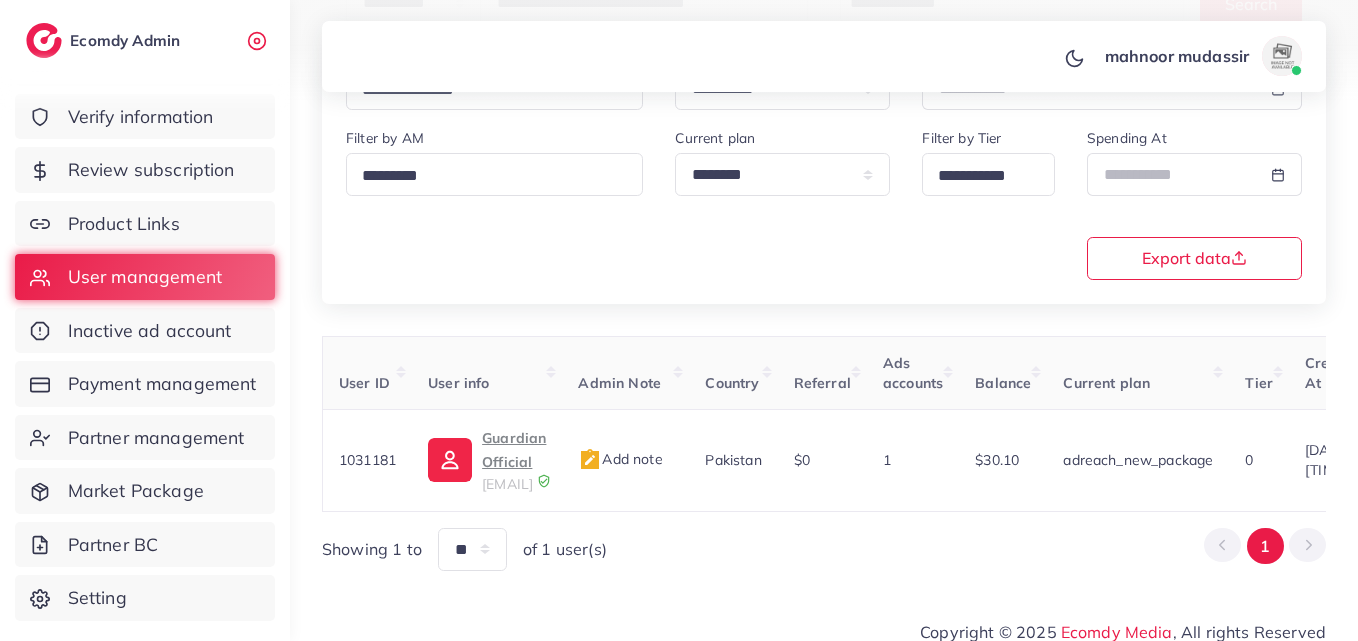 drag, startPoint x: 1356, startPoint y: 470, endPoint x: 1356, endPoint y: 430, distance: 40 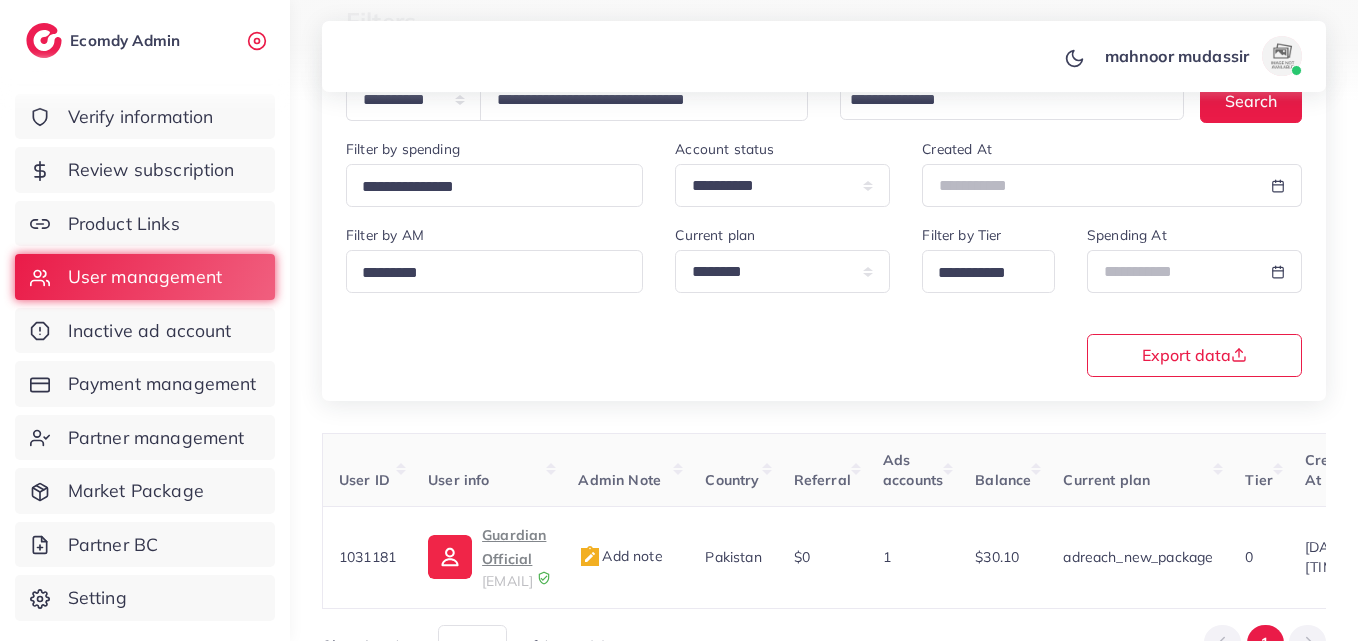 scroll, scrollTop: 200, scrollLeft: 0, axis: vertical 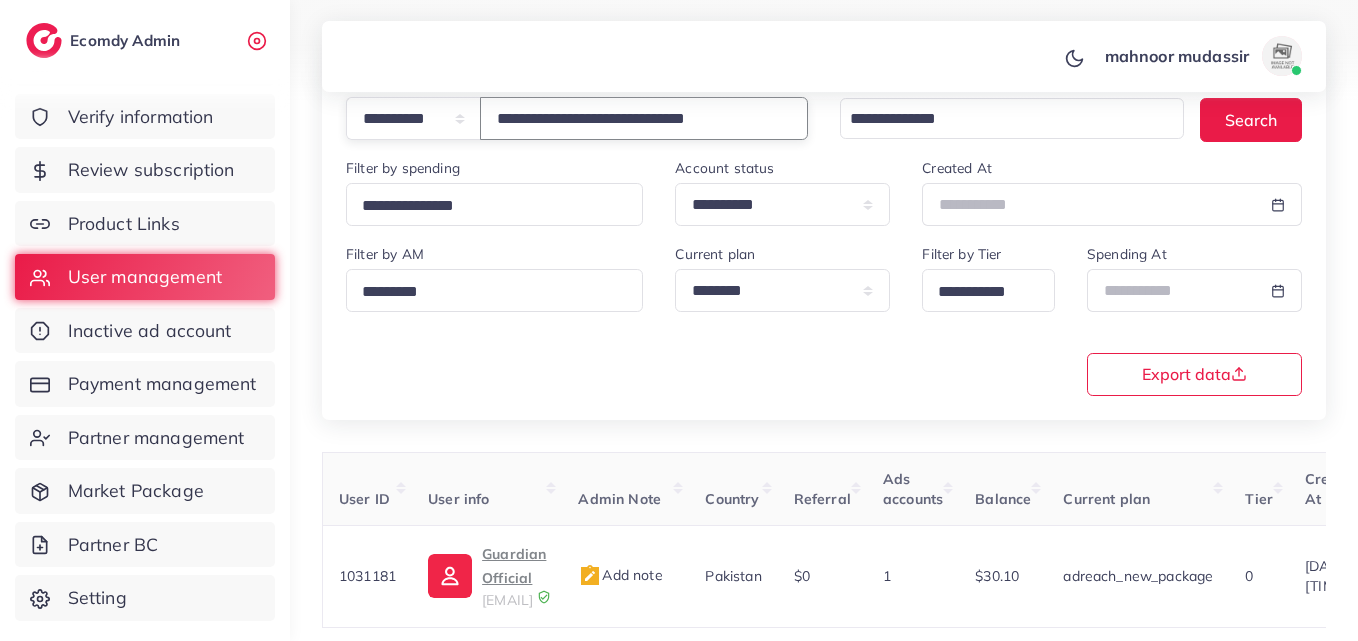 click on "**********" at bounding box center (644, 118) 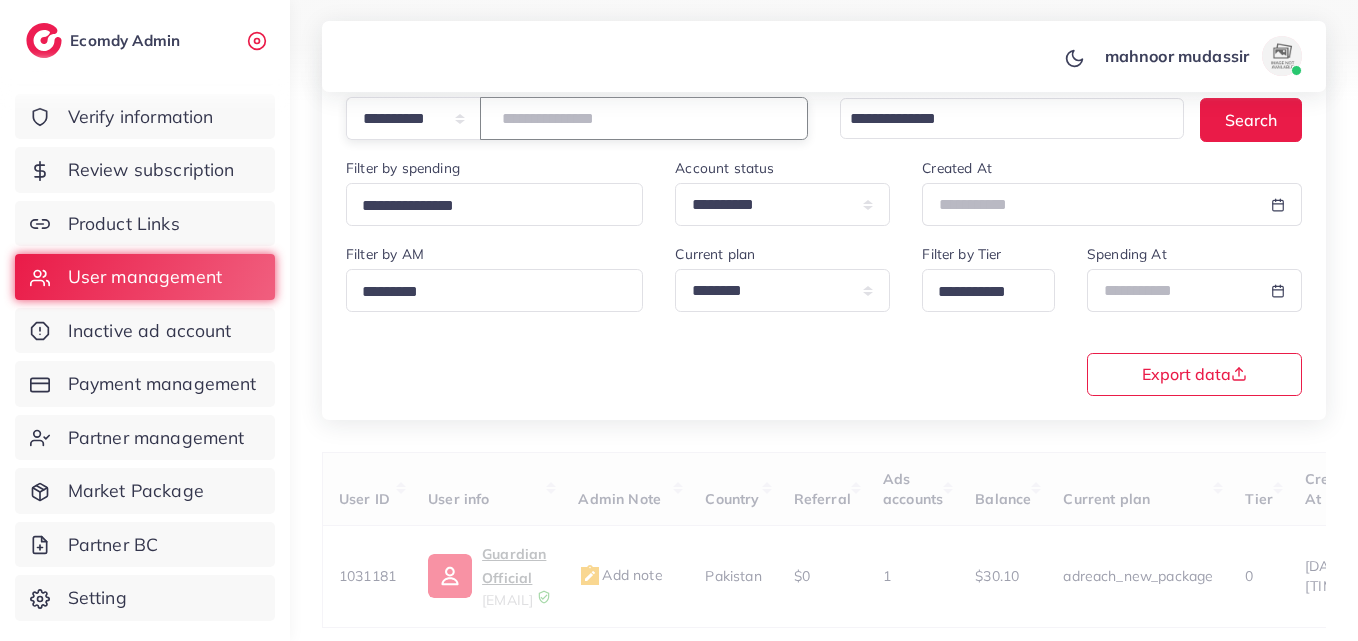 paste on "**********" 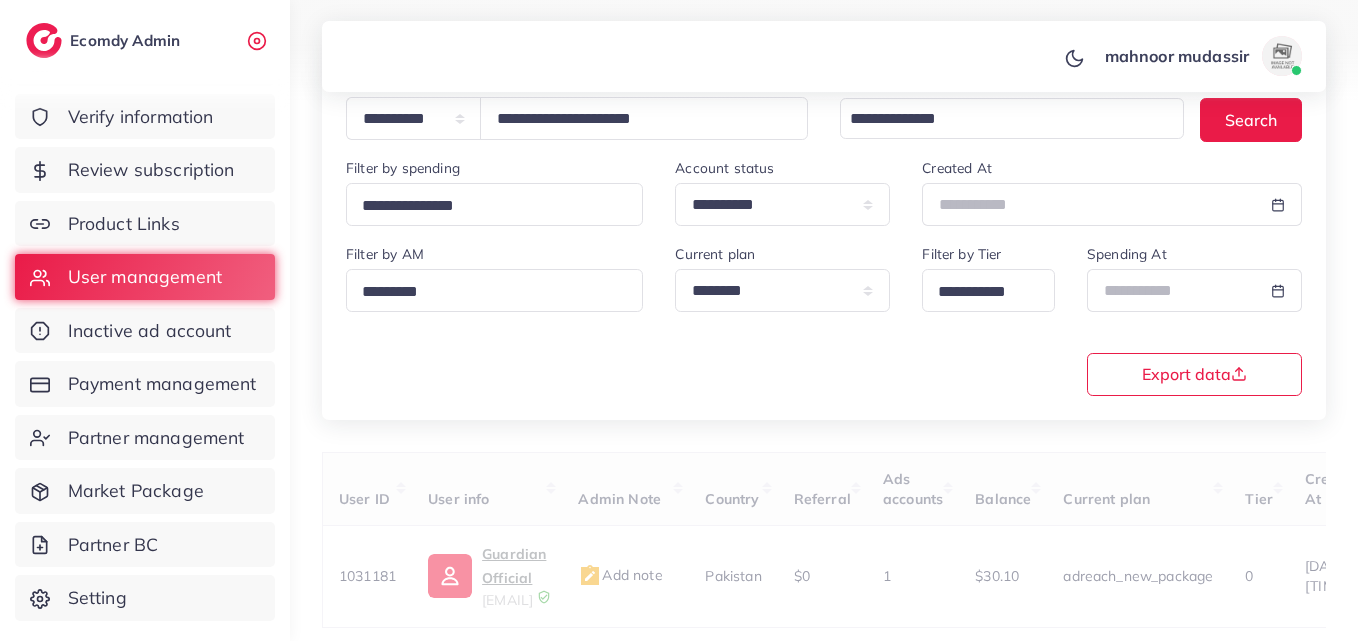 drag, startPoint x: 654, startPoint y: 123, endPoint x: 691, endPoint y: 370, distance: 249.75587 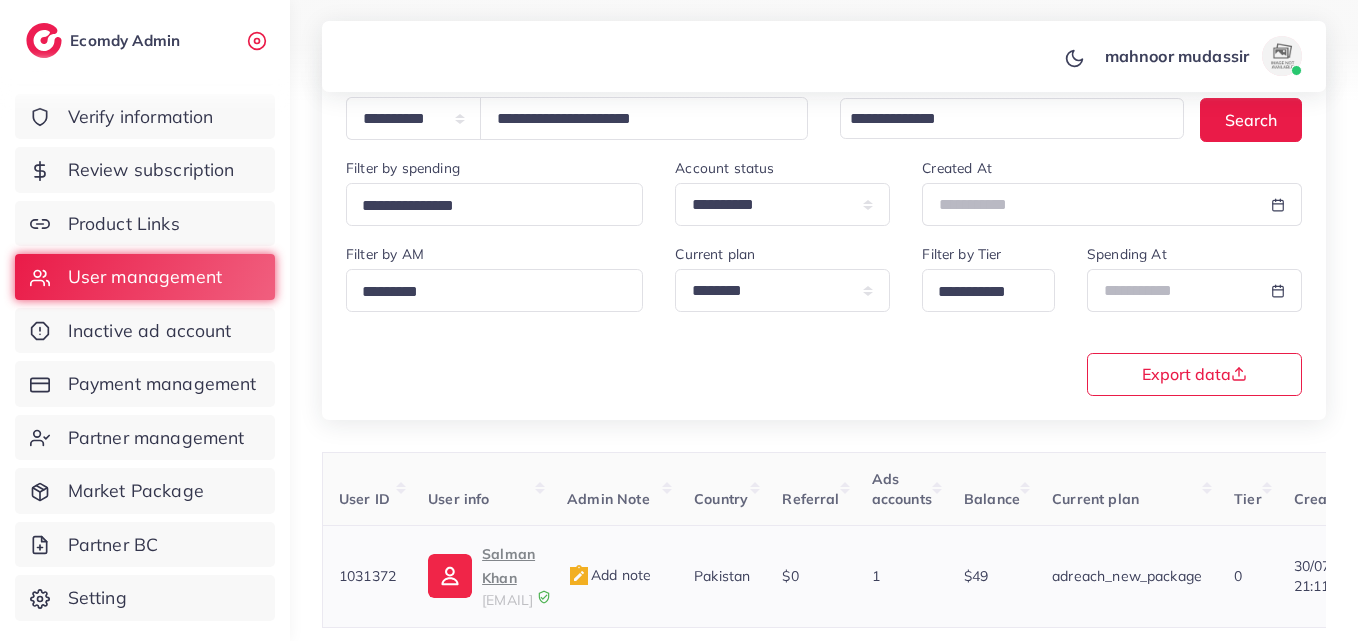 click on "Salman Khan" at bounding box center [508, 566] 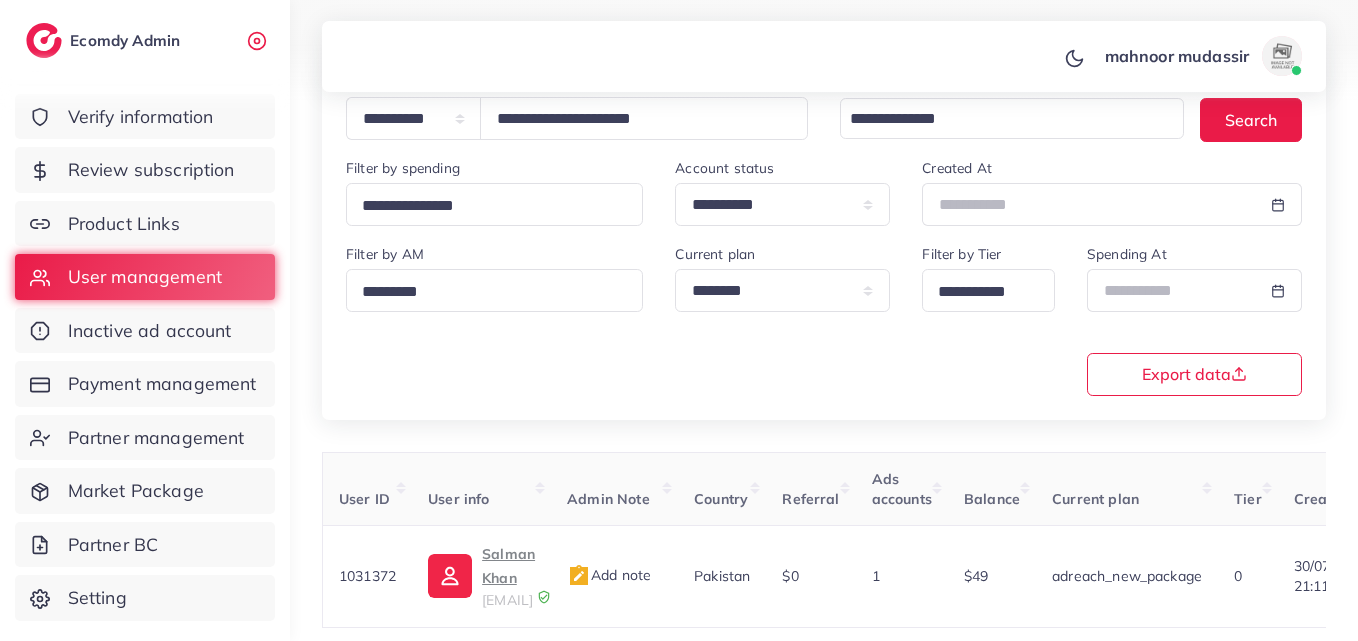 scroll, scrollTop: 0, scrollLeft: 676, axis: horizontal 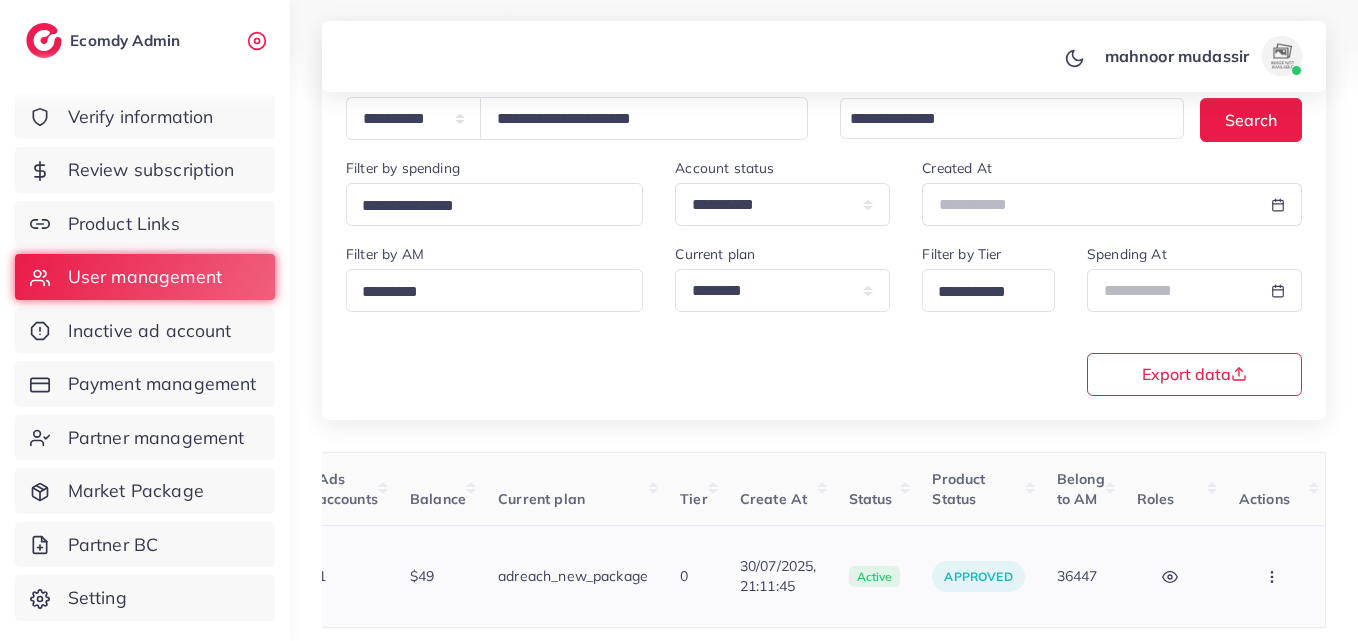 click at bounding box center (1274, 576) 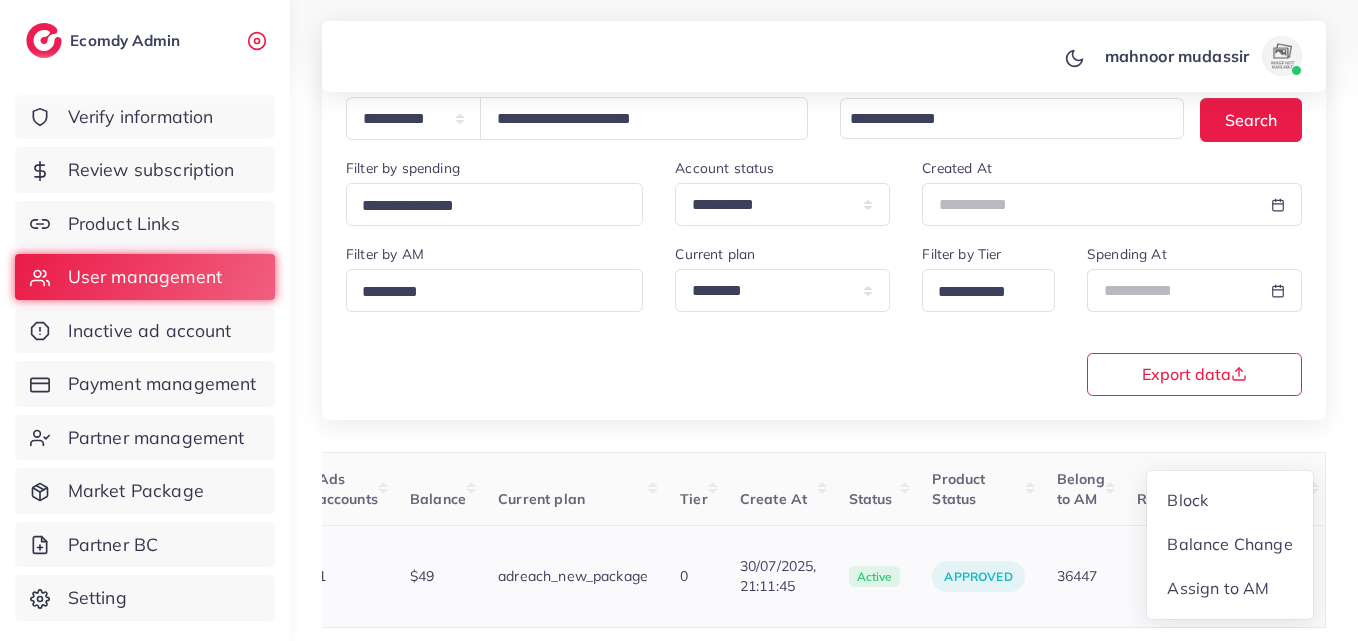 scroll, scrollTop: 2, scrollLeft: 676, axis: both 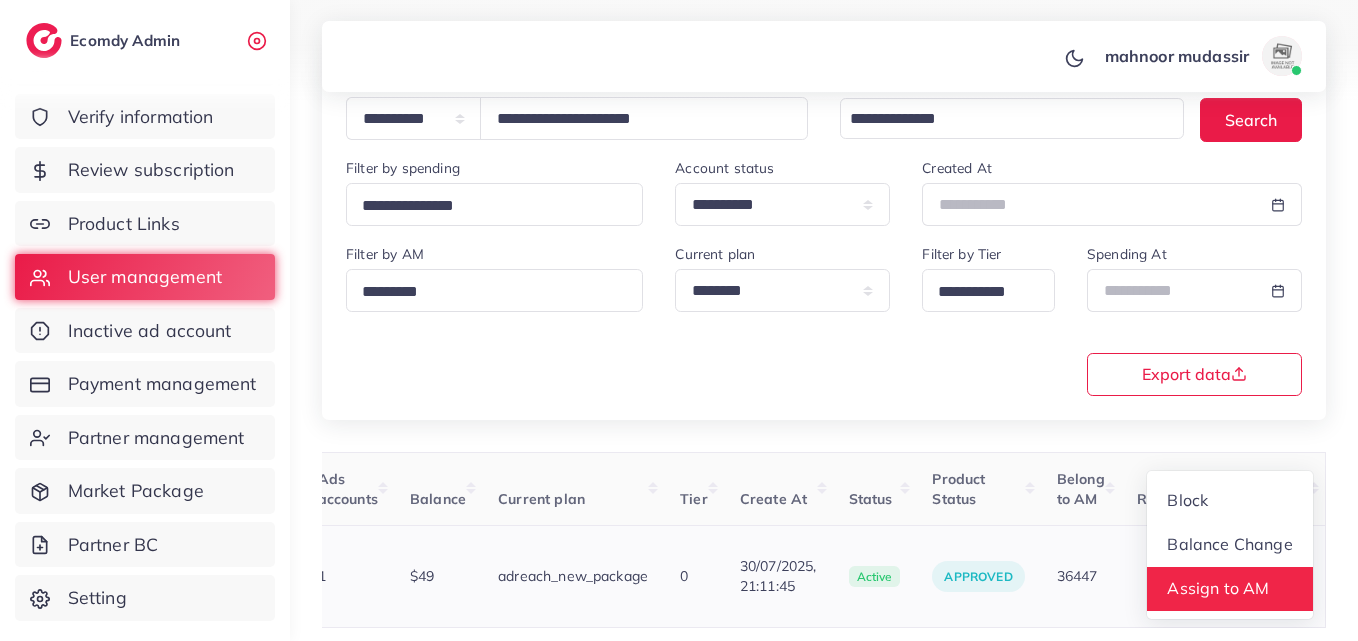 click on "Assign to AM" at bounding box center [1218, 588] 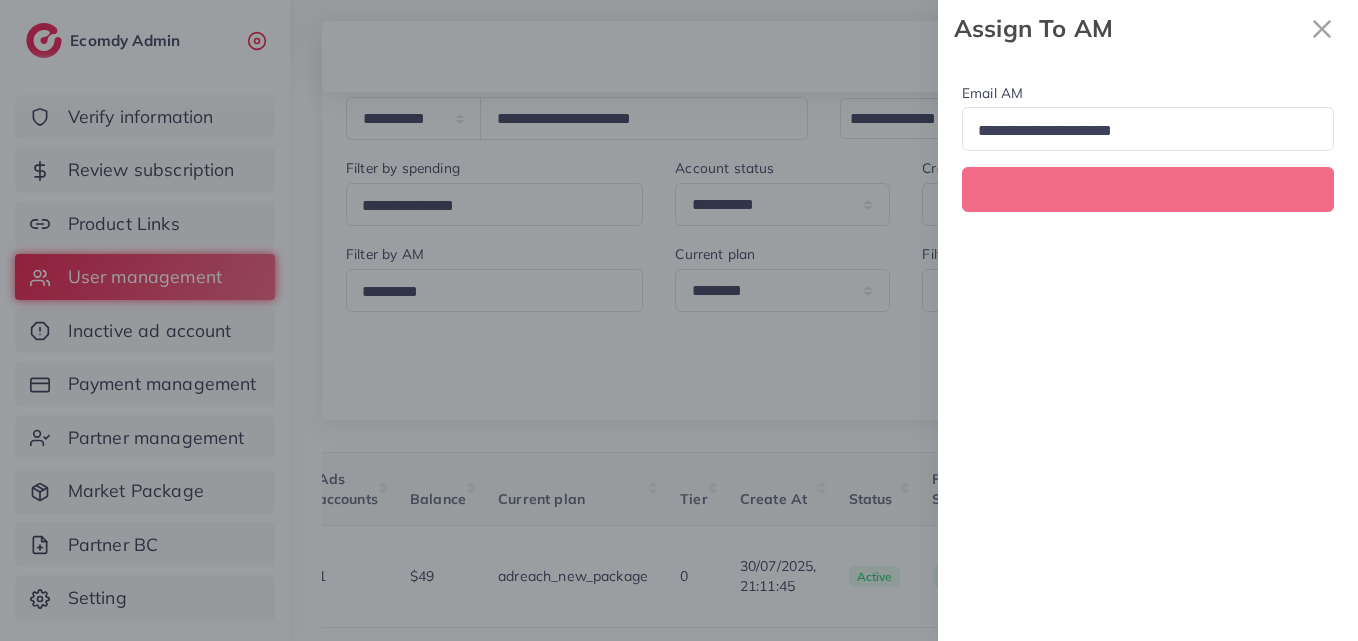 scroll, scrollTop: 0, scrollLeft: 676, axis: horizontal 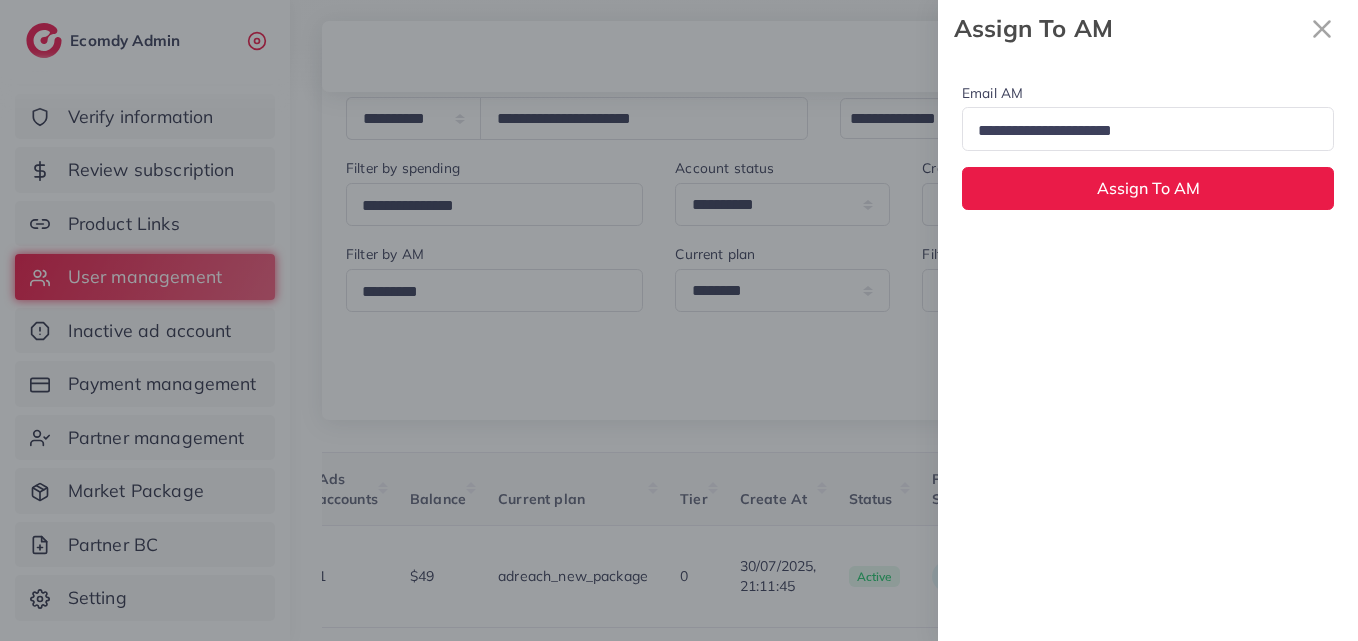 click at bounding box center [1139, 131] 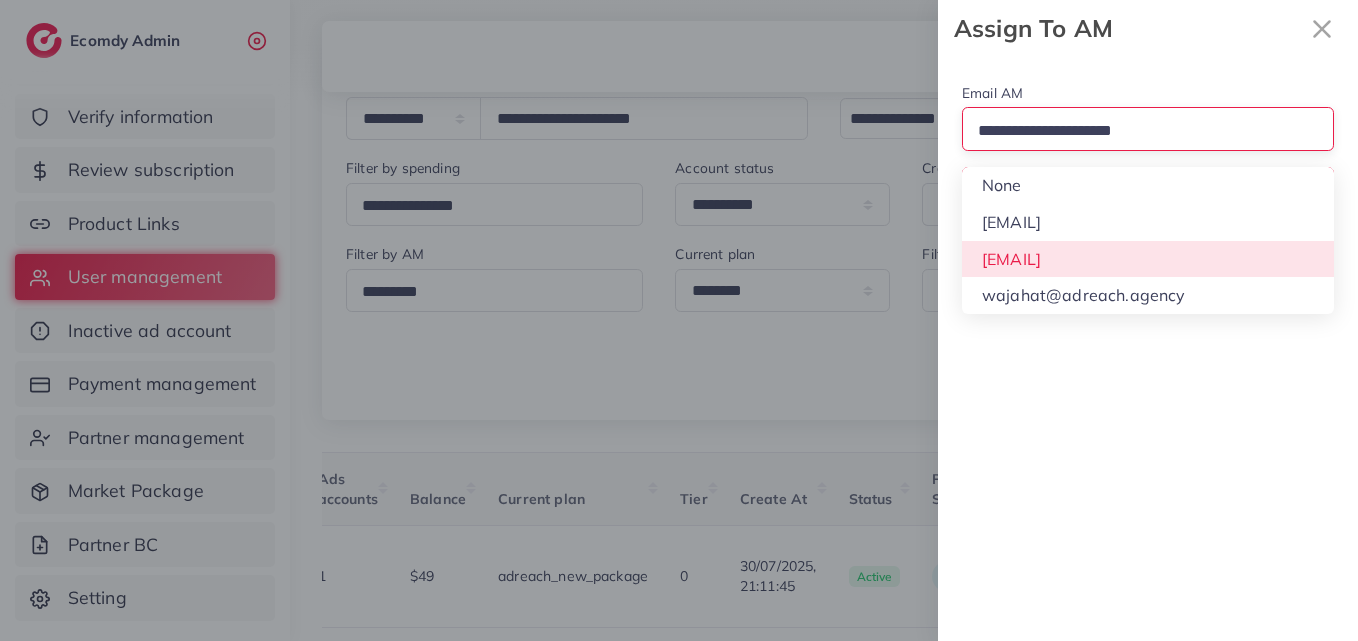 click on "Email AM            Loading...
None
hadibaaslam@gmail.com
natashashahid163@gmail.com
wajahat@adreach.agency
Assign To AM" at bounding box center [1148, 349] 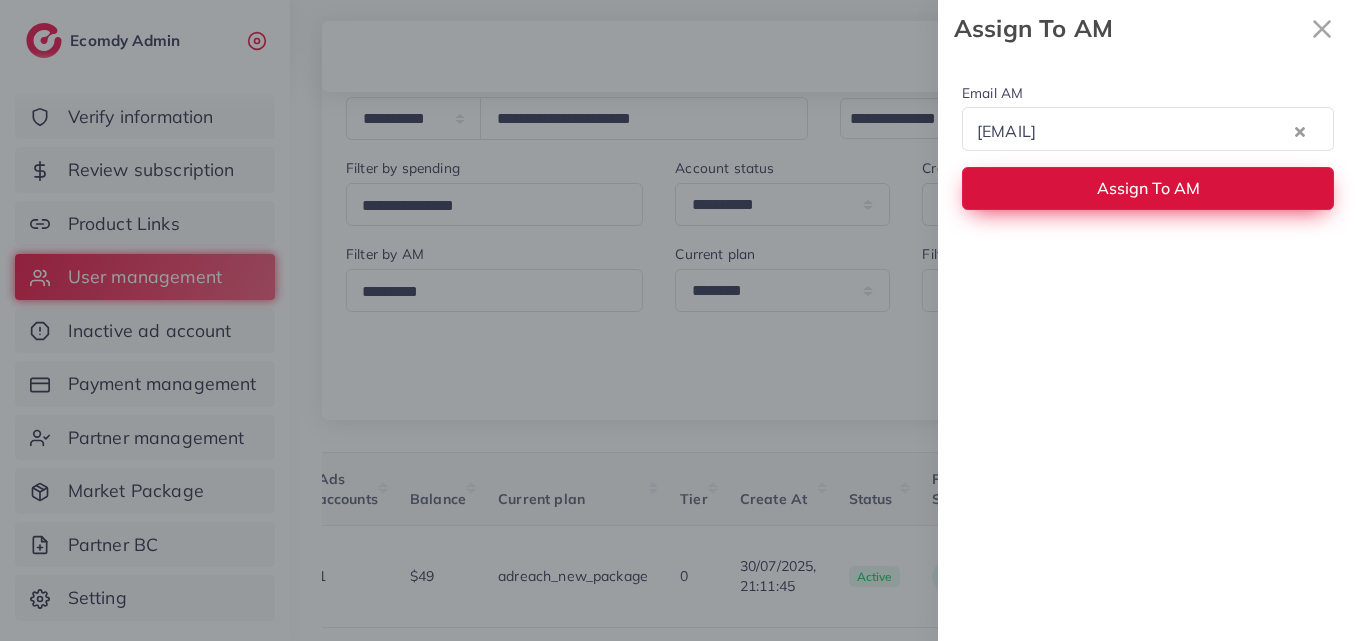 click on "Assign To AM" at bounding box center [1148, 188] 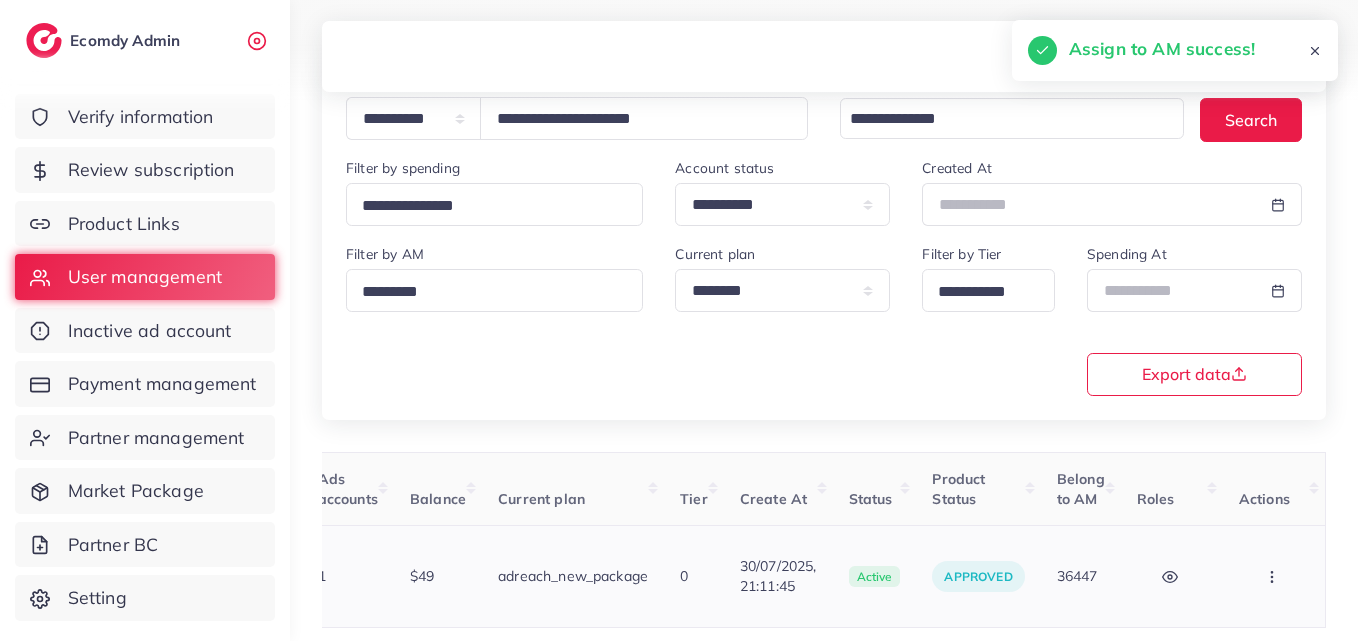 click at bounding box center (1274, 576) 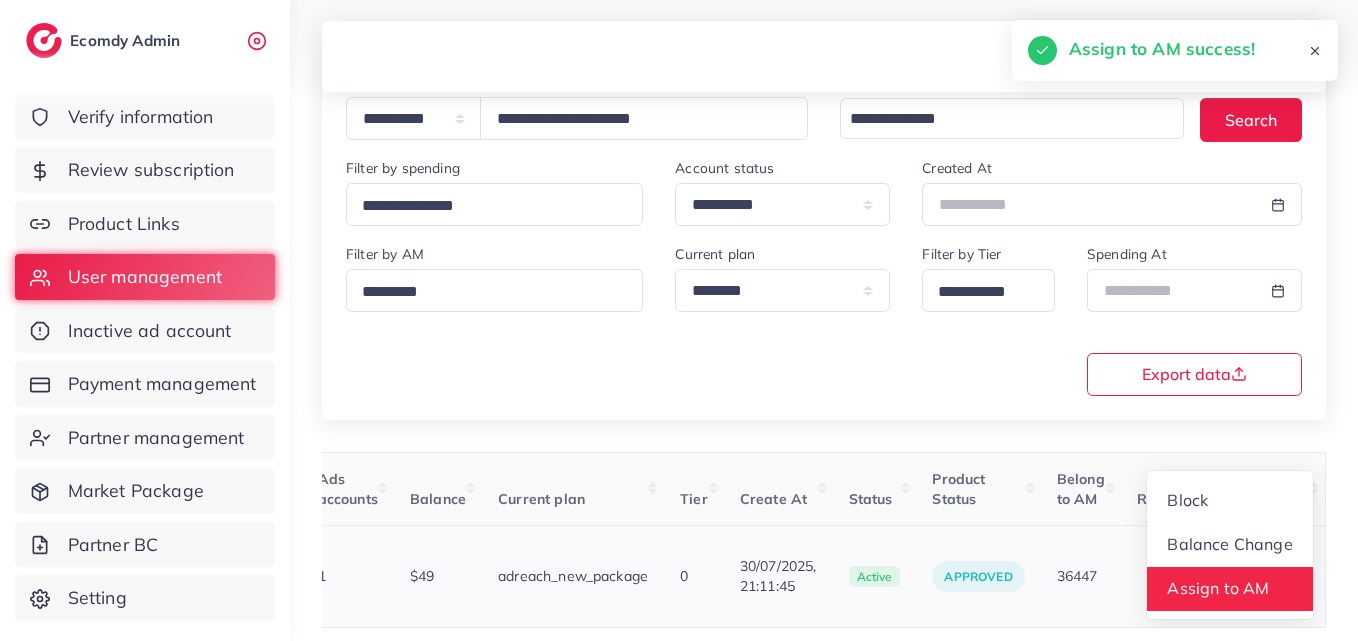 click on "Assign to AM" at bounding box center (1230, 589) 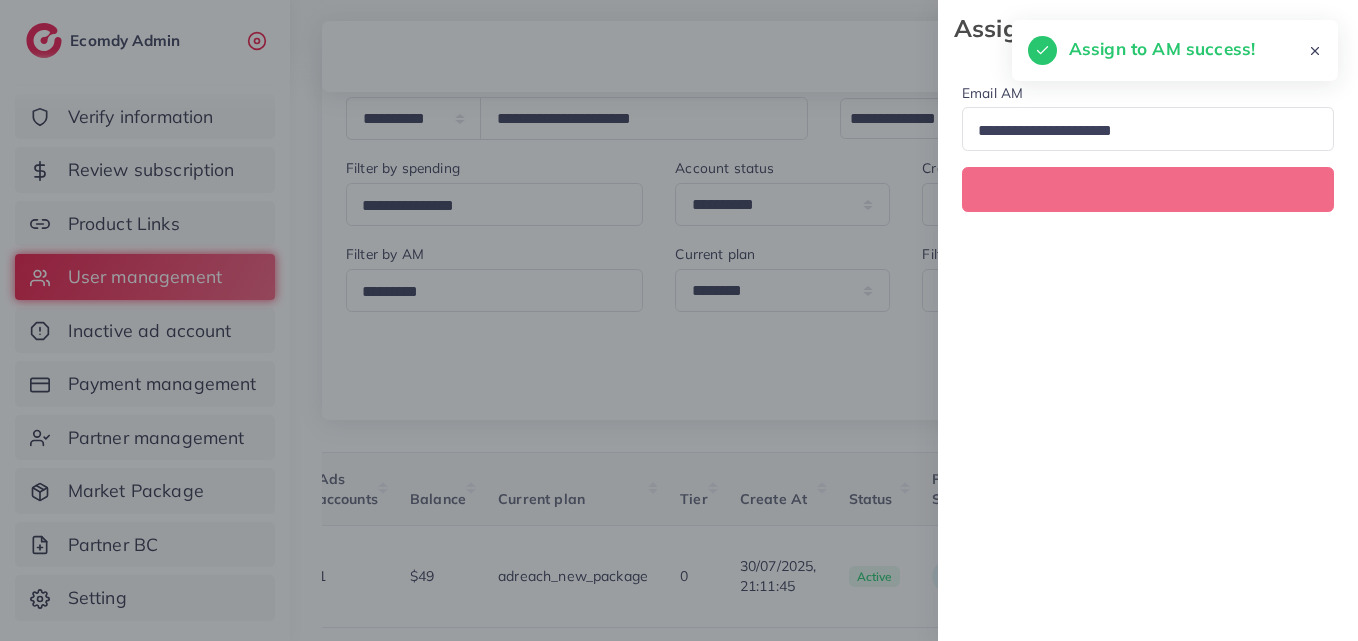 scroll, scrollTop: 0, scrollLeft: 676, axis: horizontal 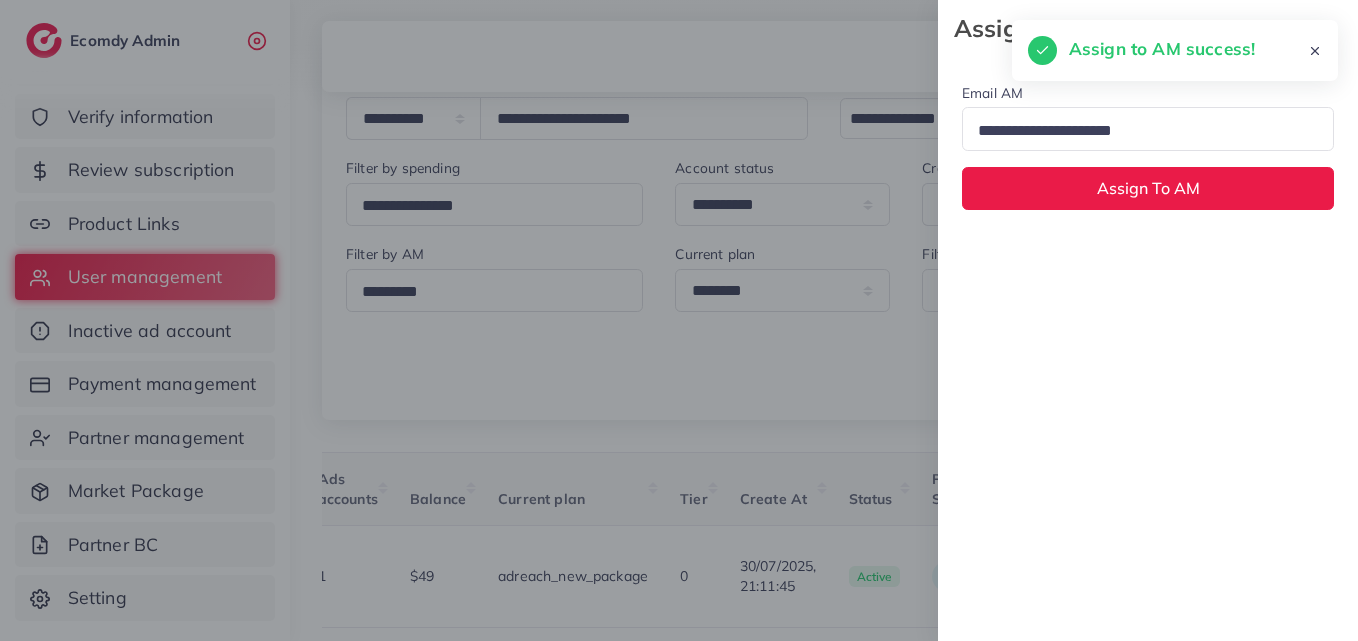click at bounding box center (1139, 131) 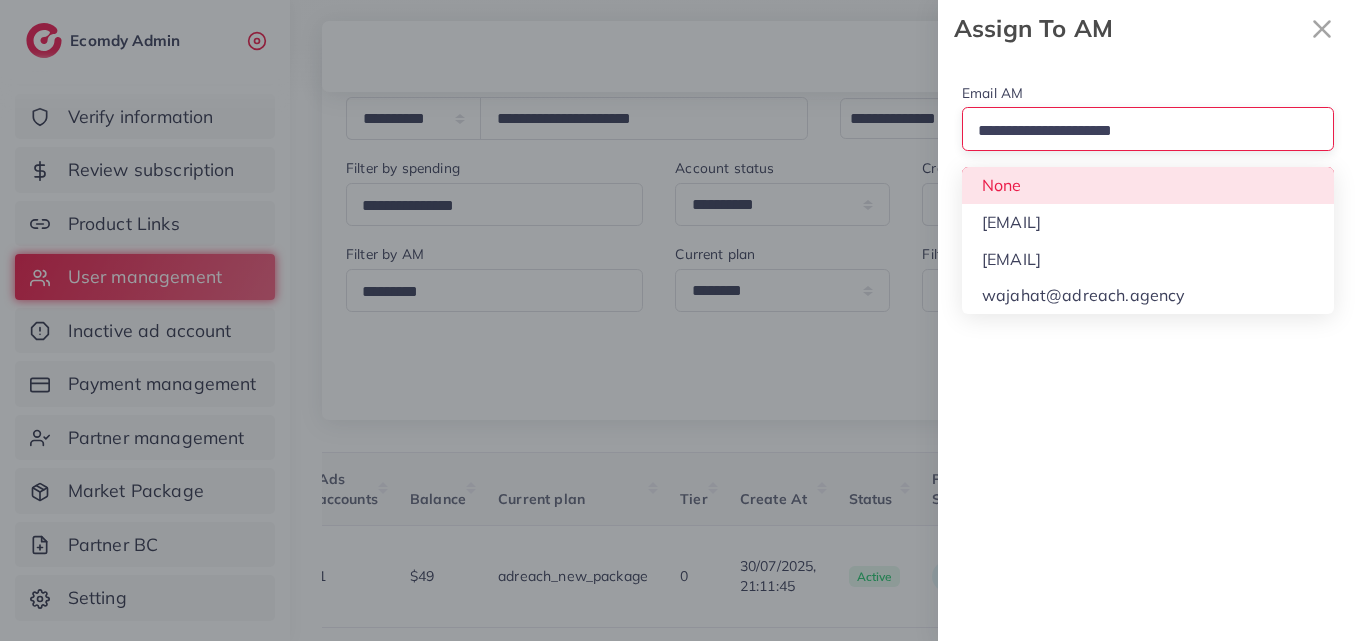 click on "Email AM            Loading...
None
hadibaaslam@gmail.com
natashashahid163@gmail.com
wajahat@adreach.agency
Assign To AM" at bounding box center (1148, 145) 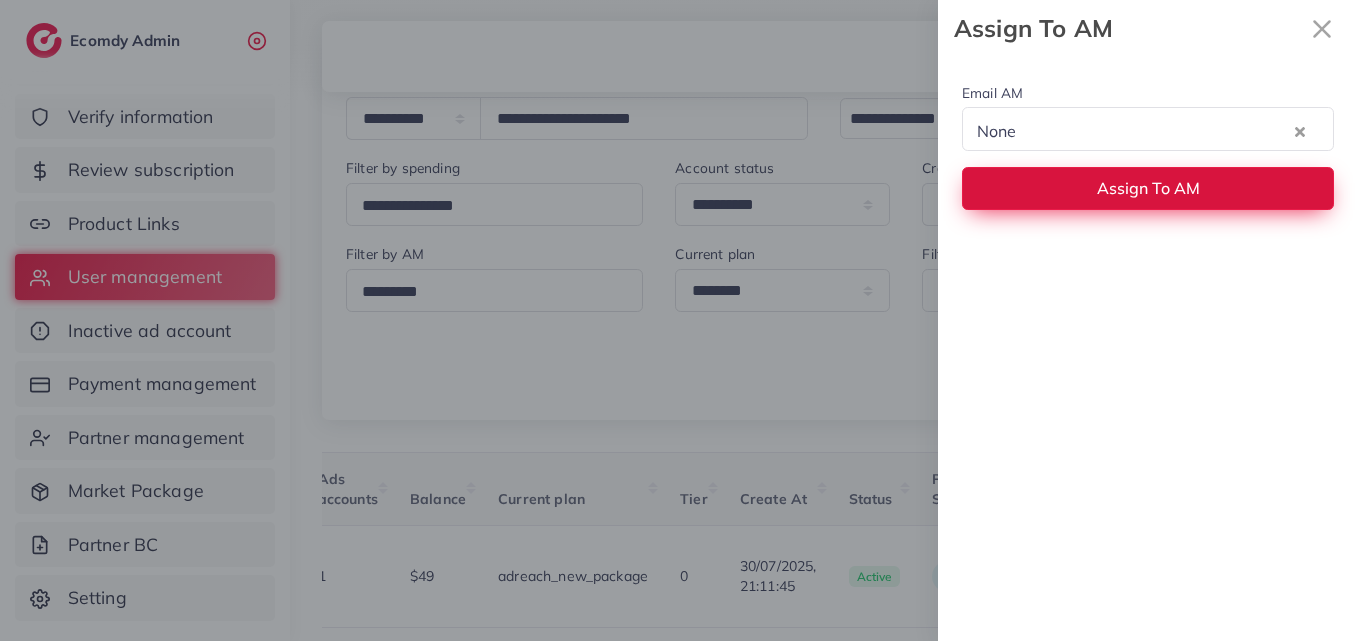 click on "Assign To AM" at bounding box center (1148, 188) 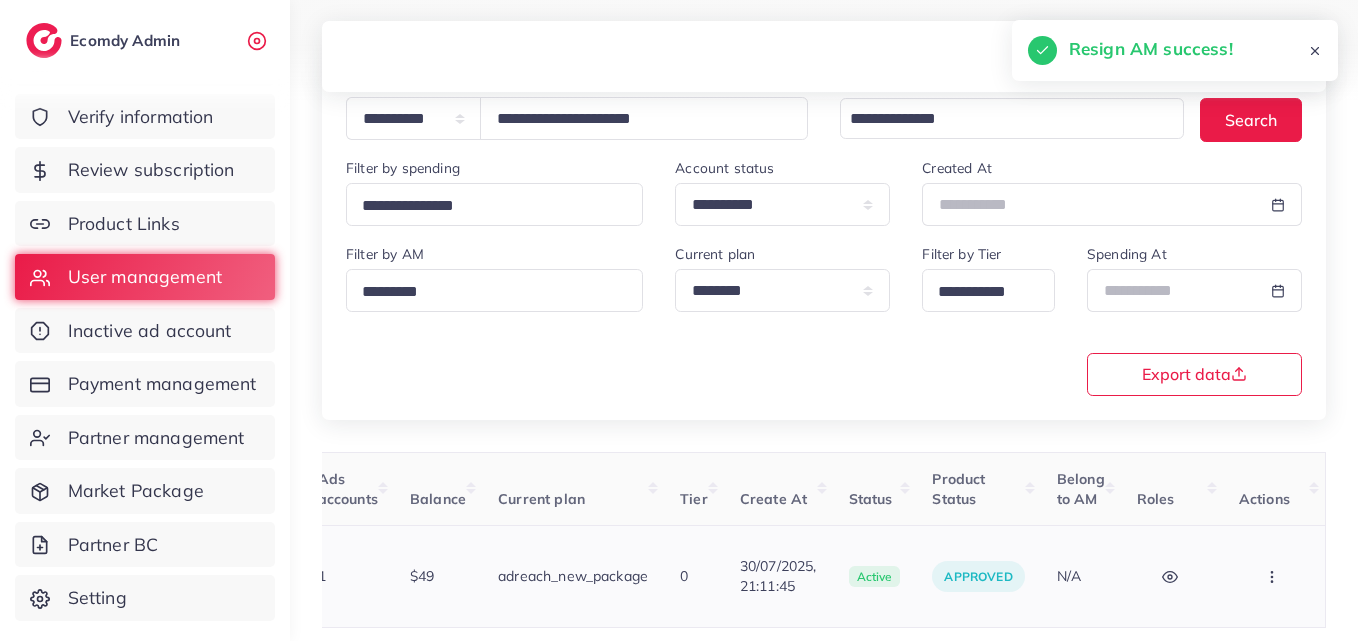 click at bounding box center (1274, 576) 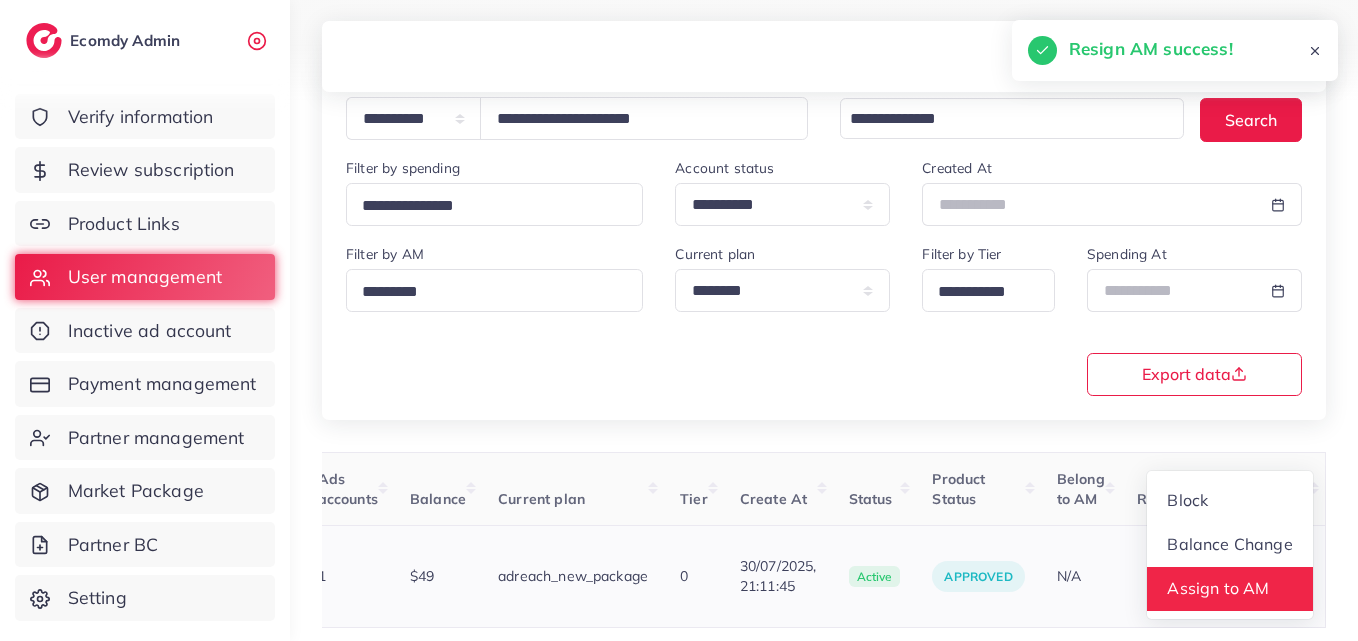 click on "Assign to AM" at bounding box center [1218, 588] 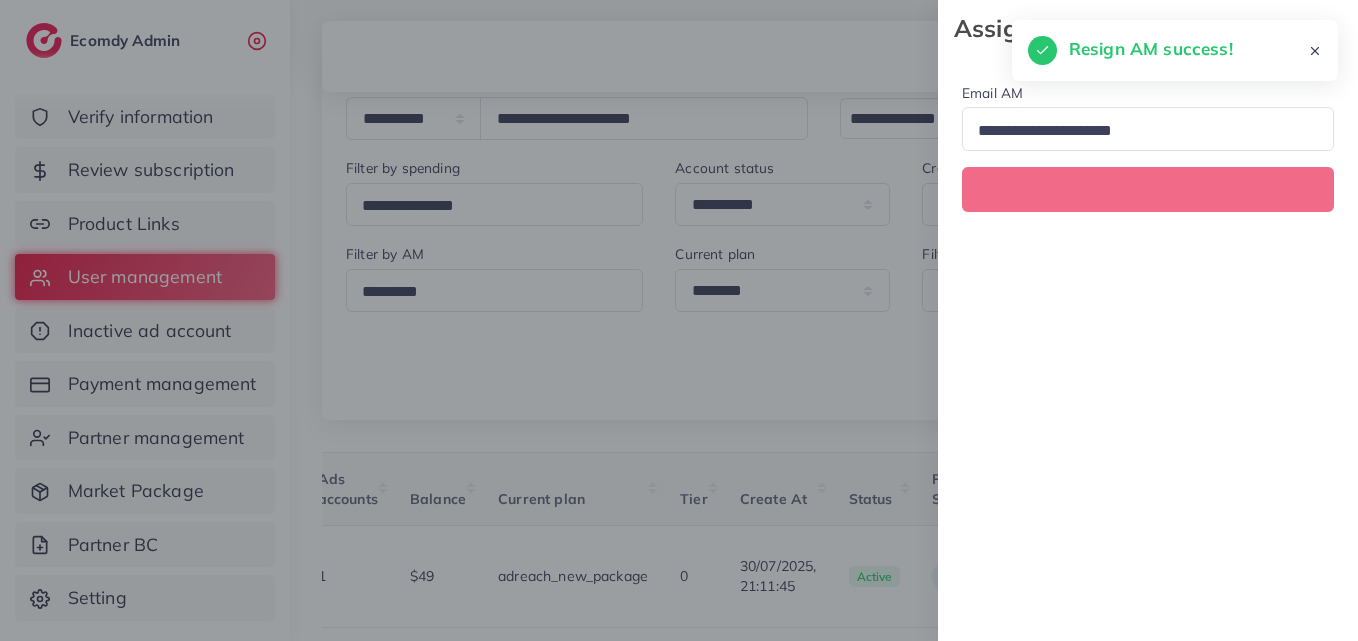 scroll, scrollTop: 0, scrollLeft: 676, axis: horizontal 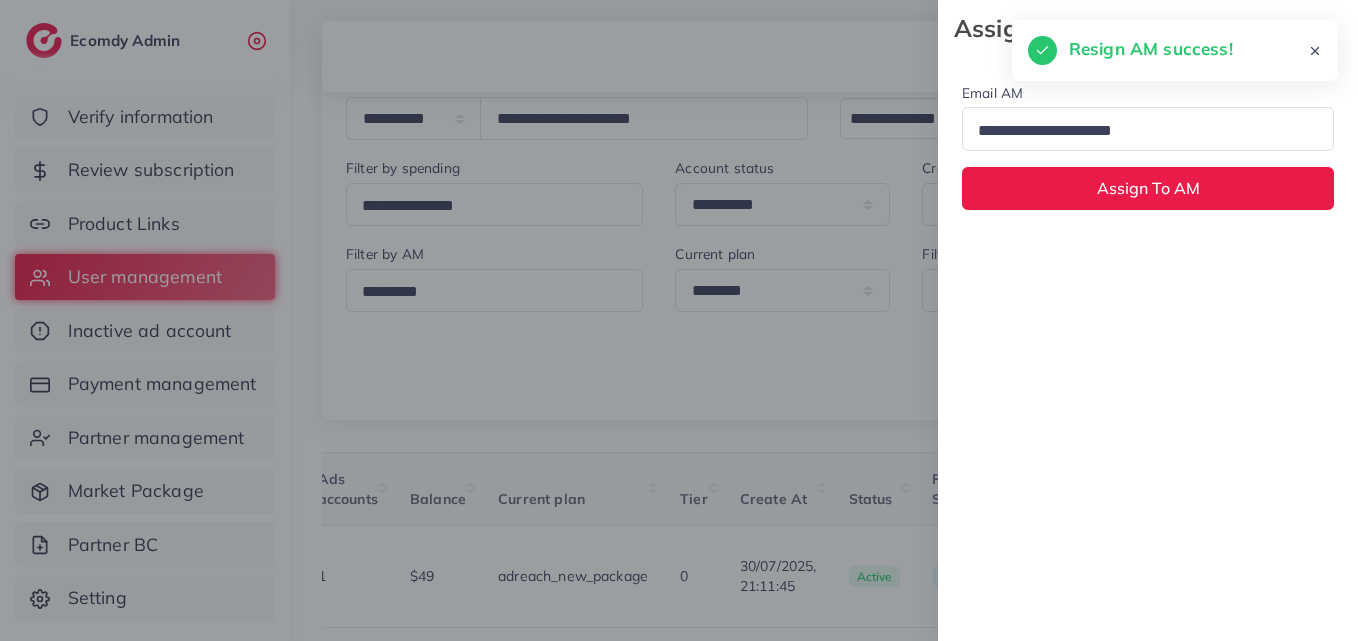 click at bounding box center [1139, 131] 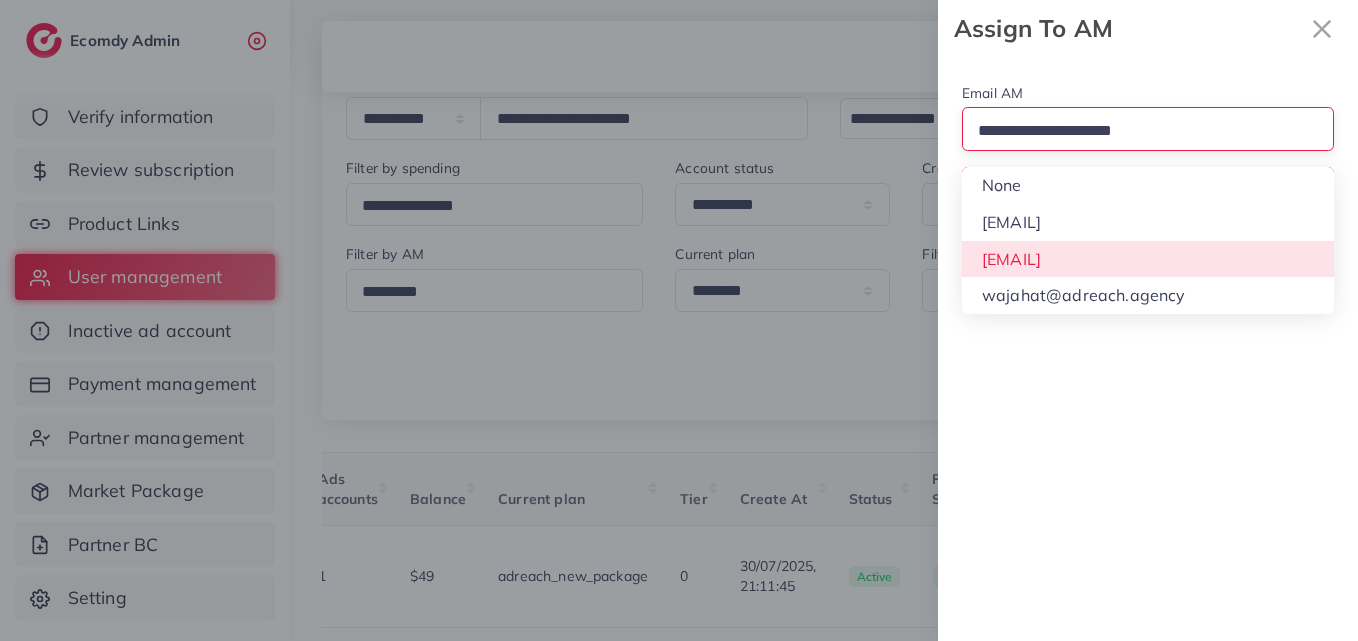 click on "Email AM            Loading...
None
hadibaaslam@gmail.com
natashashahid163@gmail.com
wajahat@adreach.agency
Assign To AM" at bounding box center (1148, 349) 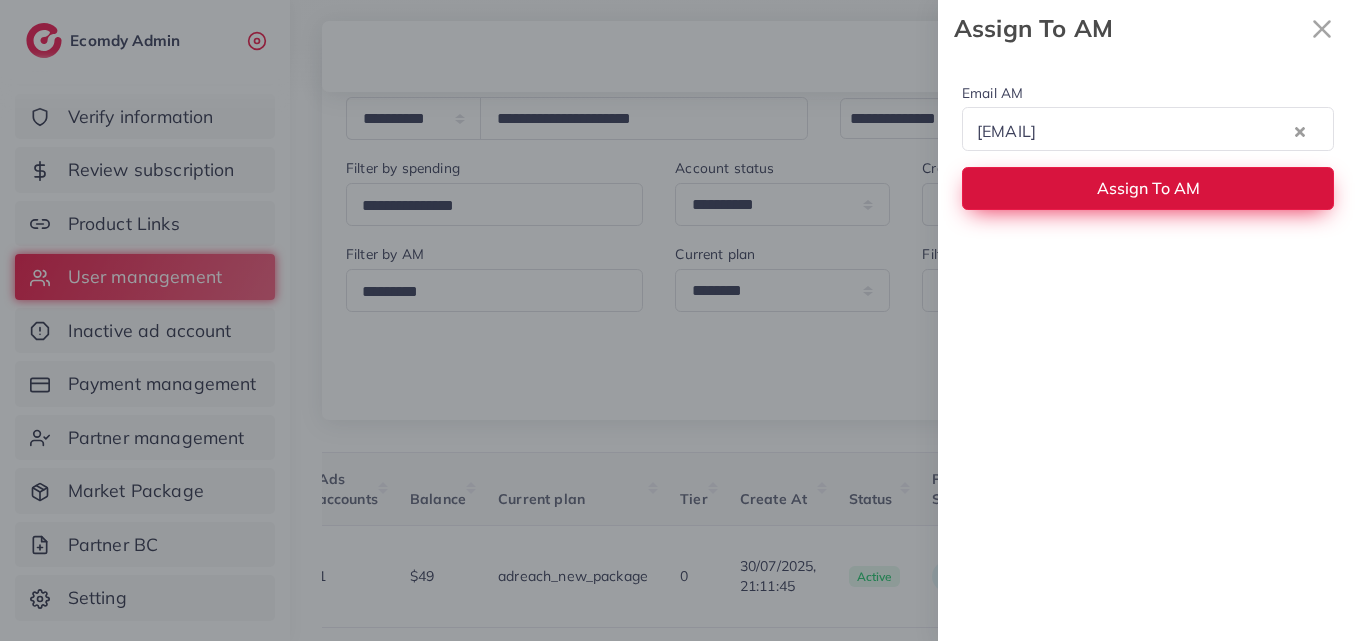 click on "Assign To AM" at bounding box center (1148, 188) 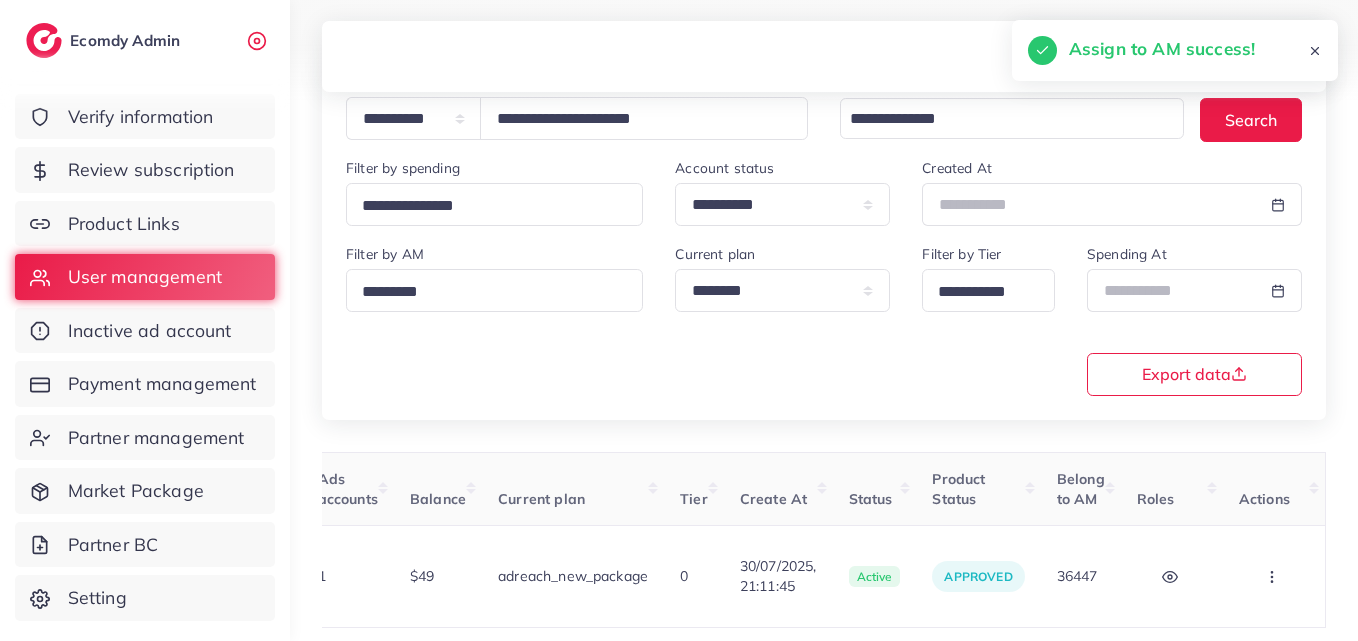 scroll, scrollTop: 0, scrollLeft: 0, axis: both 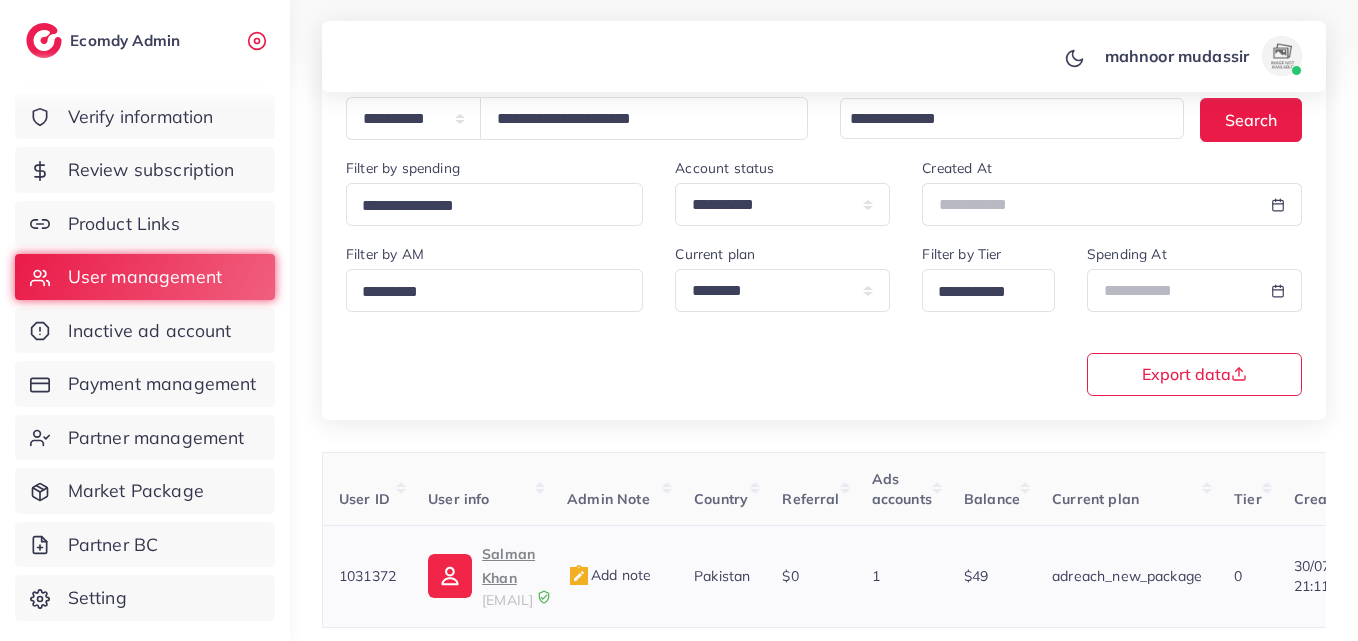 click on "Salman Khan" at bounding box center [508, 566] 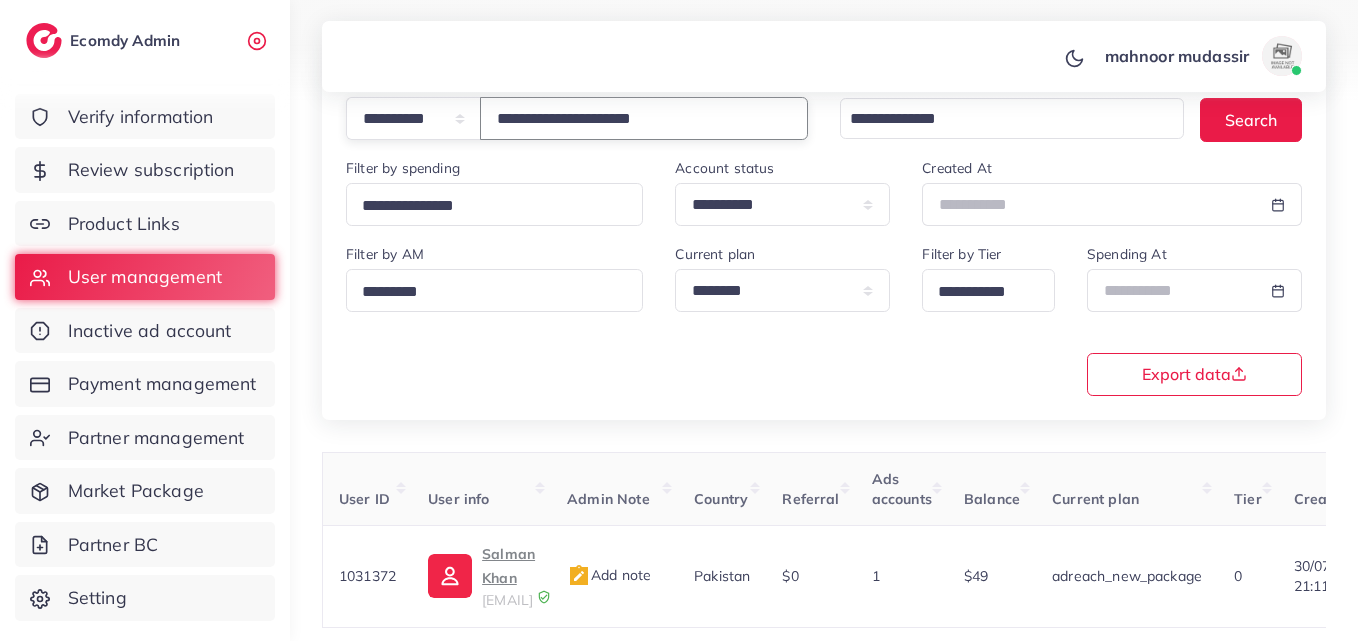 click on "**********" at bounding box center (644, 118) 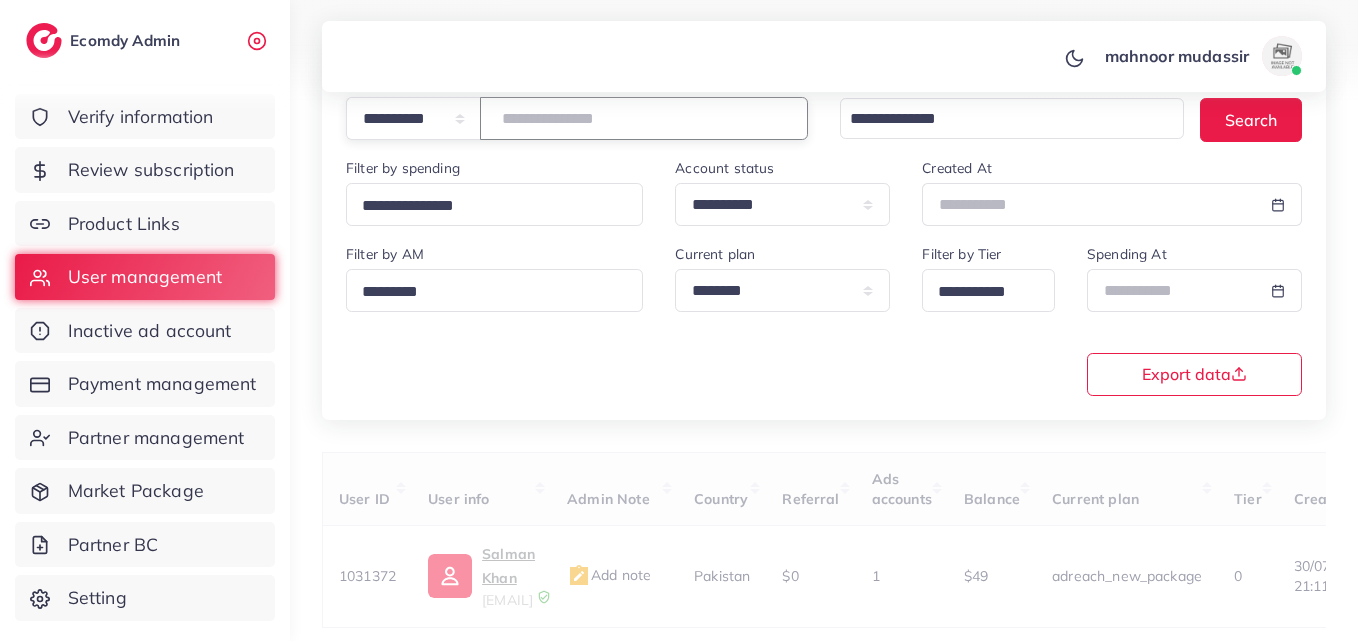 paste on "**********" 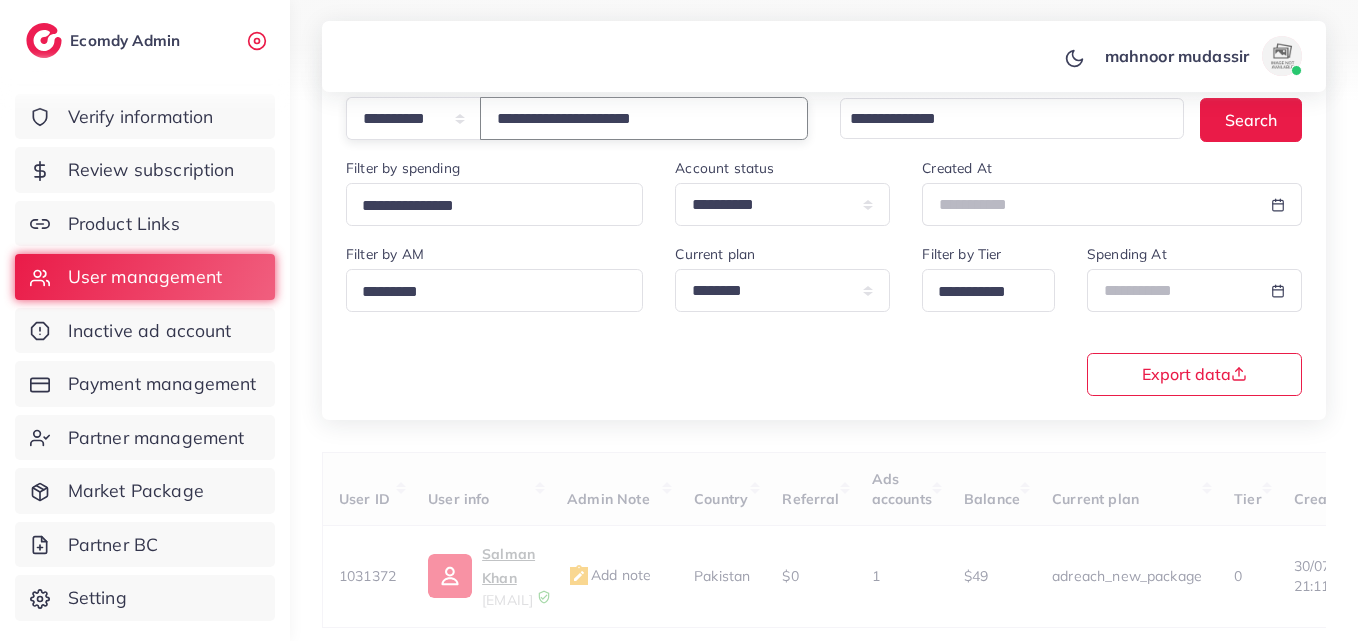 type on "**********" 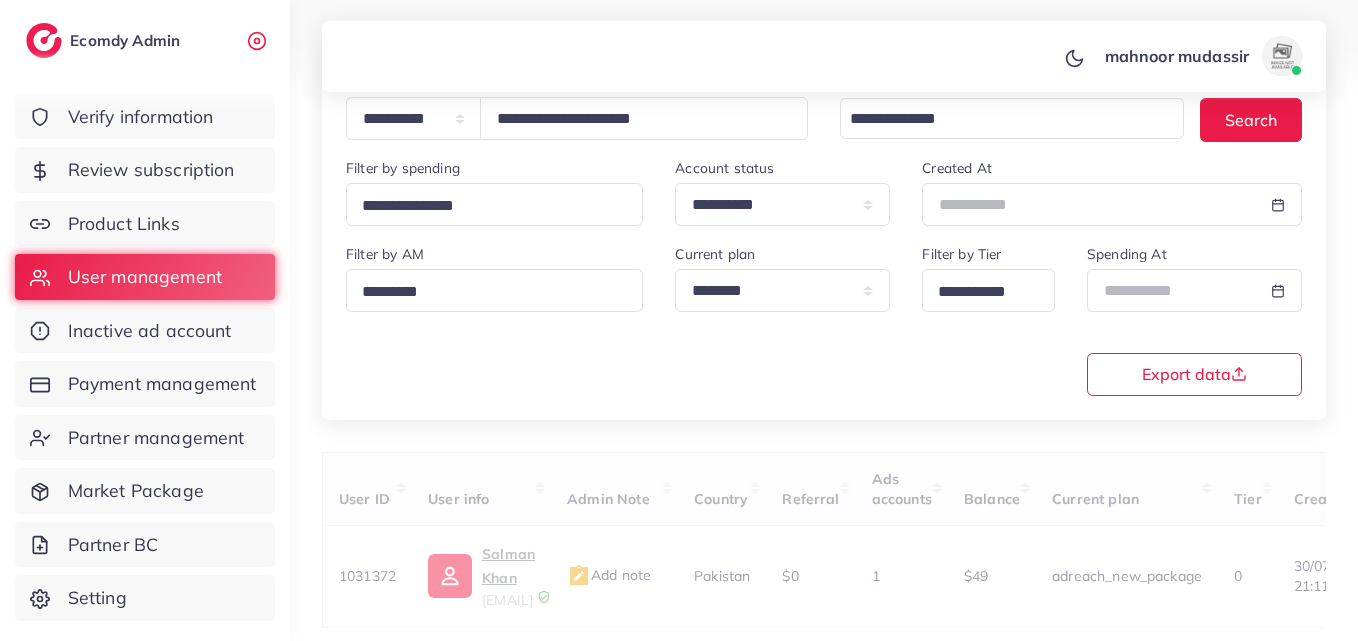 click on "**********" at bounding box center (824, 318) 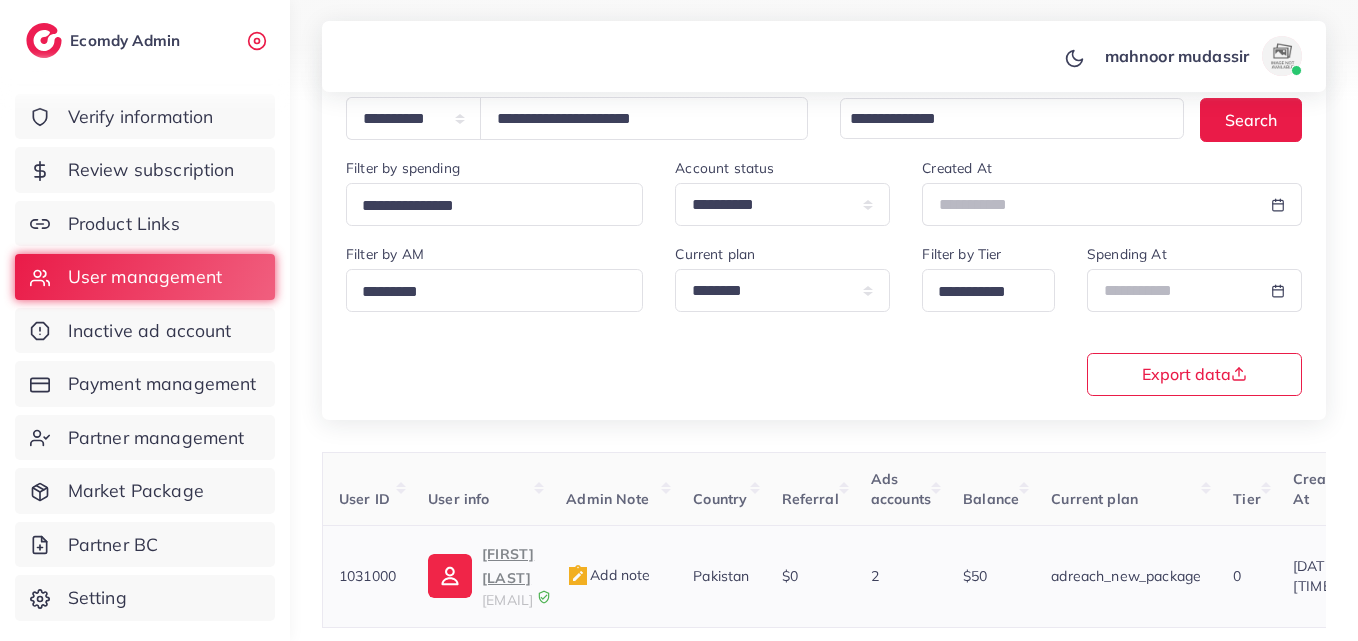 click on "abid sahaab" at bounding box center (508, 566) 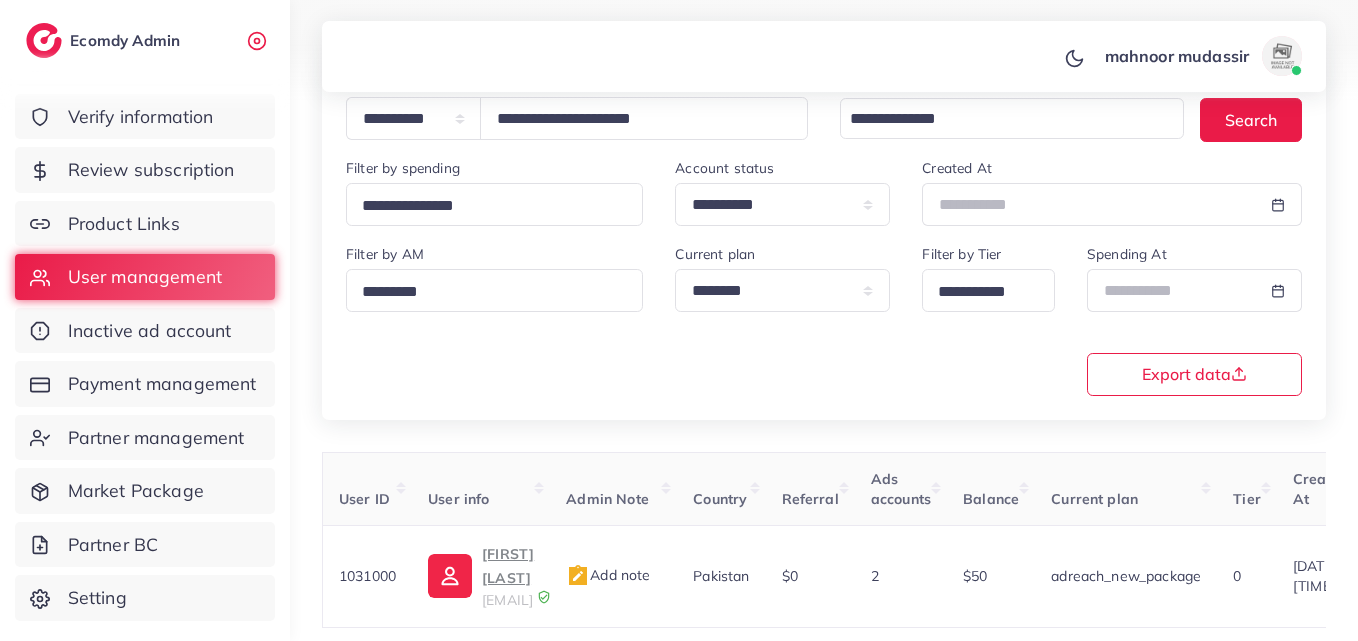 scroll, scrollTop: 0, scrollLeft: 686, axis: horizontal 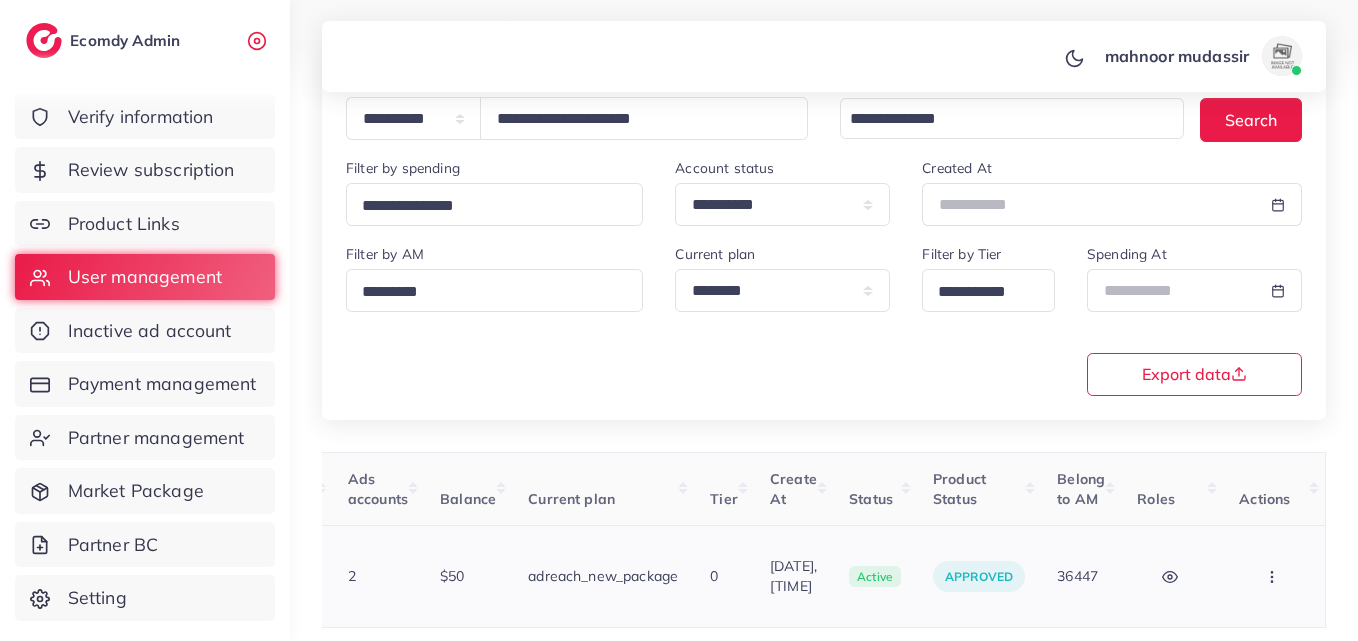 click at bounding box center (1274, 576) 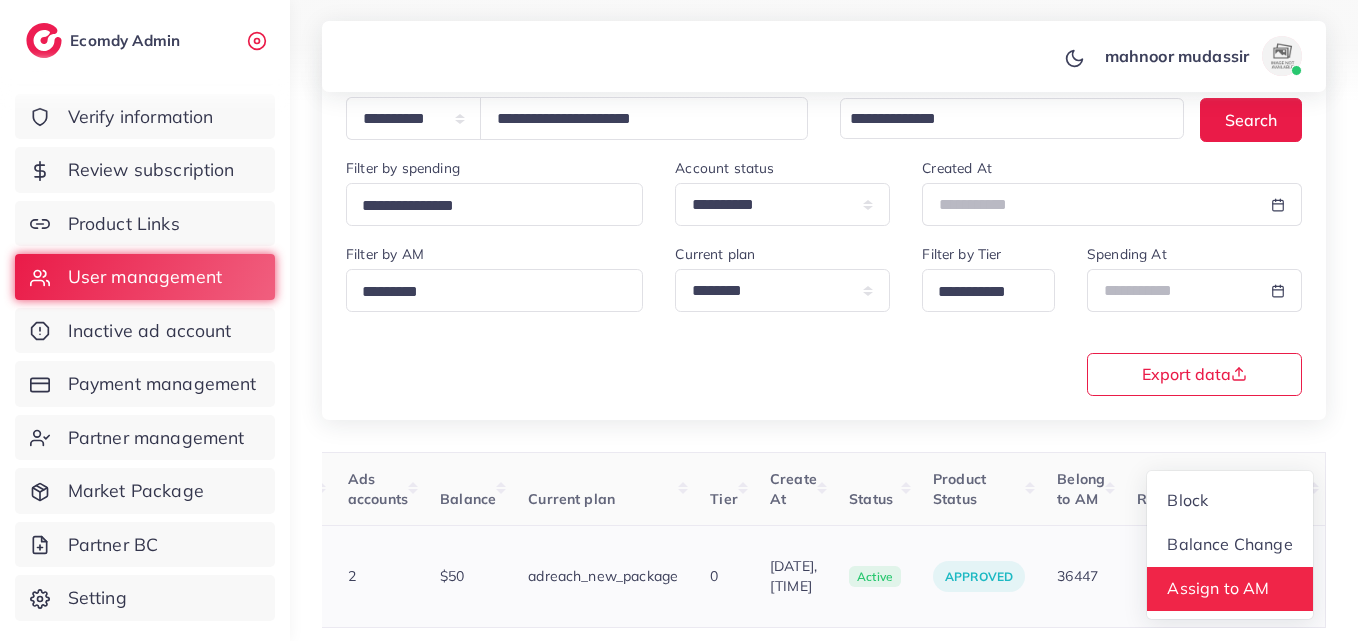 scroll, scrollTop: 2, scrollLeft: 686, axis: both 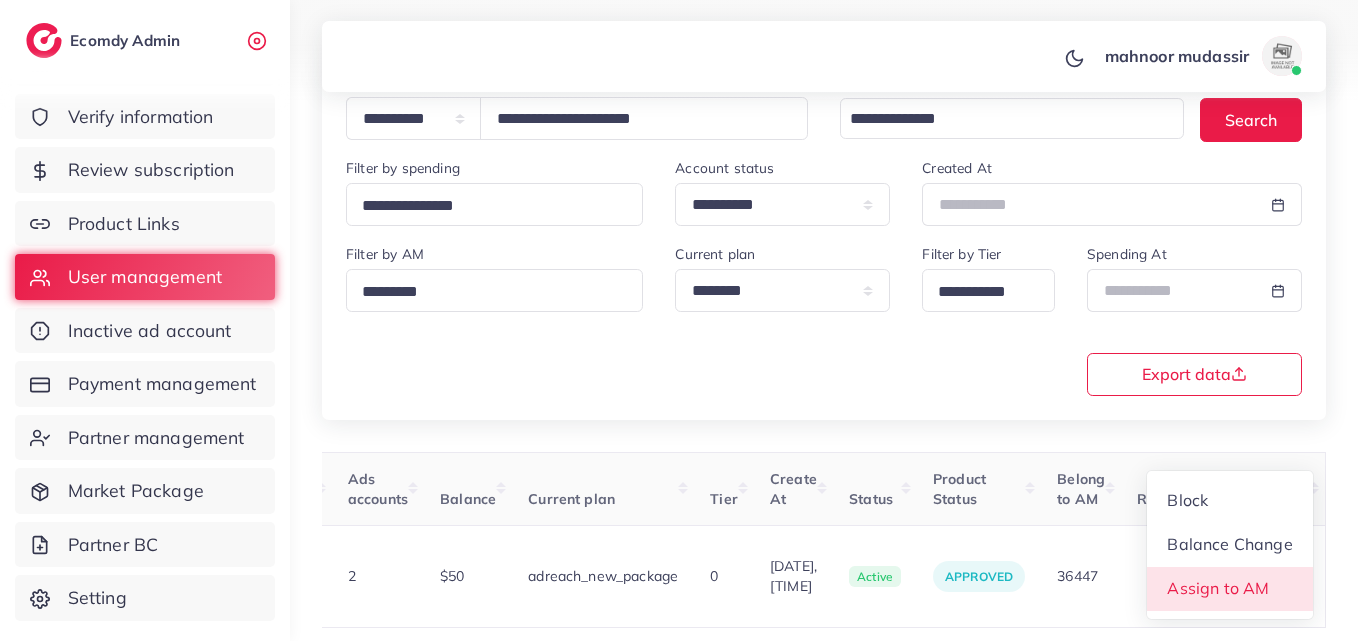 click on "Assign to AM" at bounding box center (1219, 588) 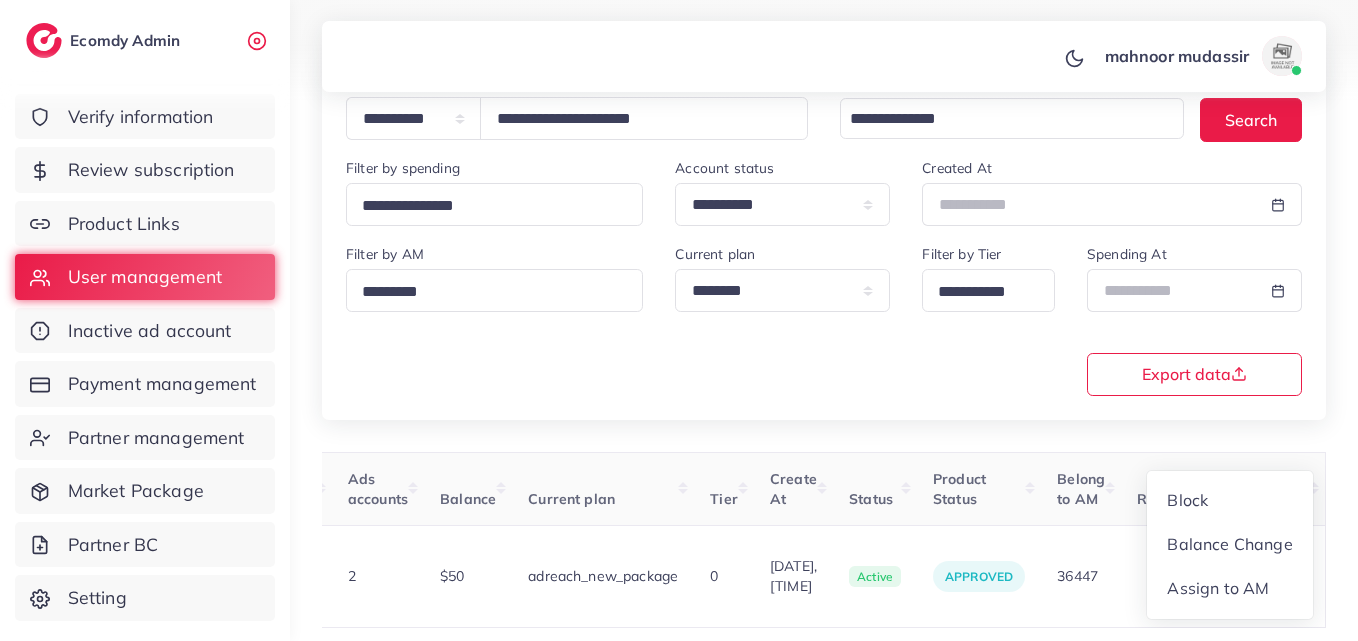 click at bounding box center (0, 0) 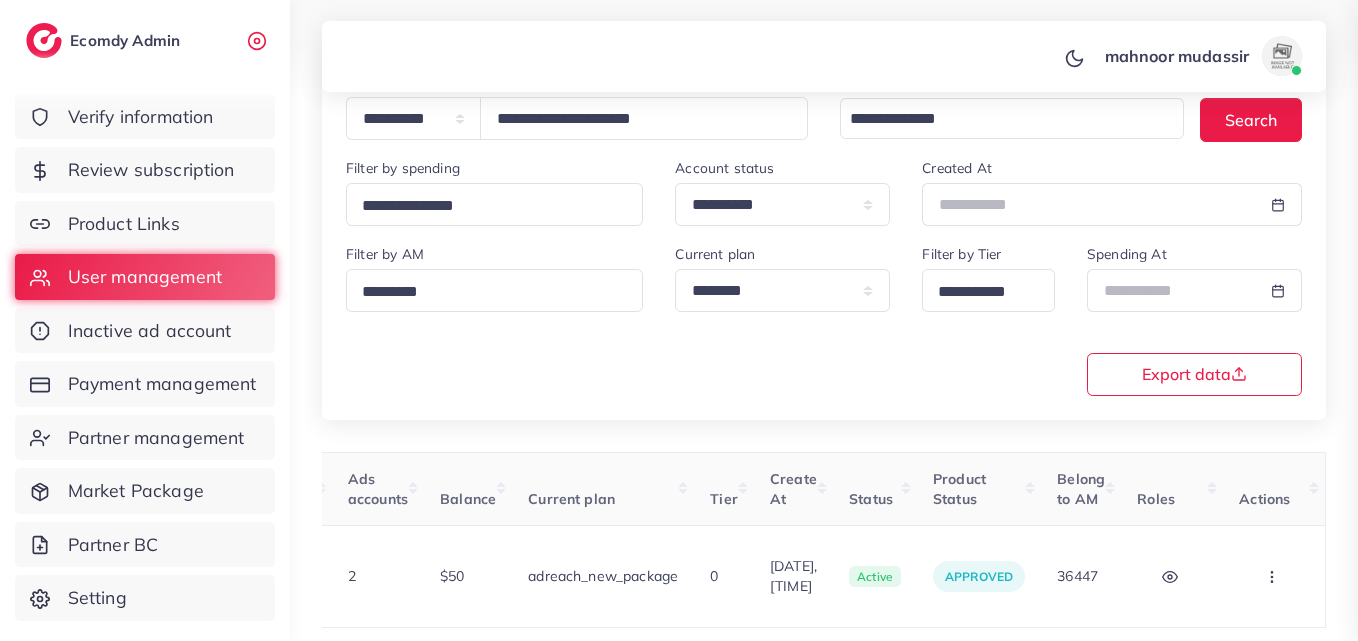 scroll, scrollTop: 0, scrollLeft: 686, axis: horizontal 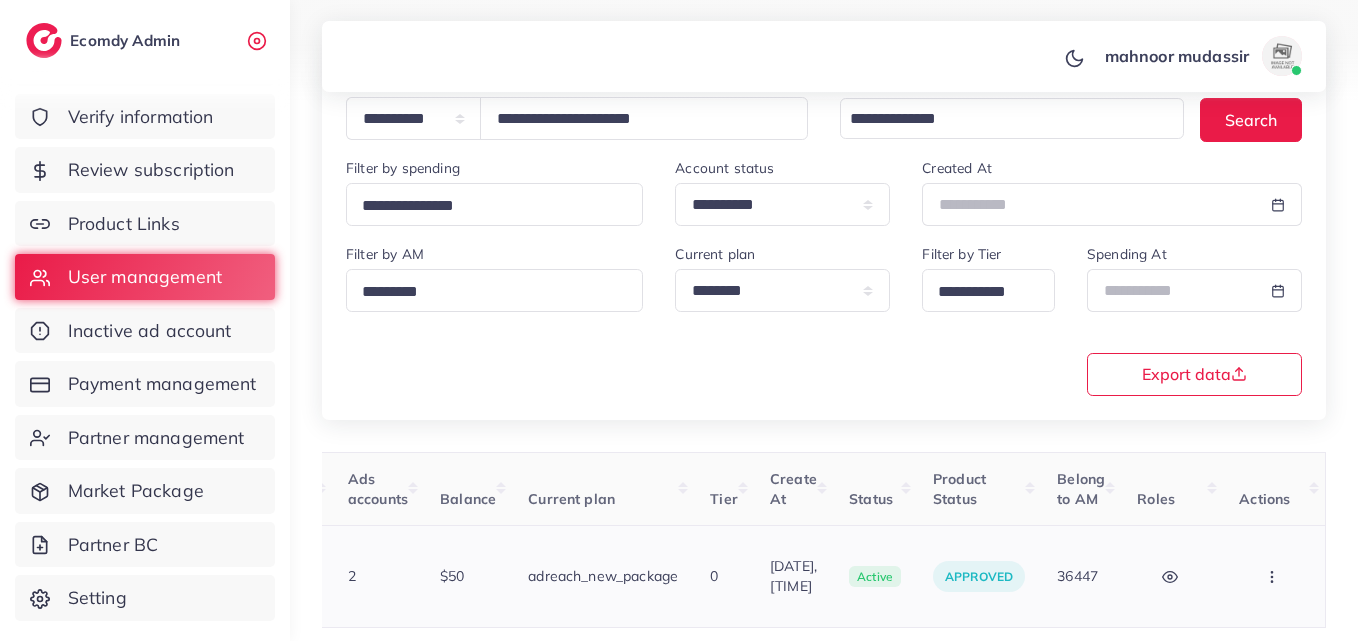 click at bounding box center [1274, 576] 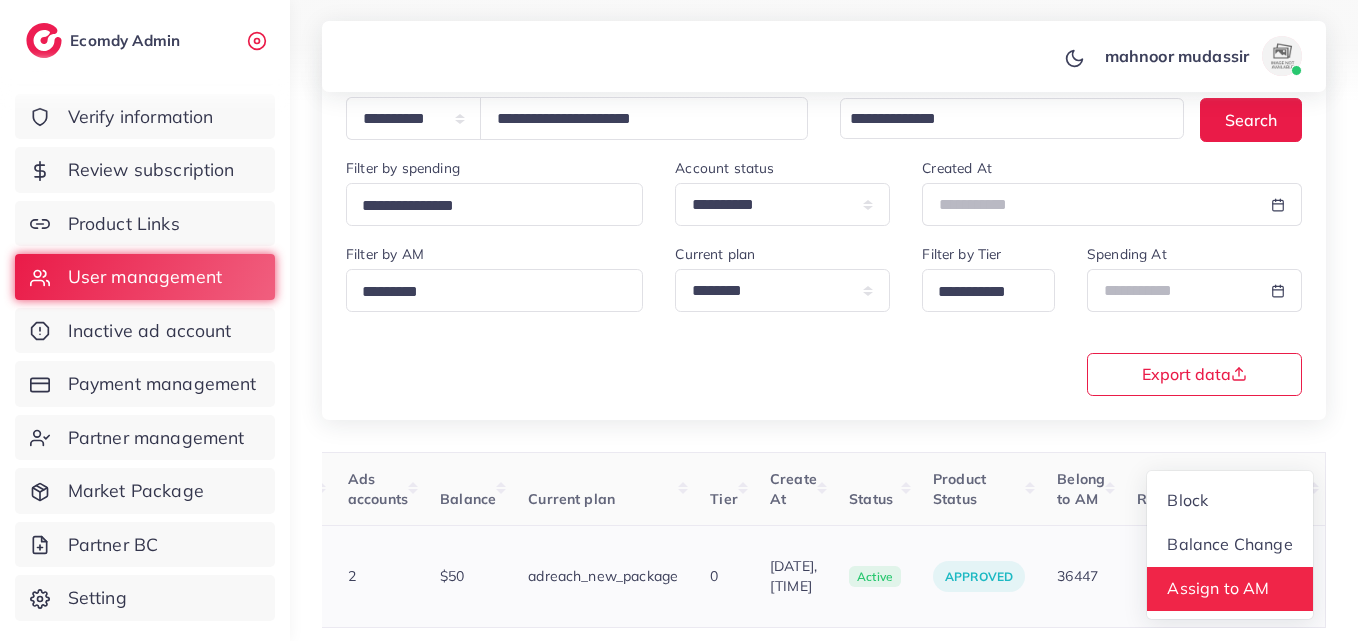 scroll, scrollTop: 2, scrollLeft: 686, axis: both 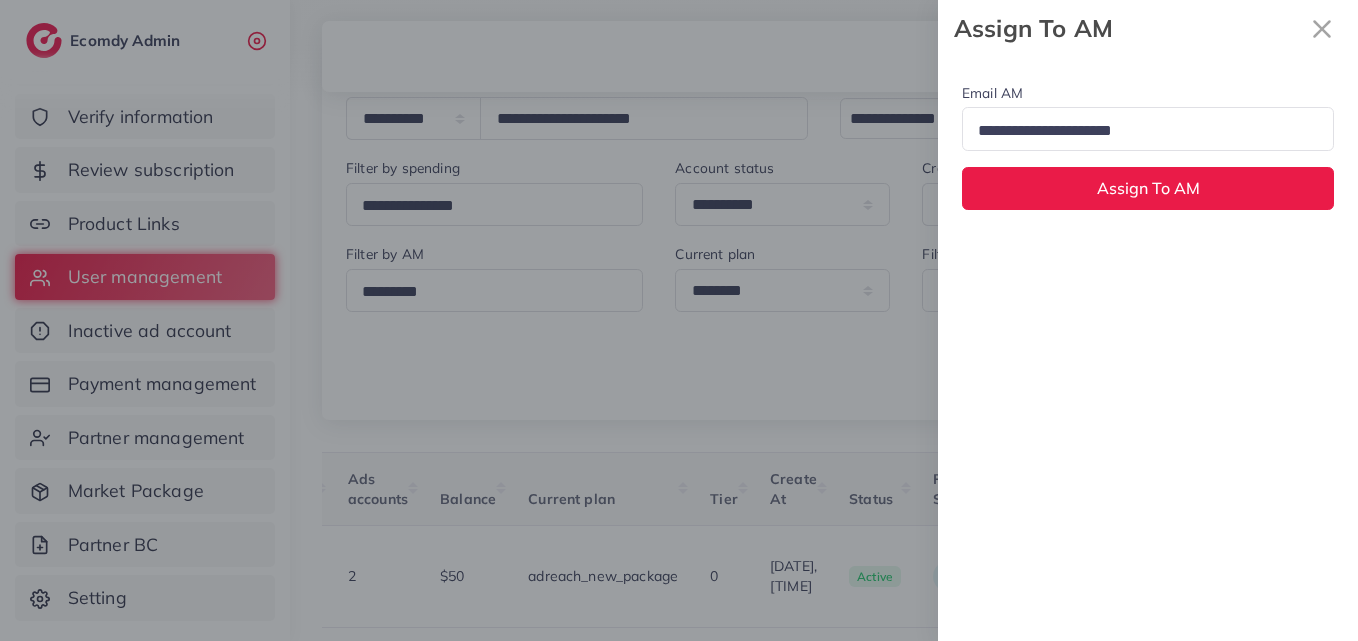 click at bounding box center [1139, 131] 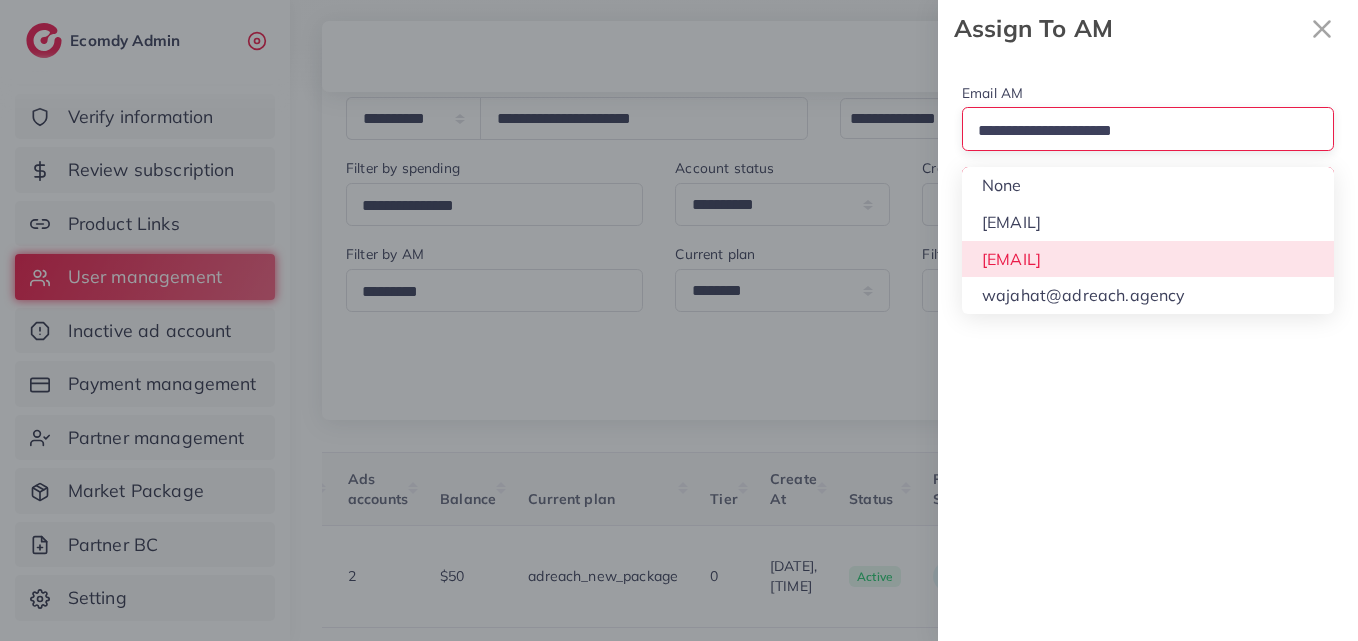click on "Email AM            Loading...
None
hadibaaslam@gmail.com
natashashahid163@gmail.com
wajahat@adreach.agency
Assign To AM" at bounding box center (1148, 349) 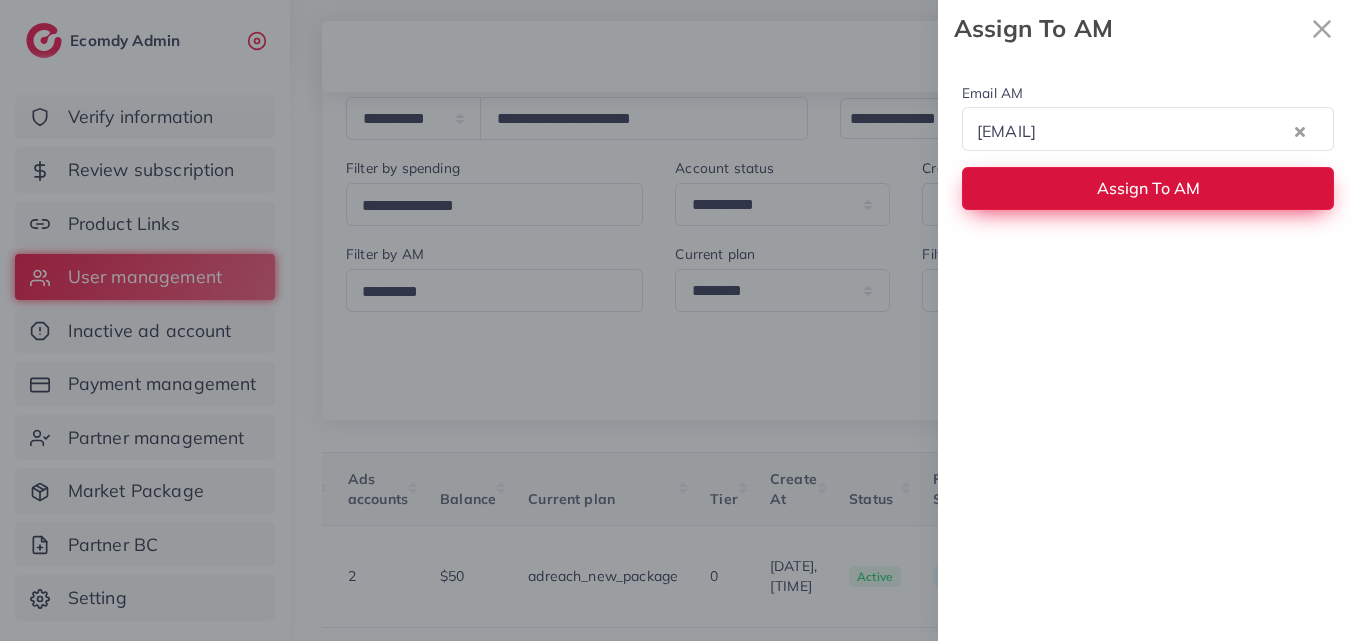 click on "Assign To AM" at bounding box center [1148, 188] 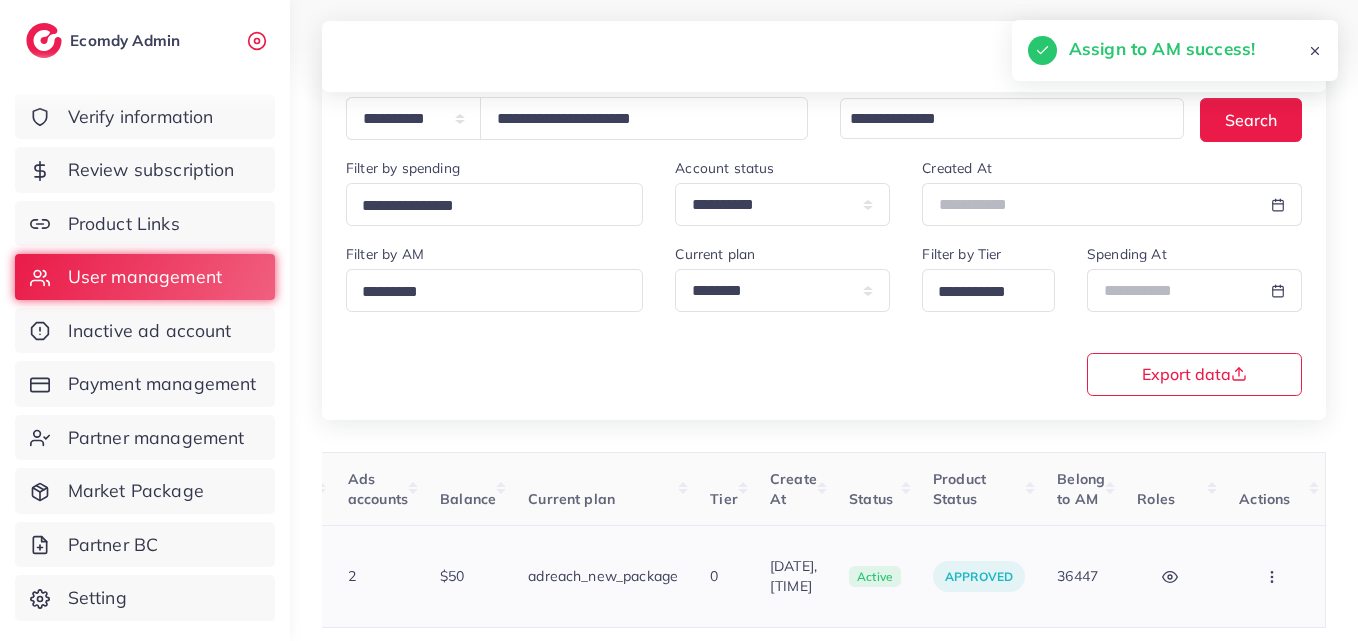 click 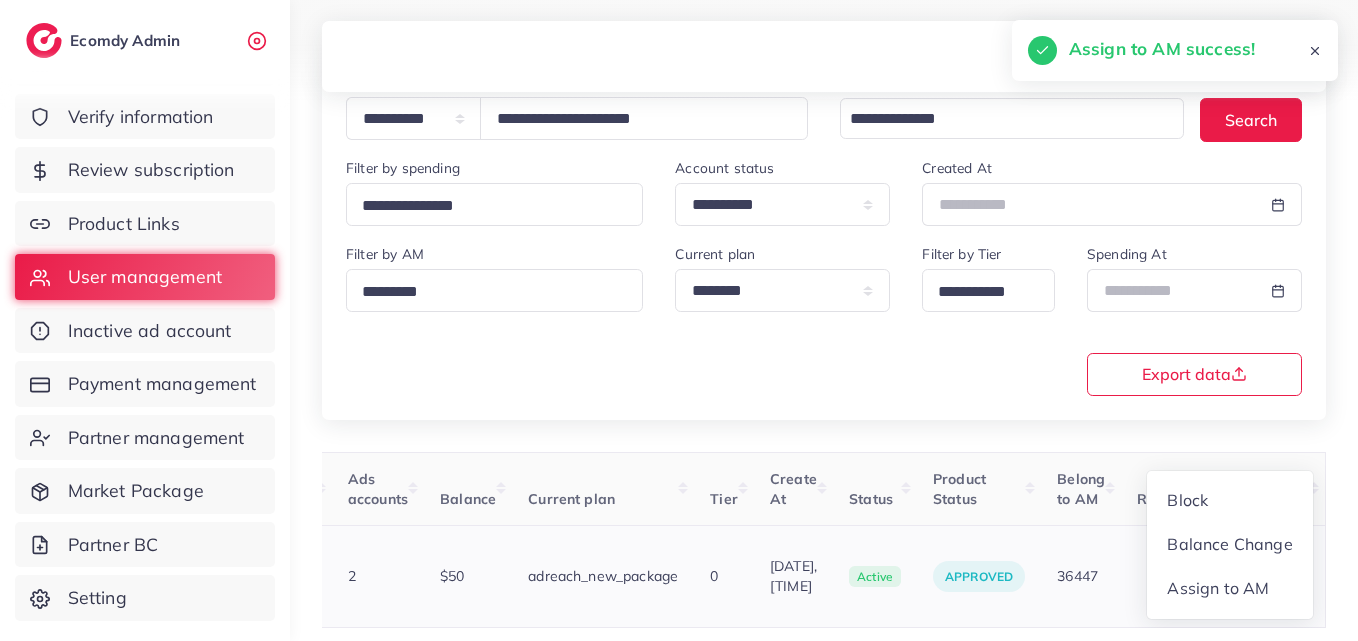 scroll, scrollTop: 2, scrollLeft: 686, axis: both 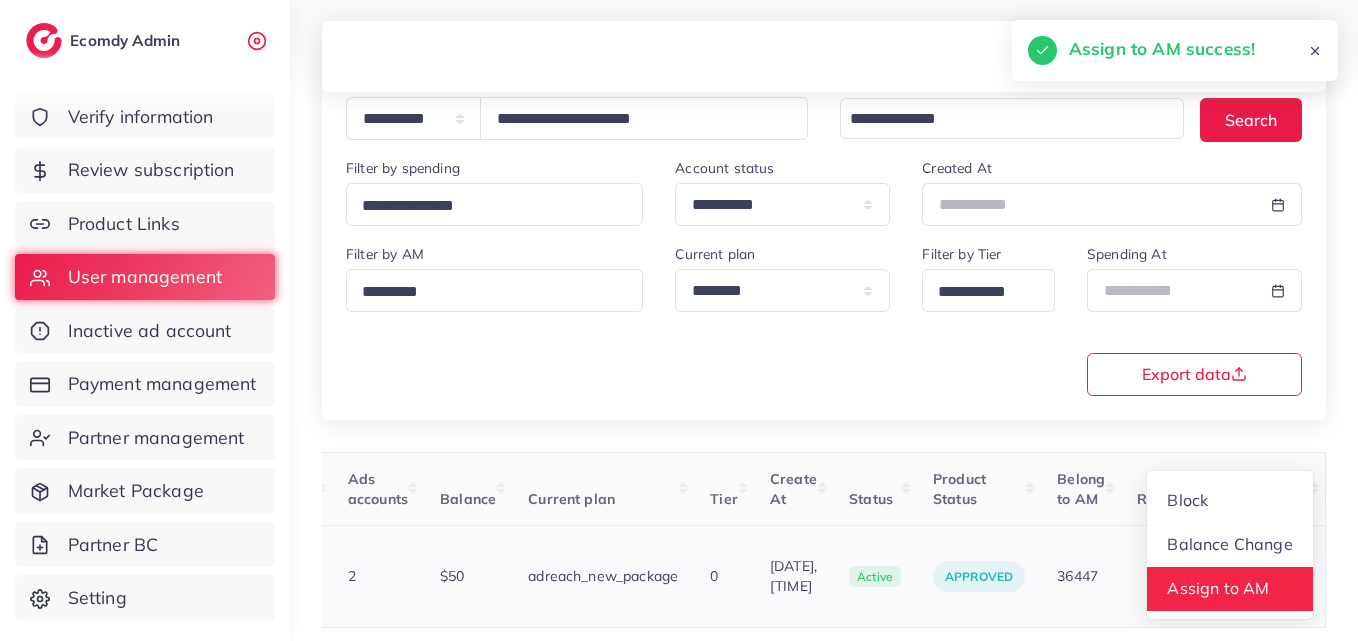 click on "Assign to AM" at bounding box center (1230, 589) 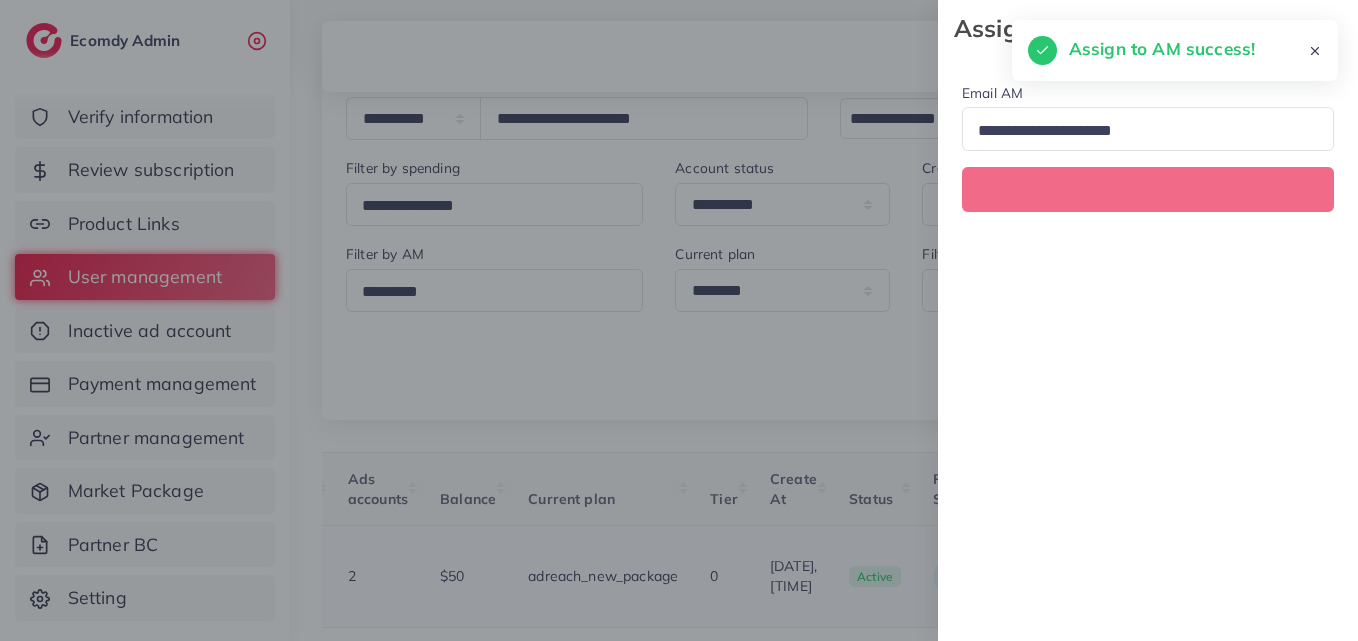 scroll, scrollTop: 0, scrollLeft: 686, axis: horizontal 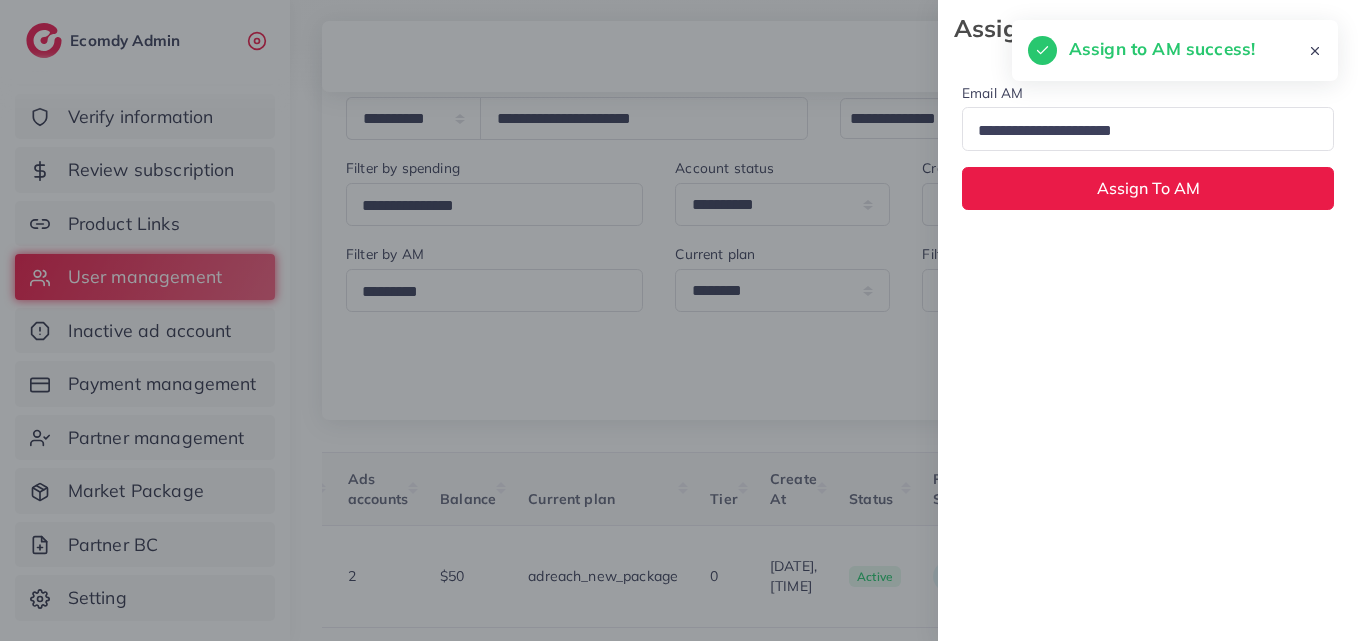 click at bounding box center (1139, 131) 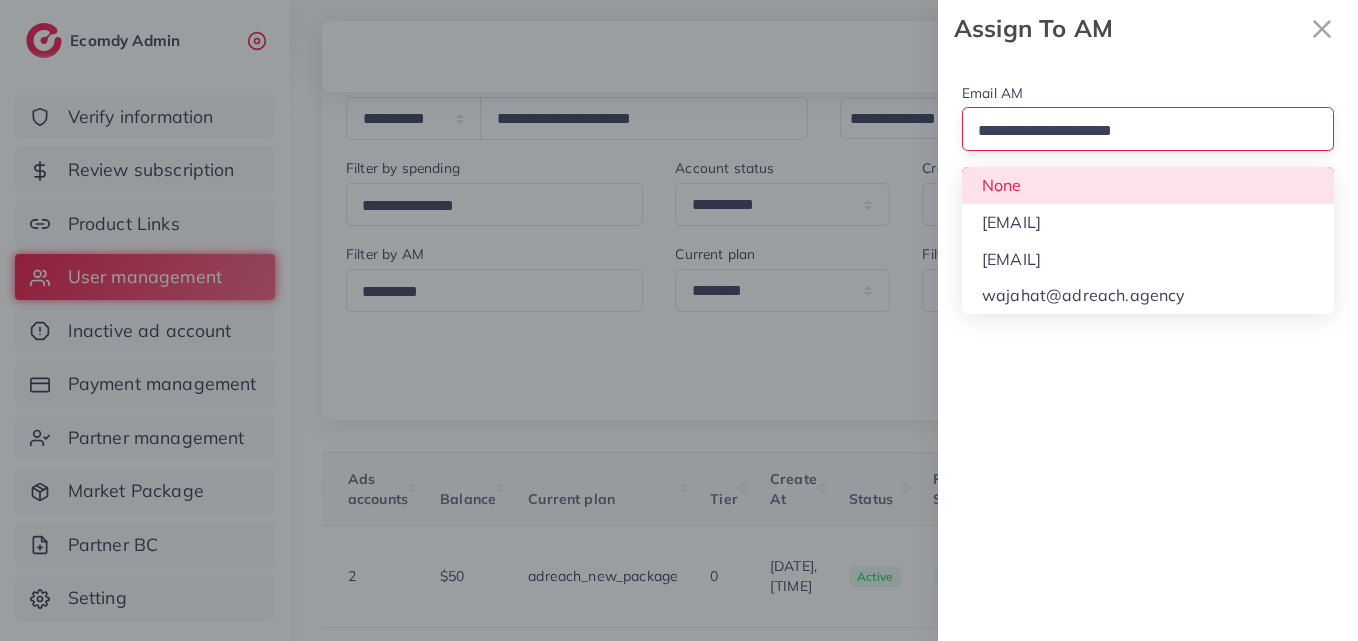 click on "Email AM            Loading...
None
hadibaaslam@gmail.com
natashashahid163@gmail.com
wajahat@adreach.agency
Assign To AM" at bounding box center [1148, 145] 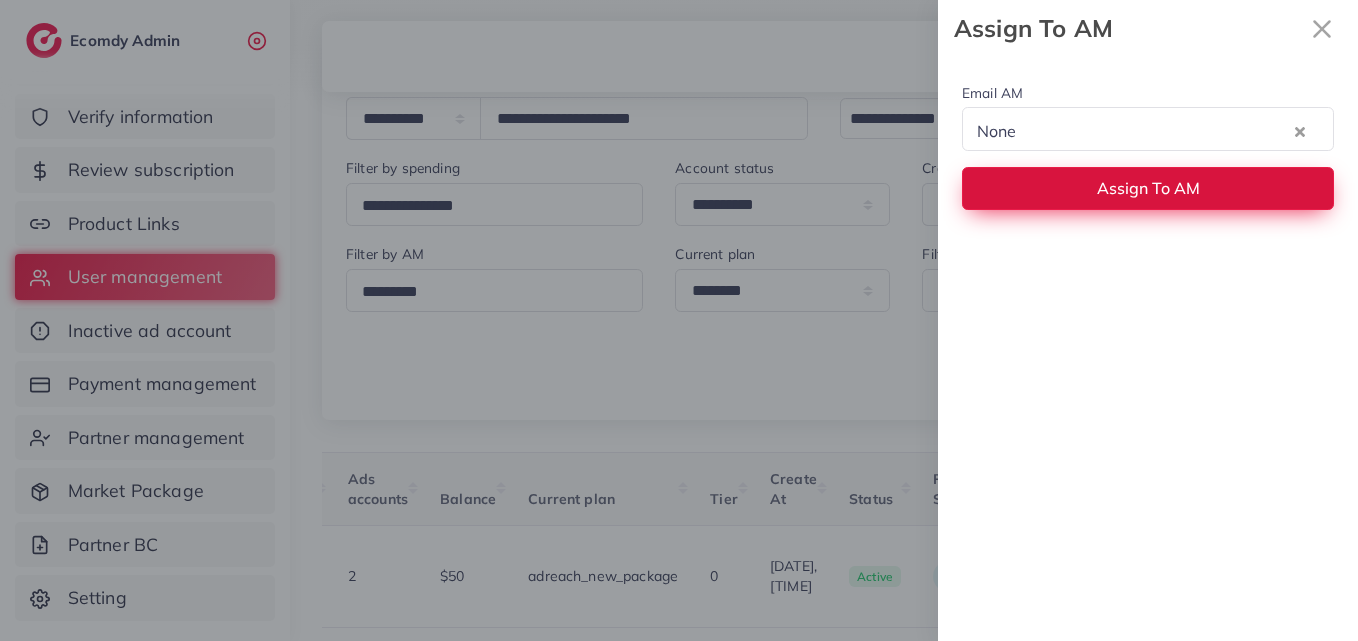click on "Assign To AM" at bounding box center (1148, 188) 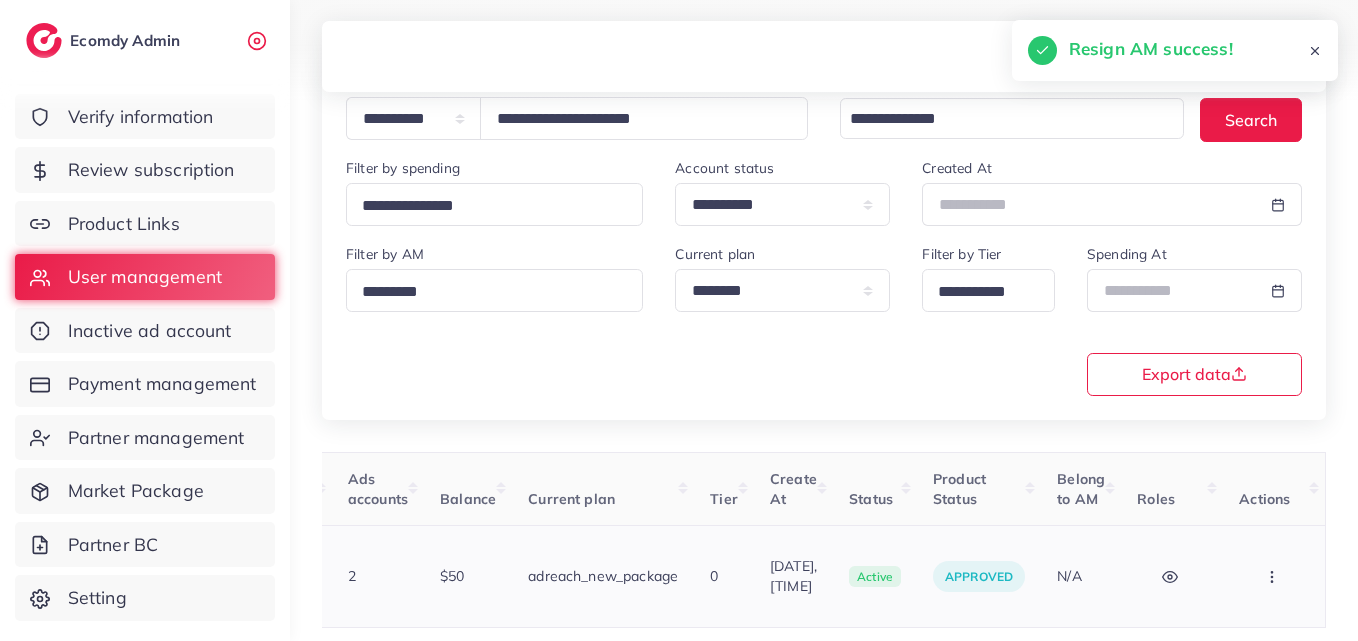 click 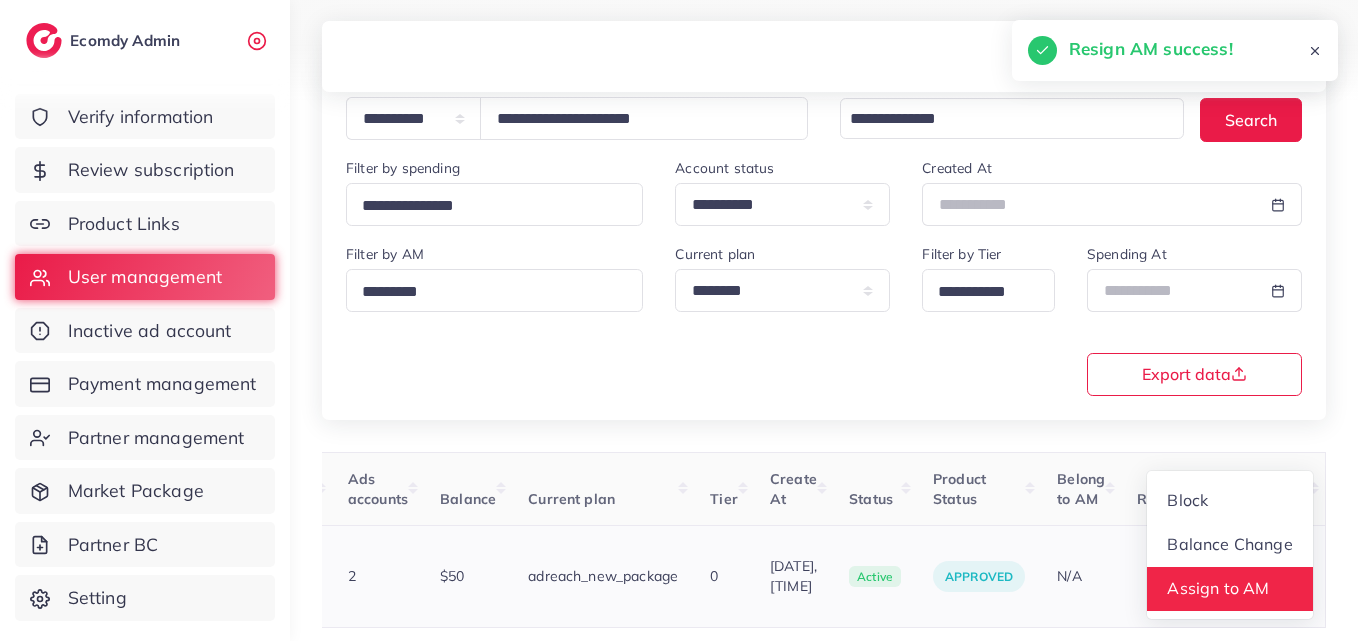 scroll, scrollTop: 2, scrollLeft: 686, axis: both 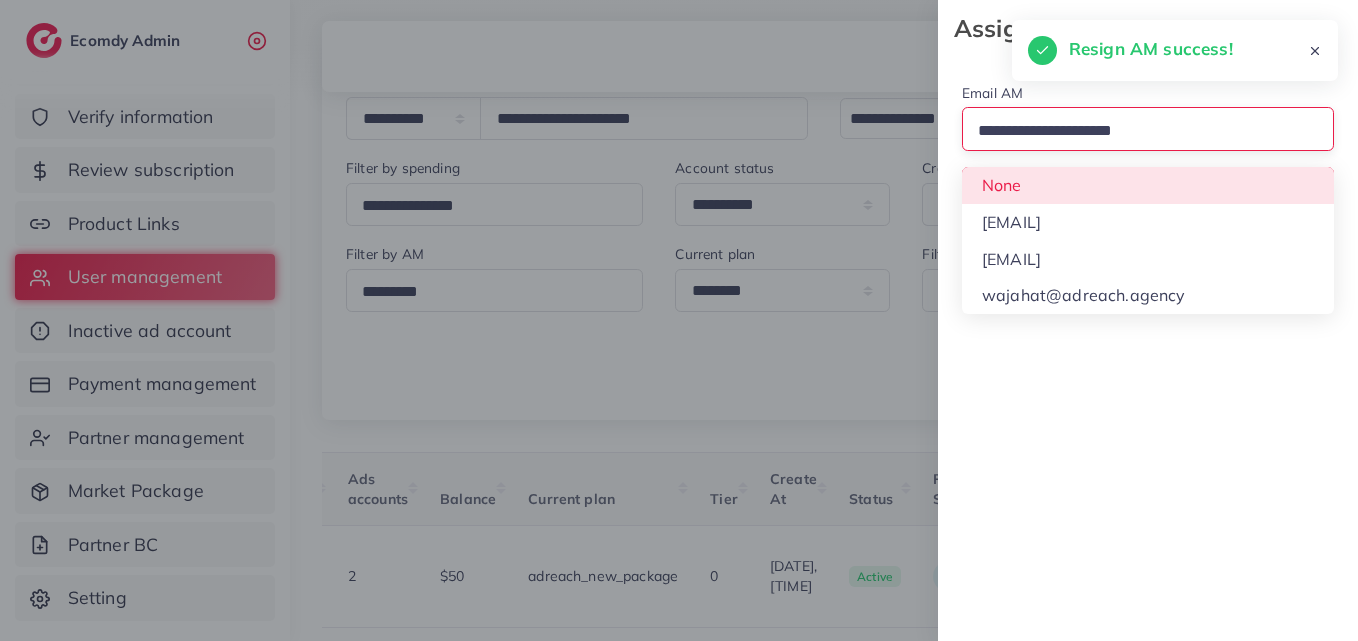 click at bounding box center [1139, 131] 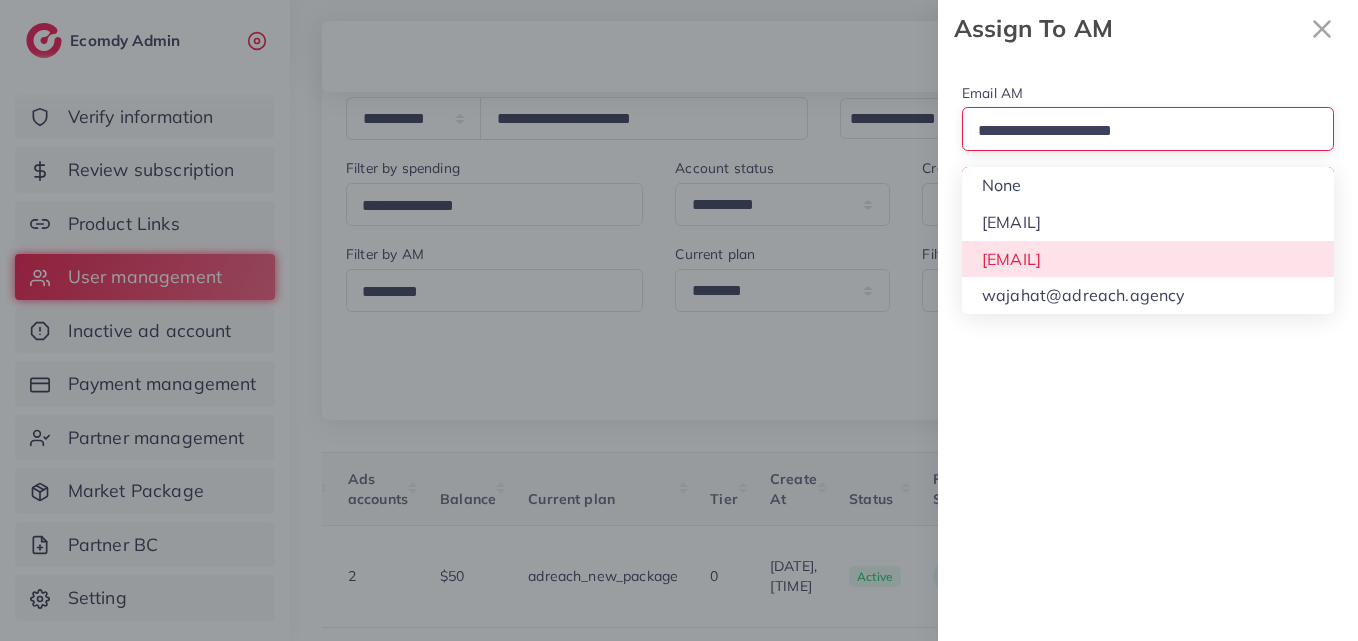 click on "Email AM            Loading...
None
hadibaaslam@gmail.com
natashashahid163@gmail.com
wajahat@adreach.agency
Assign To AM" at bounding box center [1148, 349] 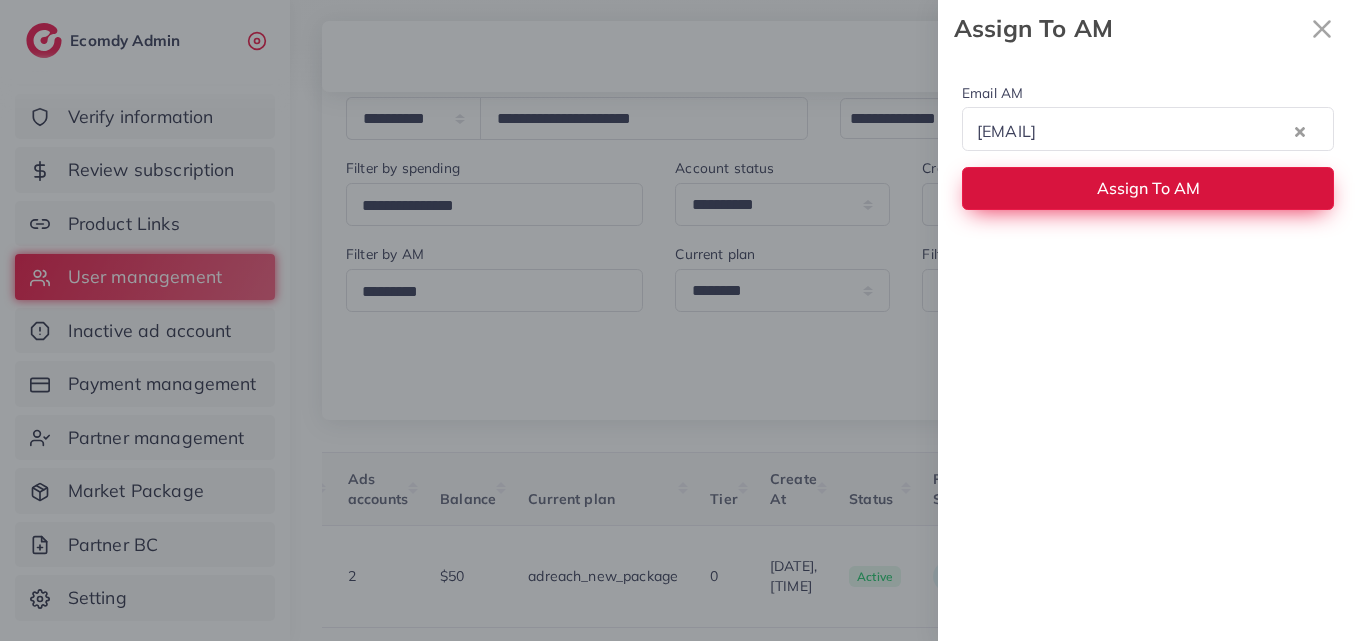 click on "Assign To AM" at bounding box center [1148, 188] 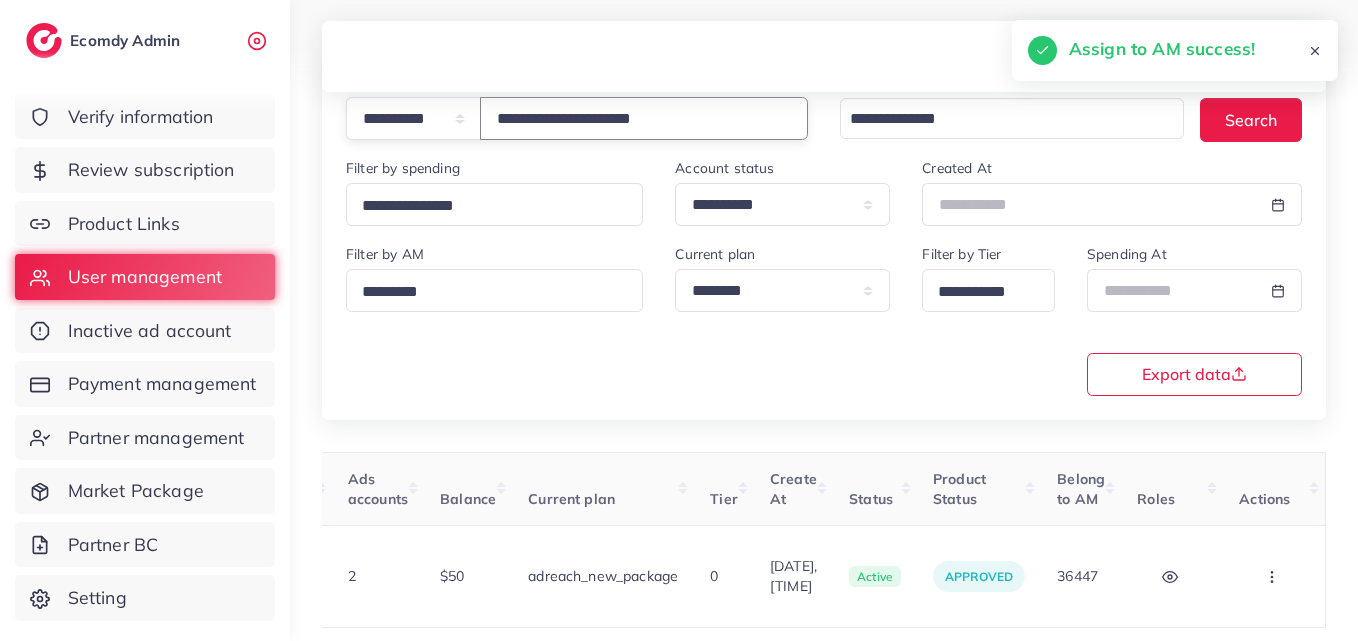 click on "**********" at bounding box center [644, 118] 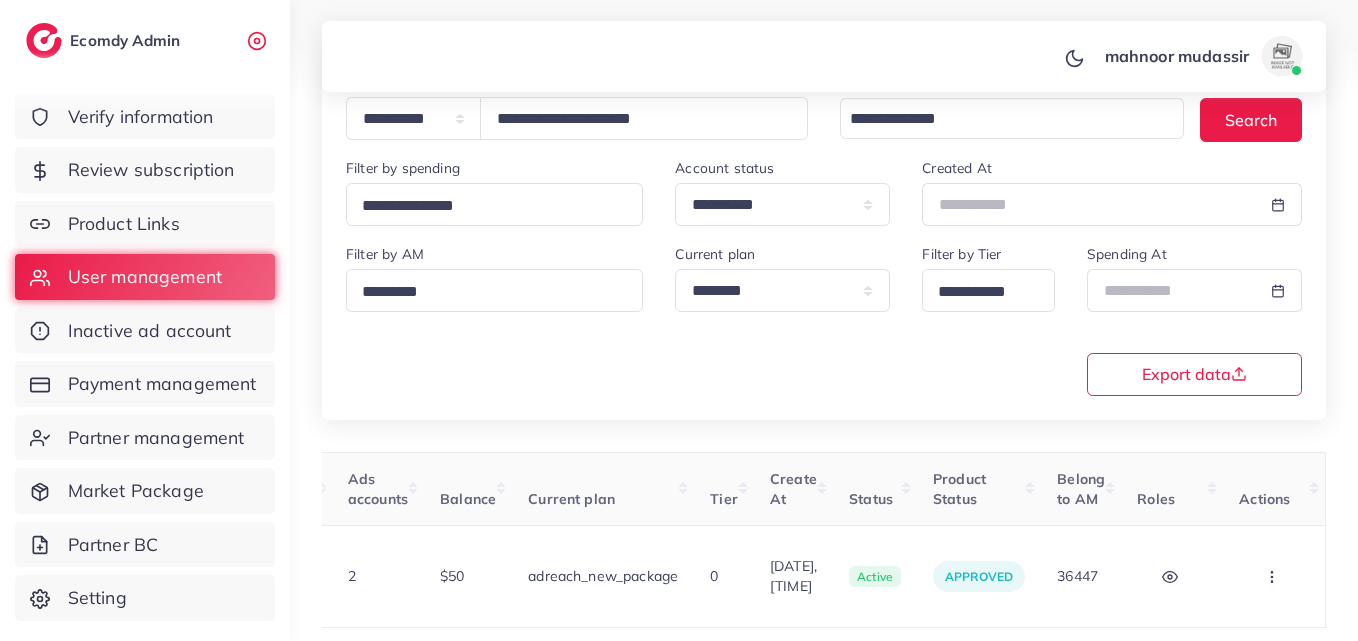 click on "**********" at bounding box center [824, 223] 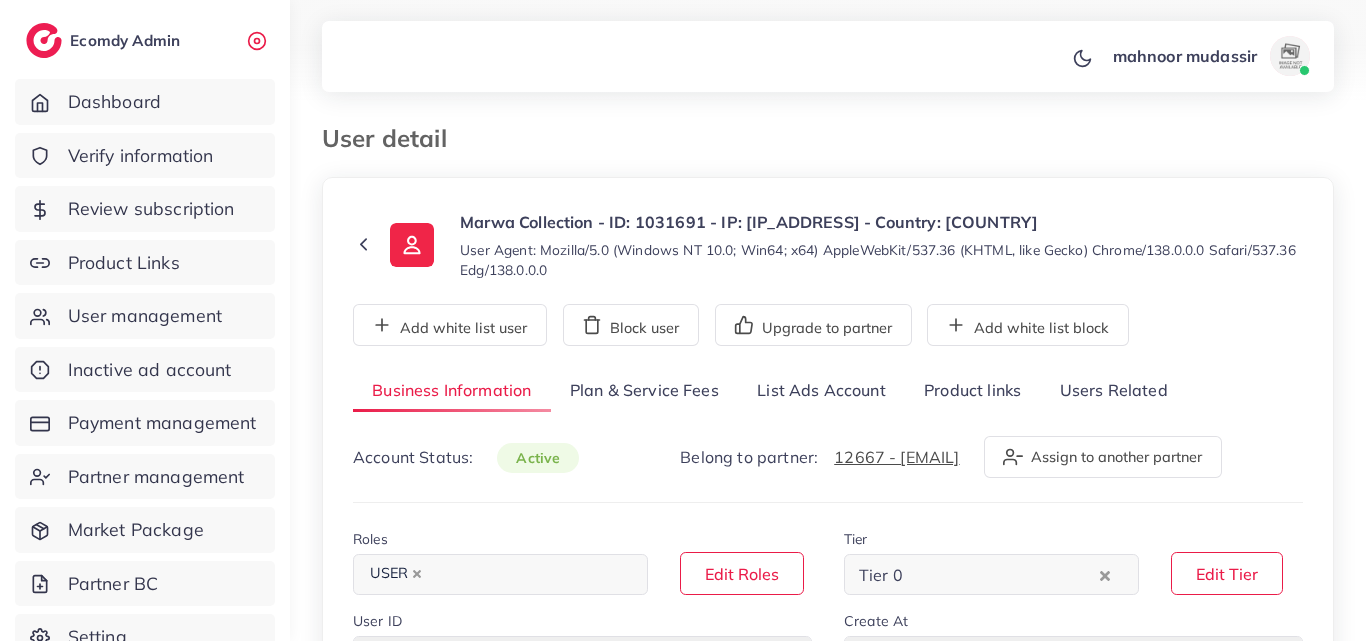 select on "********" 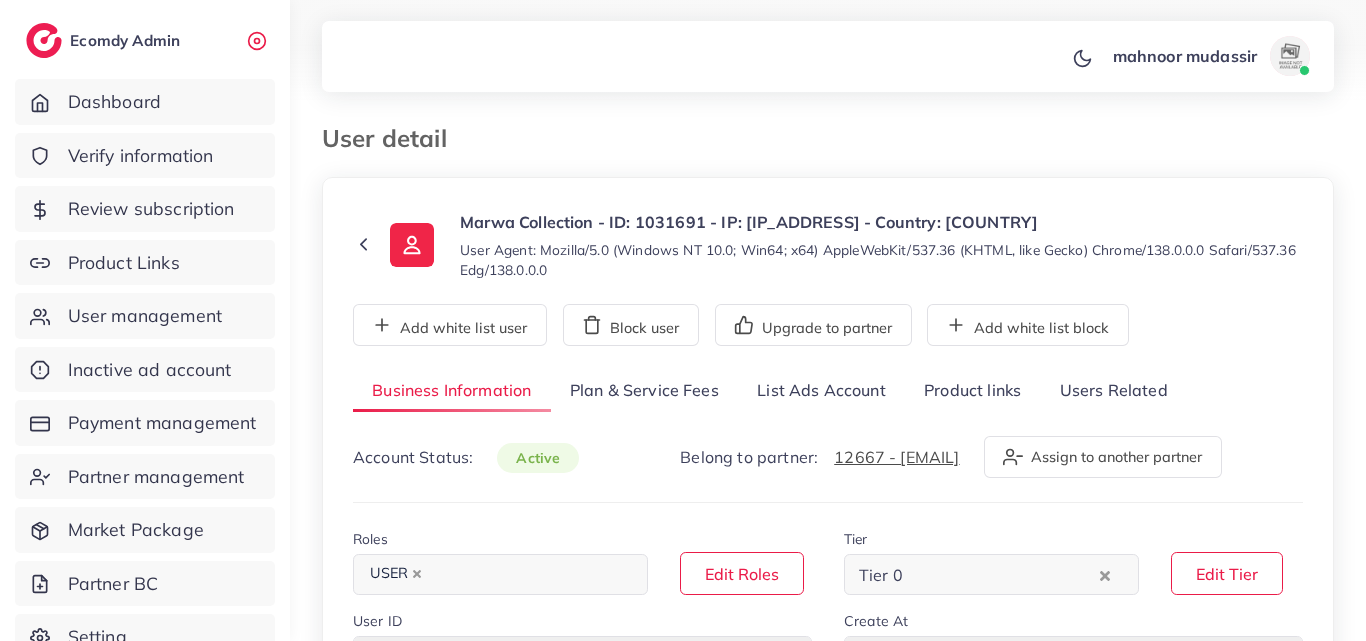scroll, scrollTop: 0, scrollLeft: 0, axis: both 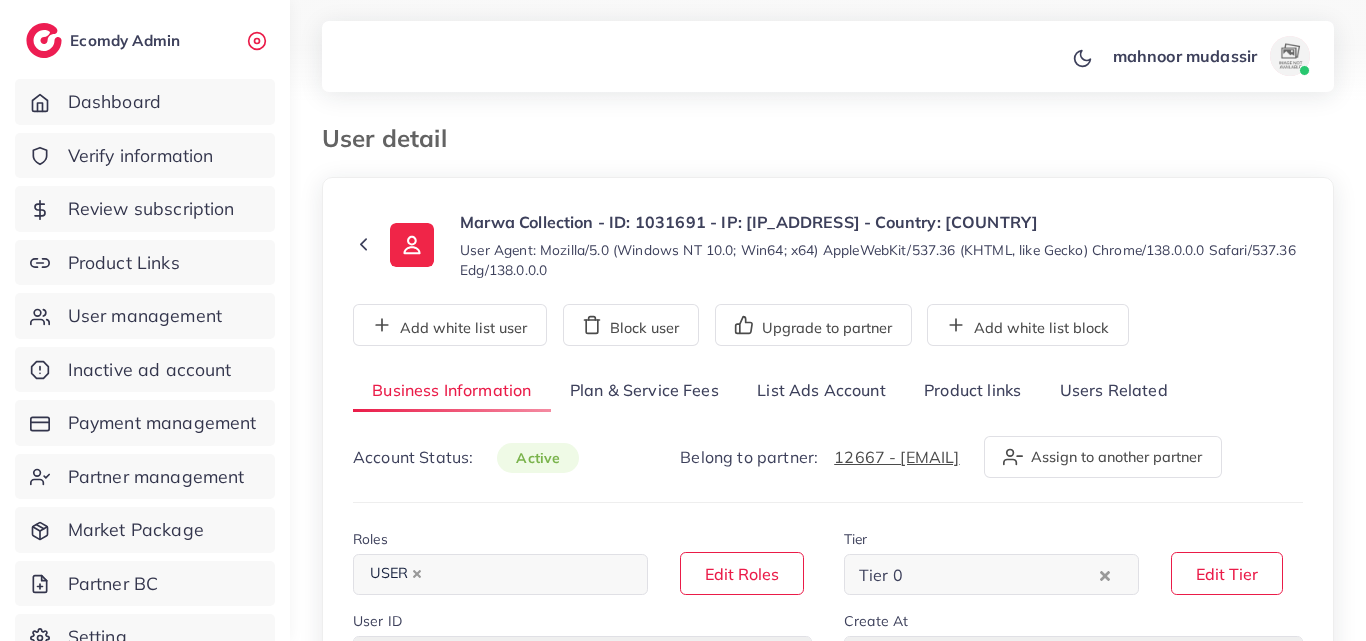 click on "Users Related" at bounding box center [1113, 391] 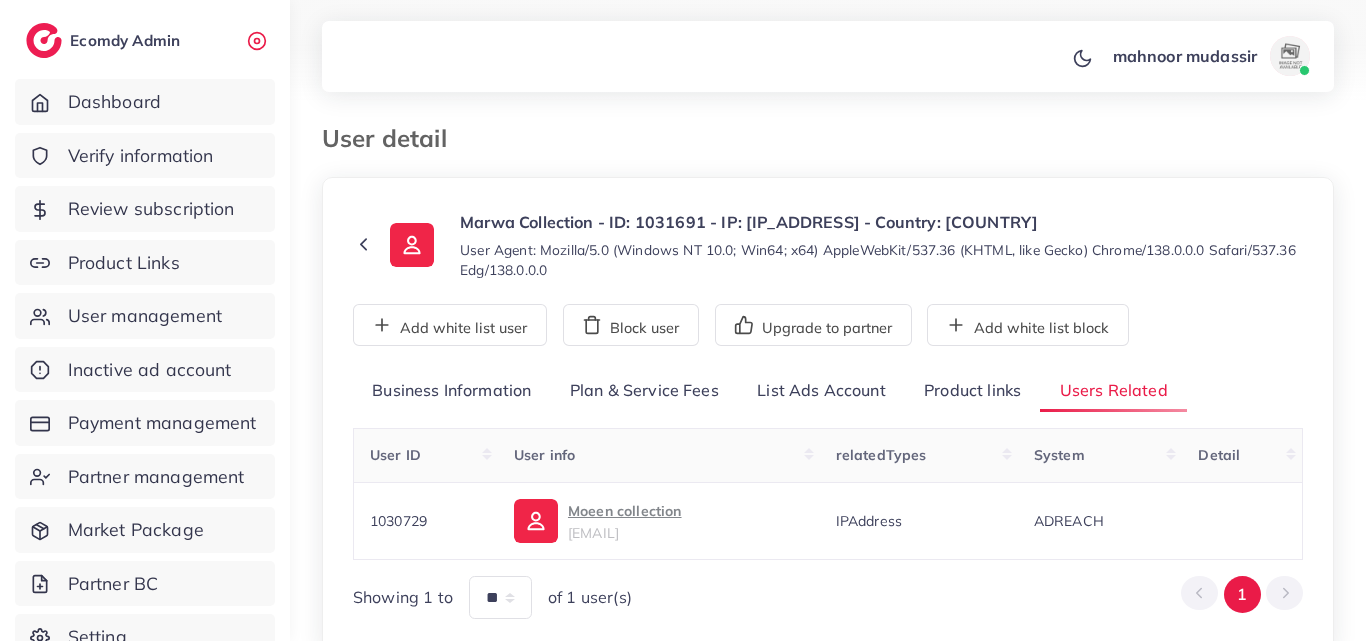 click on "**********" at bounding box center (828, 358) 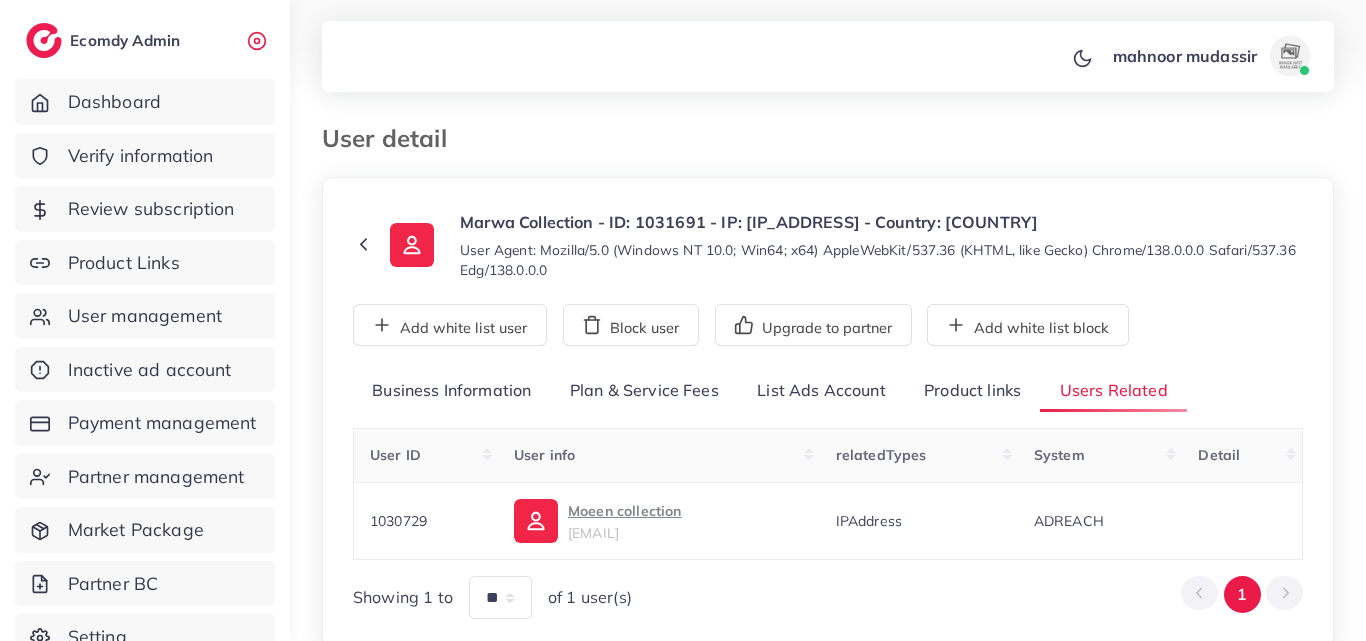 click on "List Ads Account" at bounding box center (821, 391) 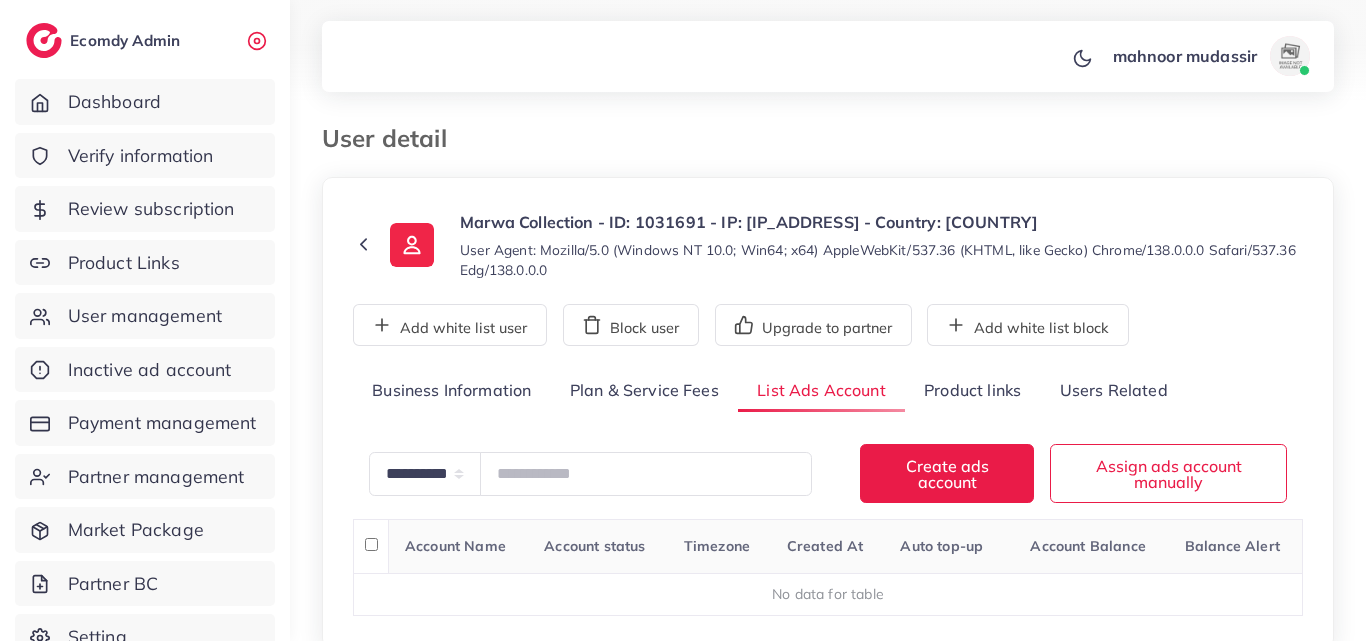 click on "**********" at bounding box center (828, 356) 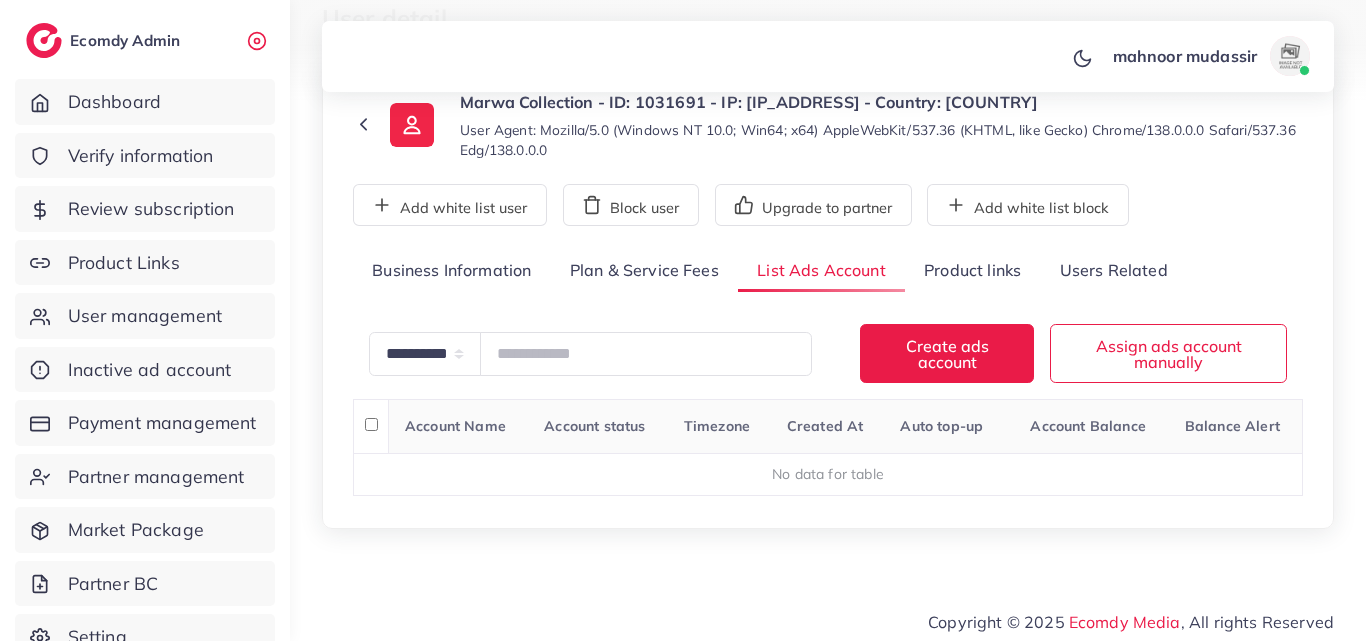 scroll, scrollTop: 126, scrollLeft: 0, axis: vertical 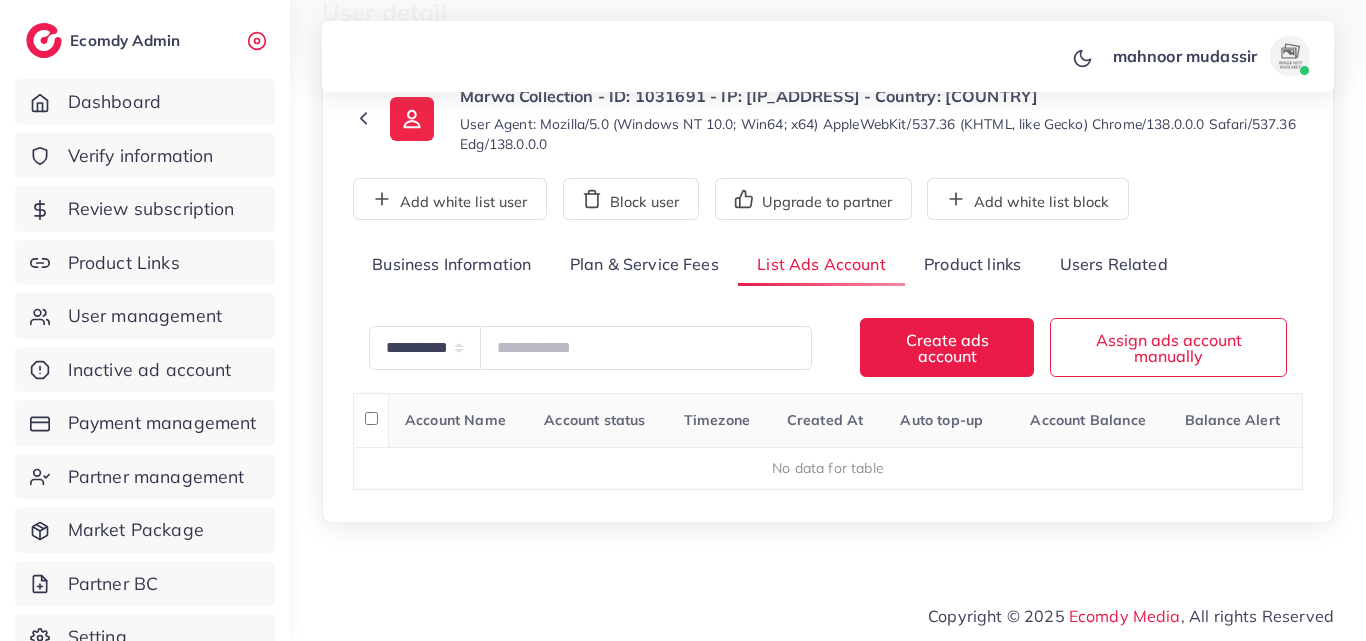 click on "Product links" at bounding box center (972, 265) 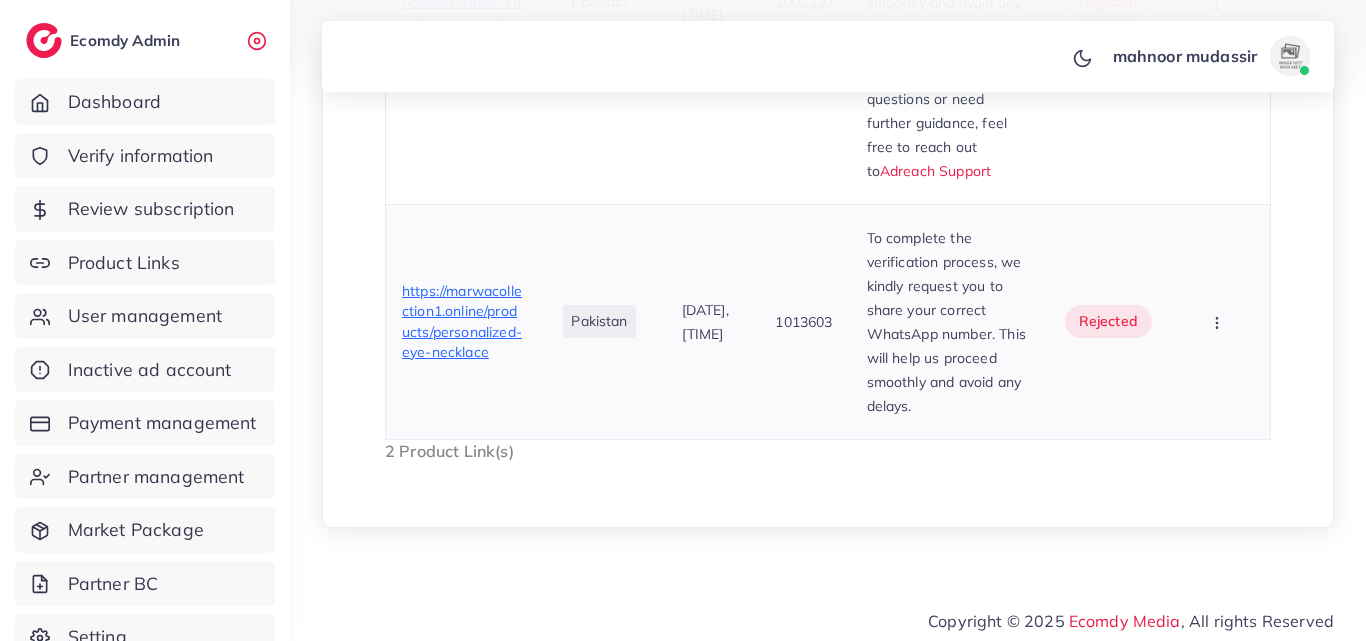 scroll, scrollTop: 1084, scrollLeft: 0, axis: vertical 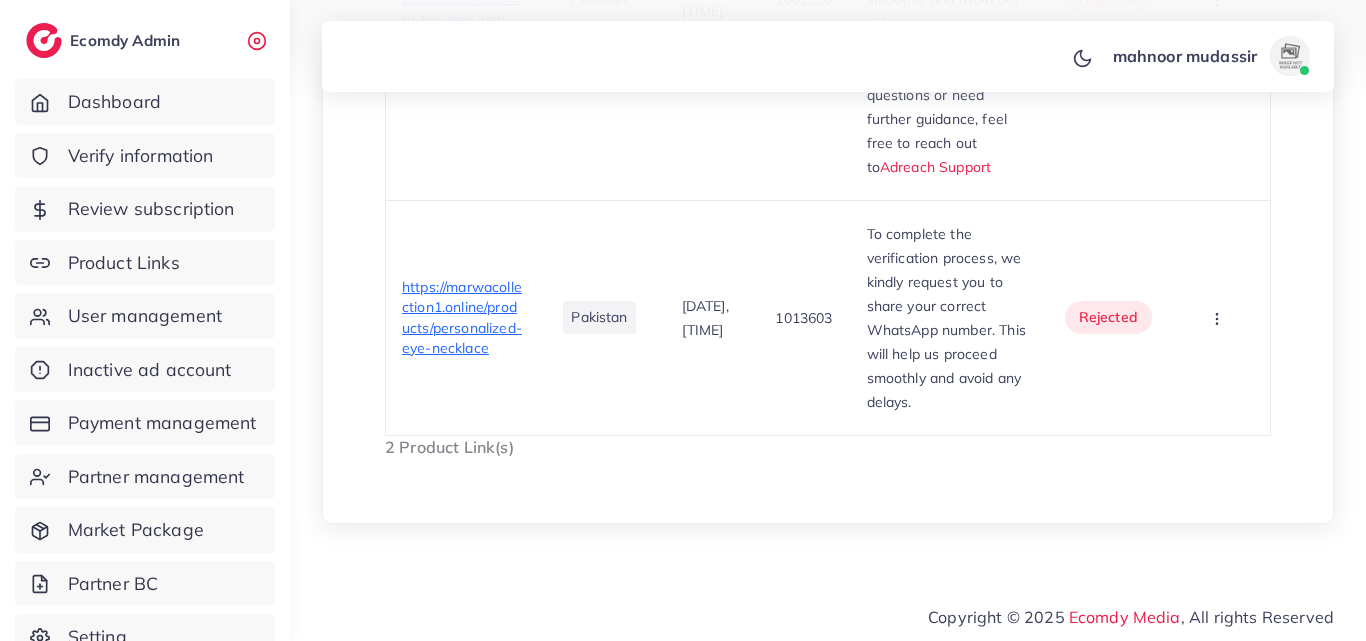click on "mahnoor mudassir  Profile Log out" at bounding box center (828, 57) 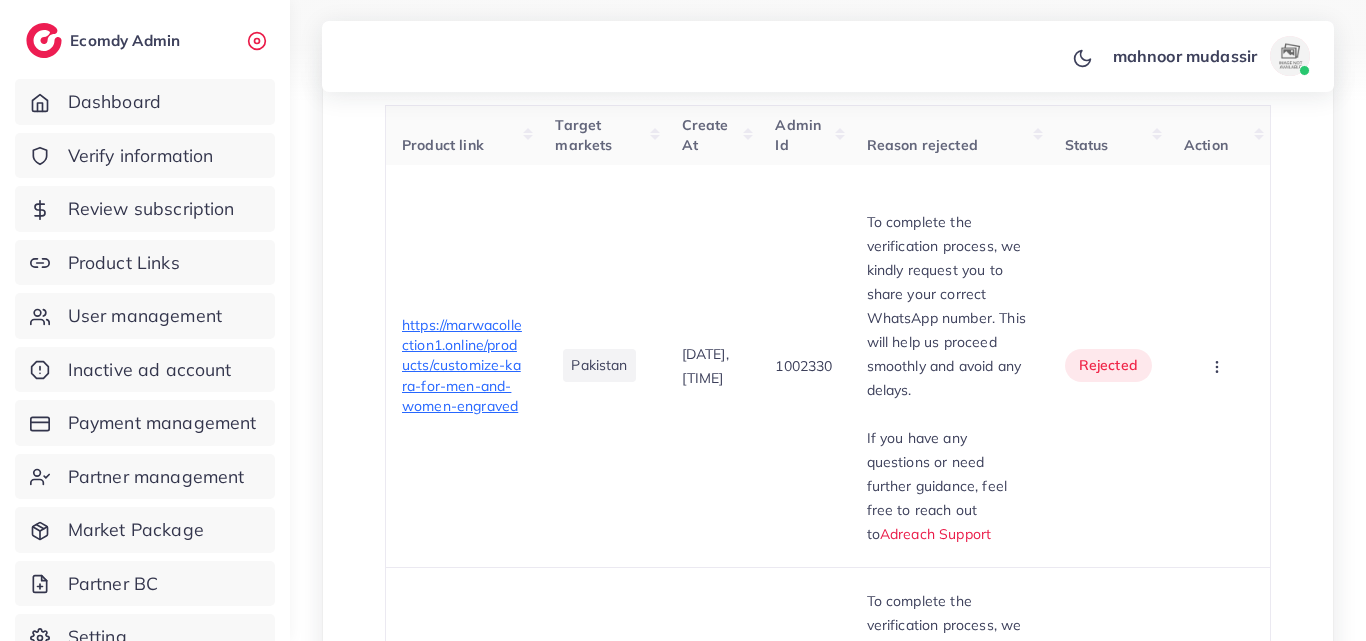 scroll, scrollTop: 684, scrollLeft: 0, axis: vertical 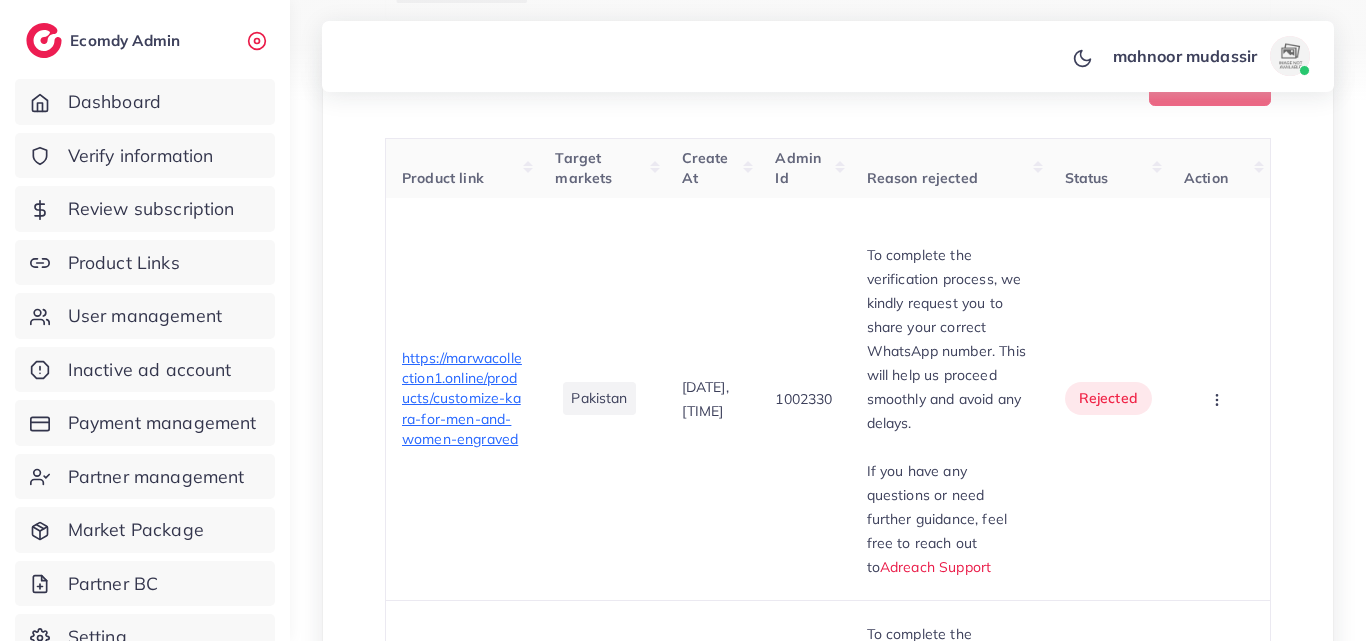 click on "mahnoor mudassir  Profile Log out" at bounding box center [828, 57] 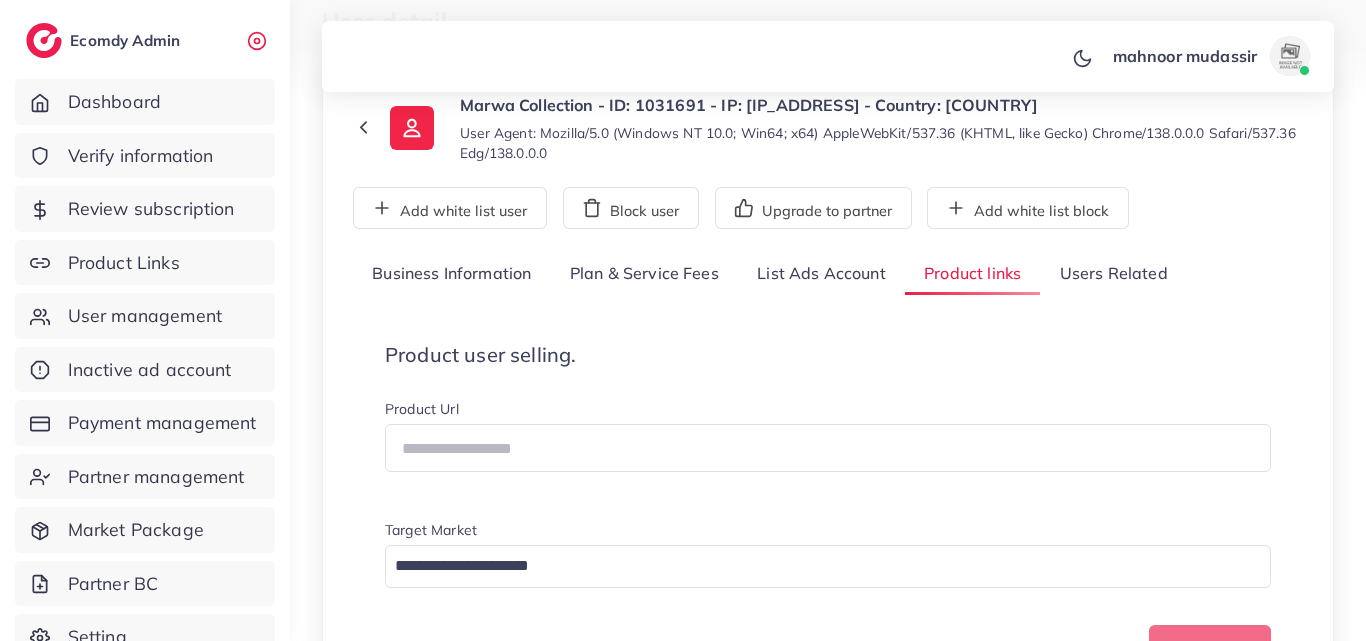 scroll, scrollTop: 100, scrollLeft: 0, axis: vertical 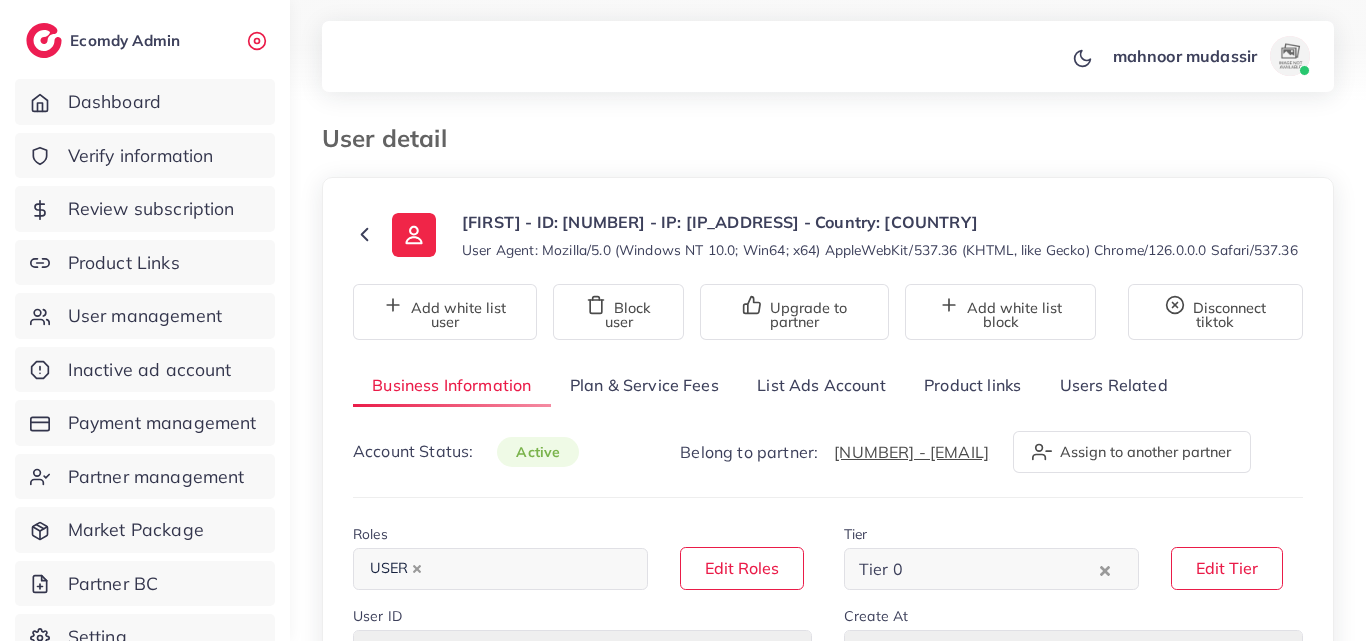 select on "********" 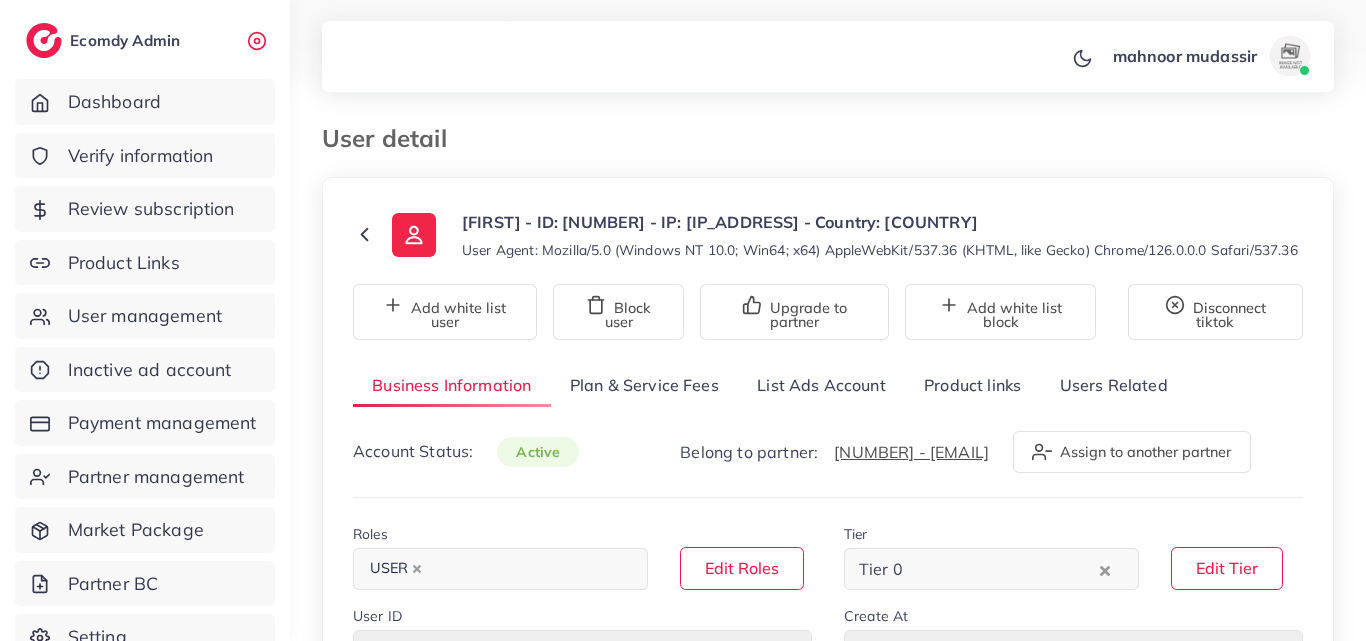 scroll, scrollTop: 0, scrollLeft: 0, axis: both 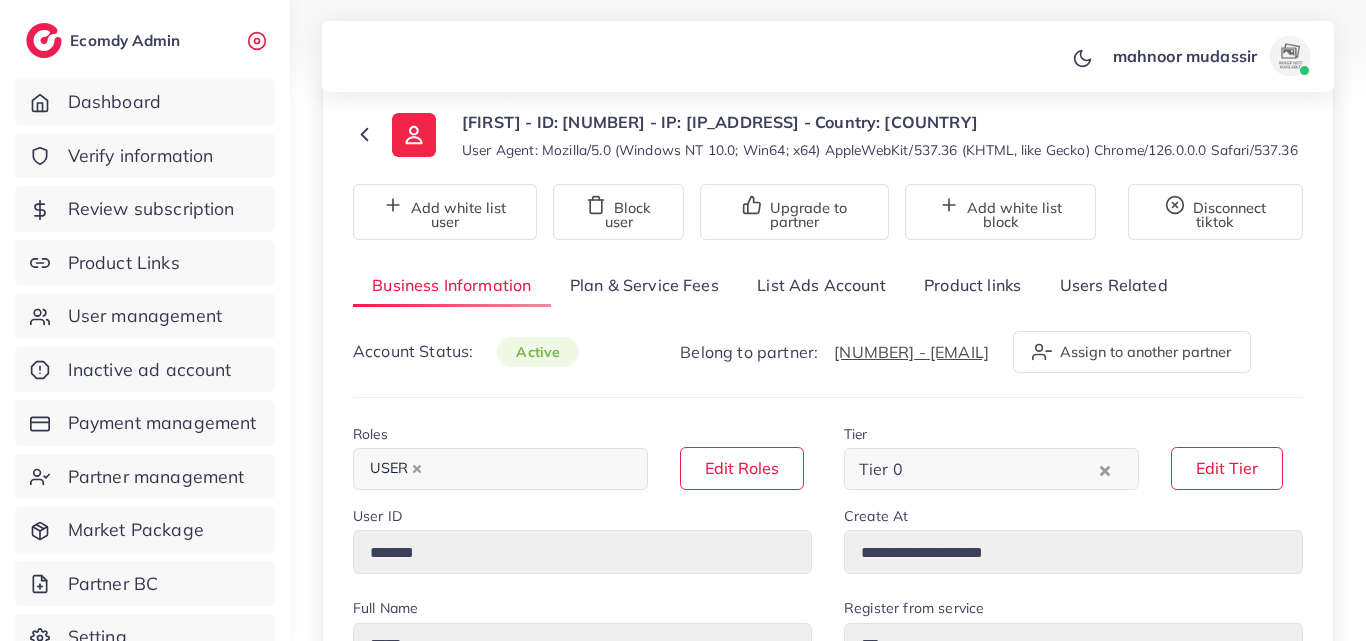 click on "List Ads Account" at bounding box center [821, 285] 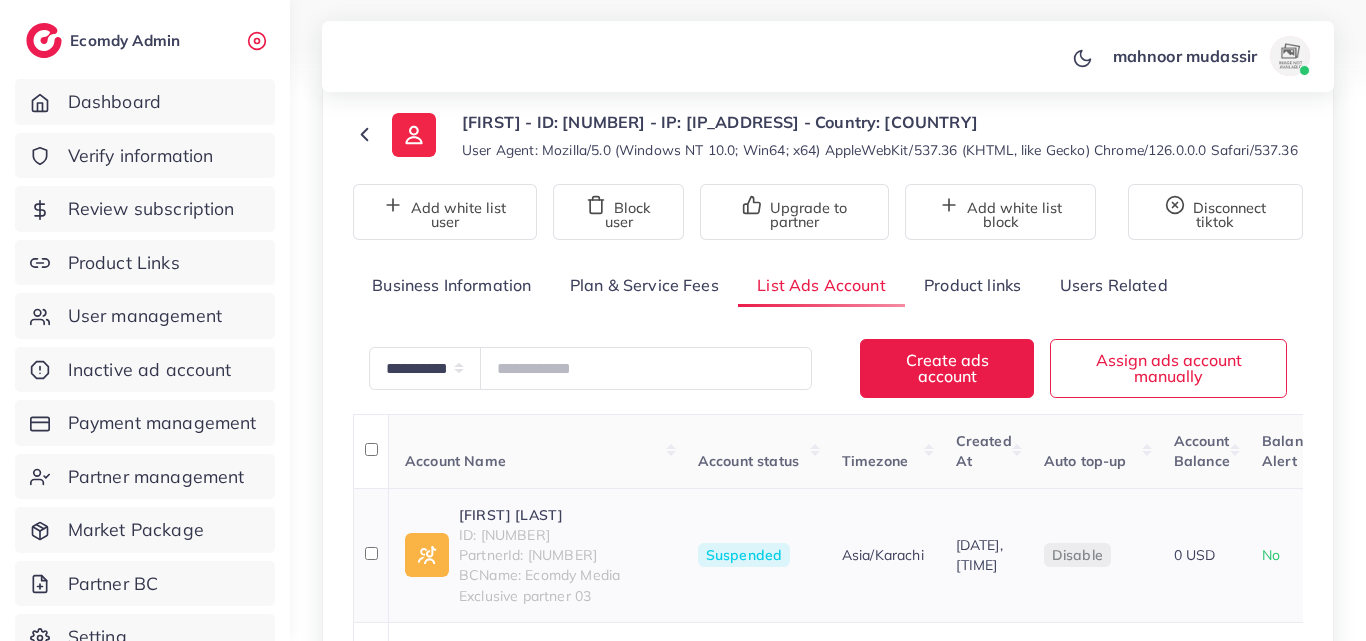 scroll, scrollTop: 400, scrollLeft: 0, axis: vertical 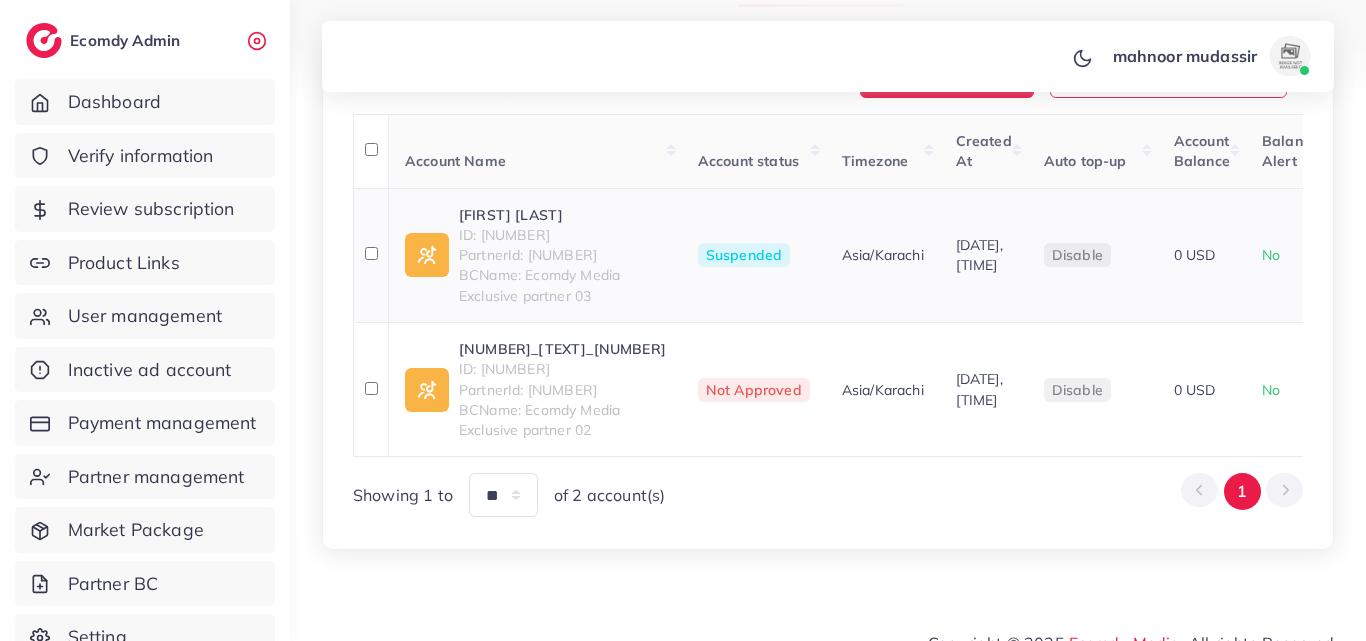 click on "ID: 7395150296793563137" at bounding box center (562, 235) 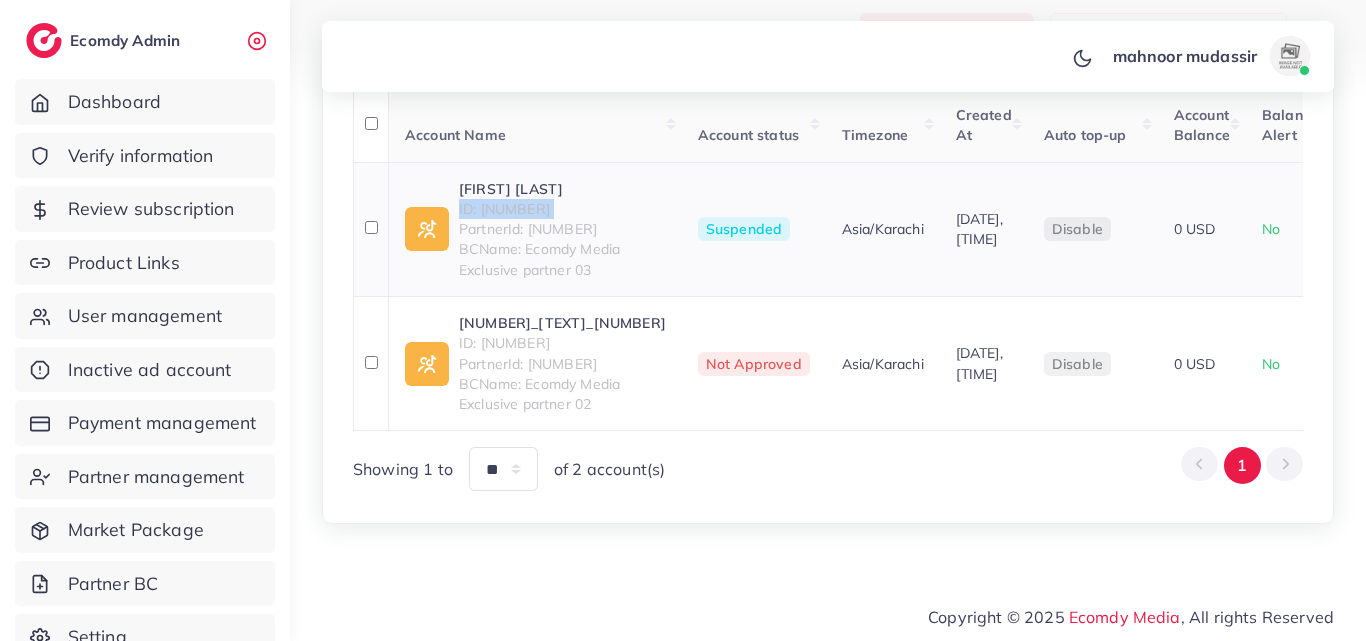 scroll, scrollTop: 463, scrollLeft: 0, axis: vertical 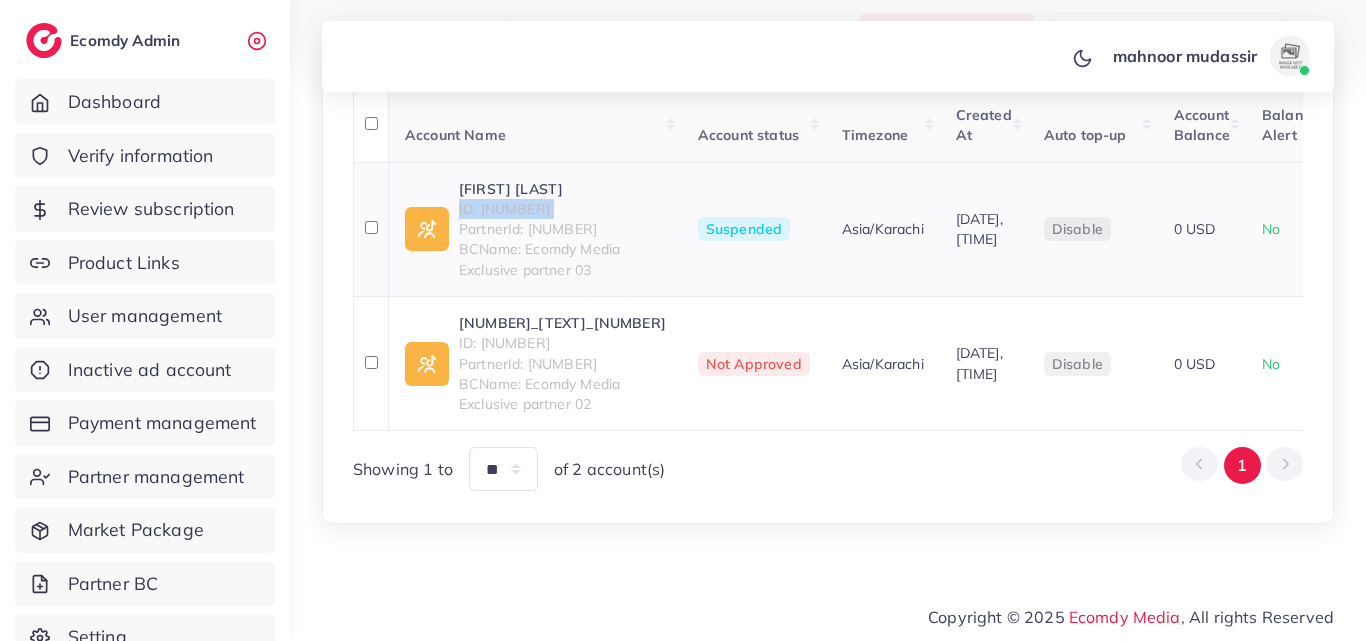 click on "ID: 7395150296793563137" at bounding box center (562, 209) 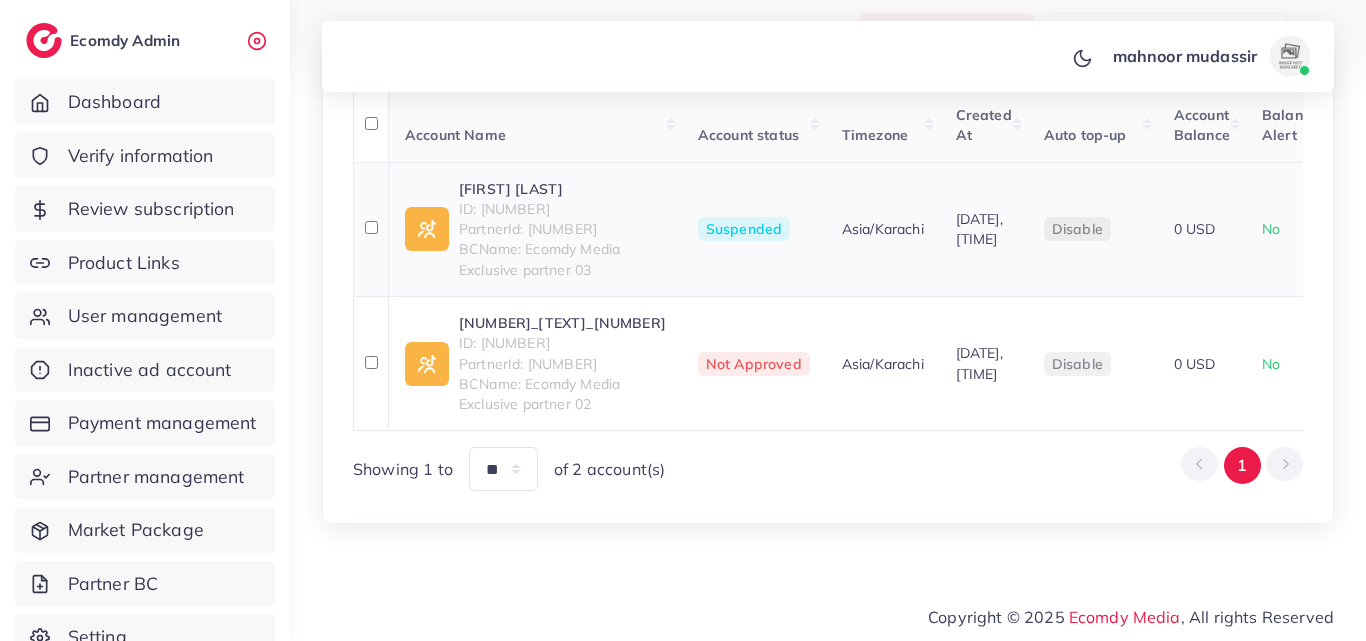 click on "ID: 7395150296793563137" at bounding box center (562, 209) 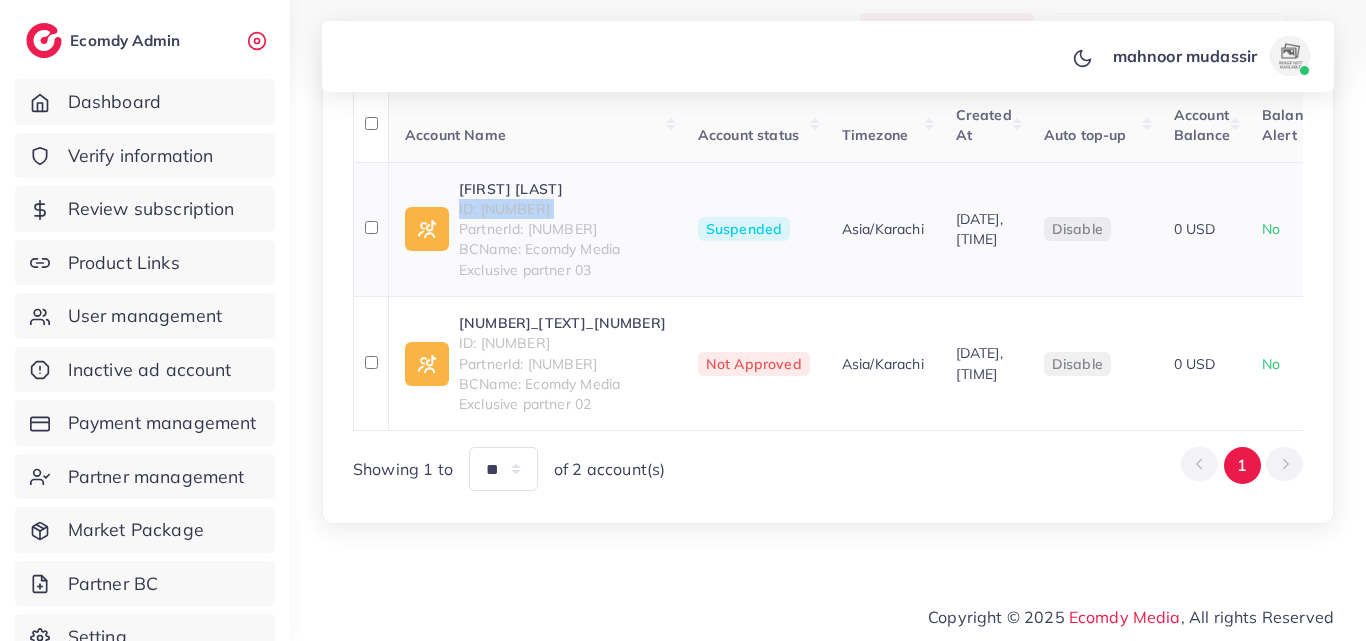 click on "ID: 7395150296793563137" at bounding box center (562, 209) 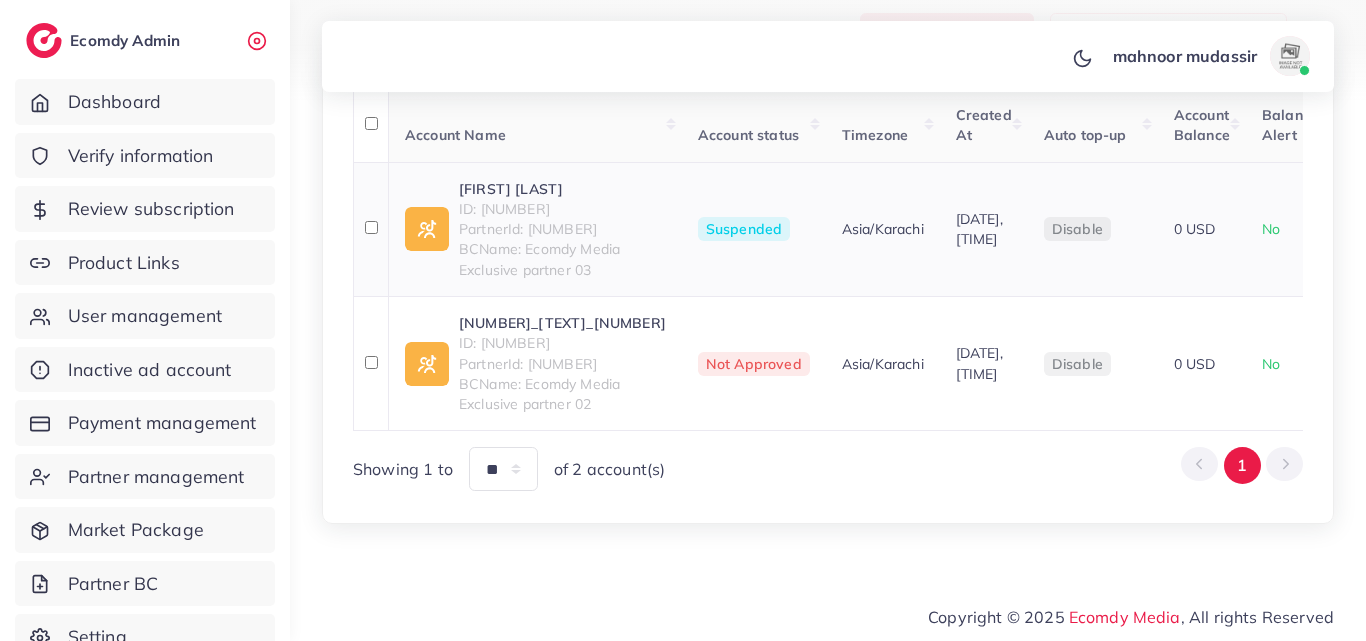 click on "BCName: Ecomdy Media Exclusive partner 03" at bounding box center (562, 259) 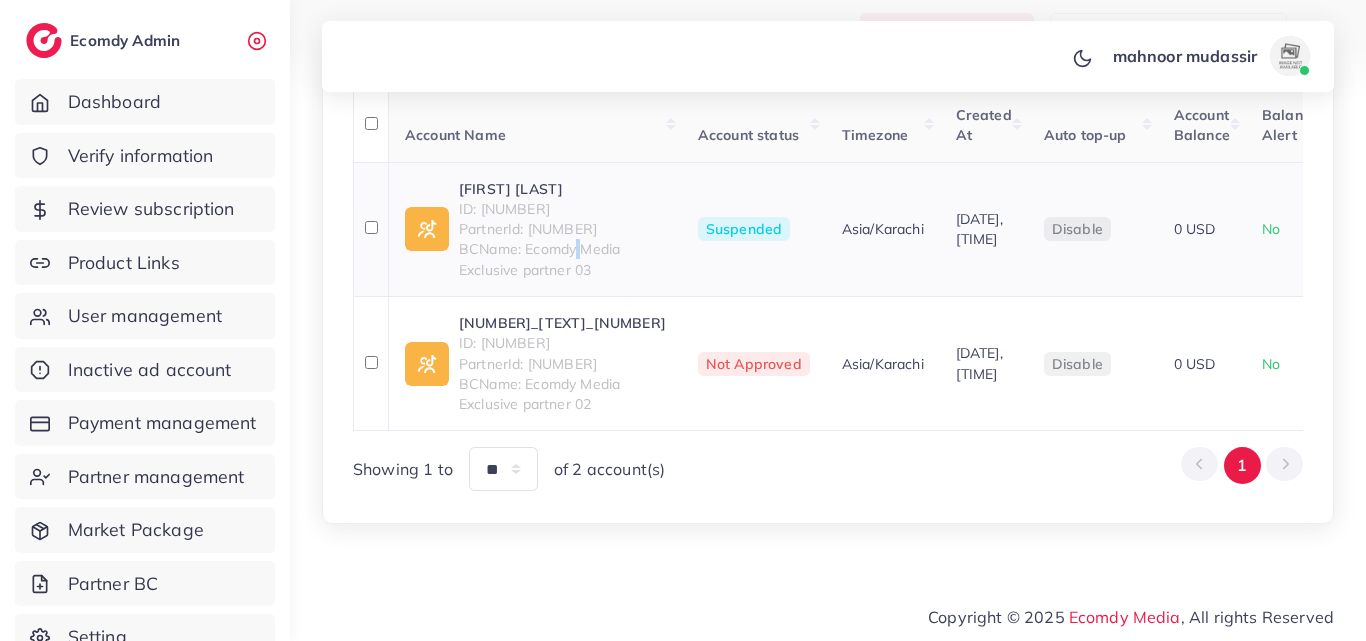 click on "BCName: Ecomdy Media Exclusive partner 03" at bounding box center (562, 259) 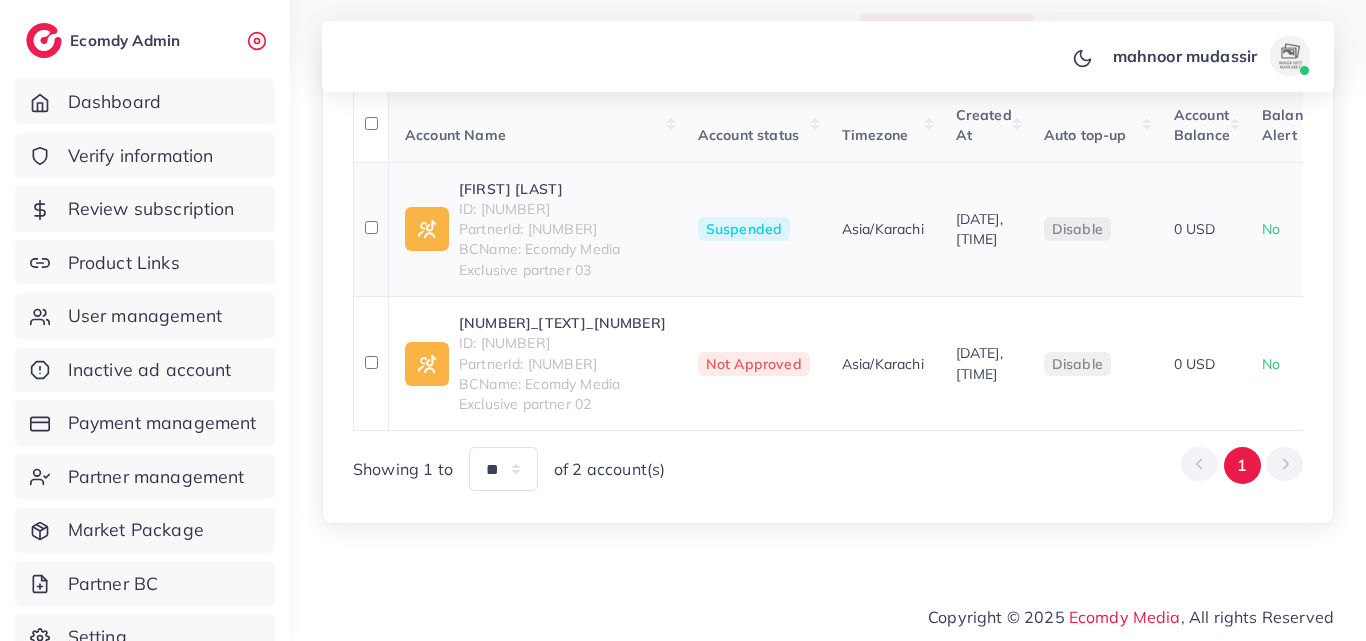 click on "ID: 7395150296793563137" at bounding box center (562, 209) 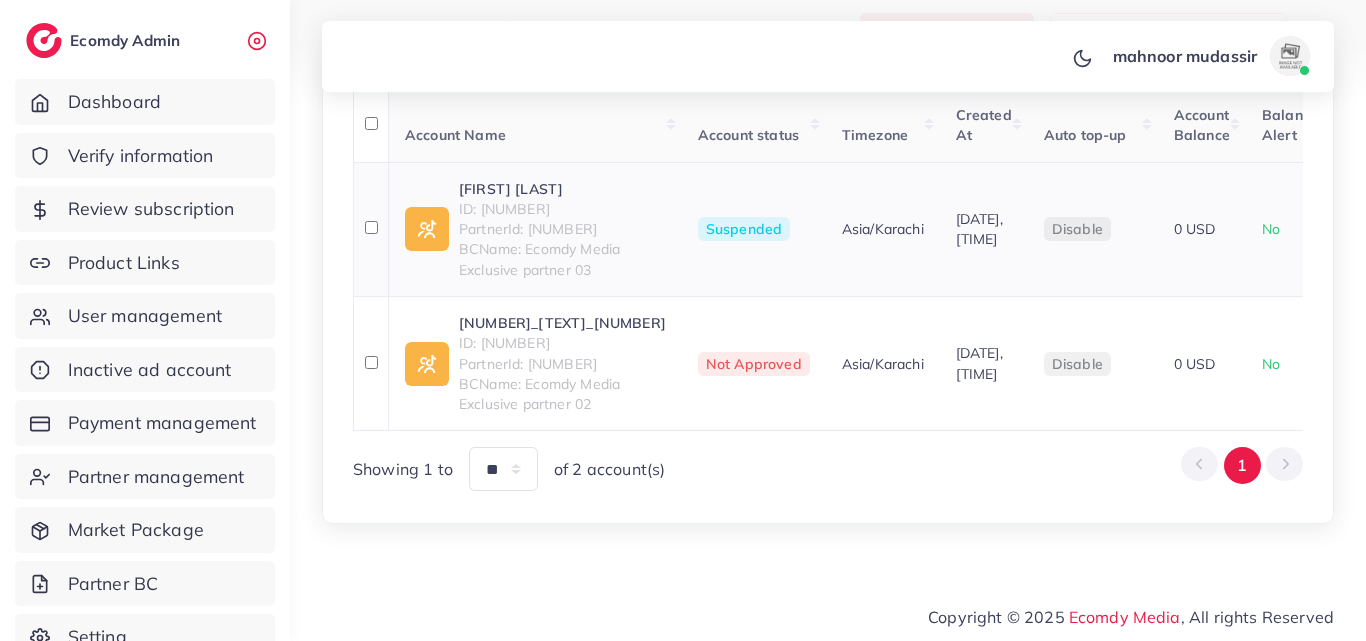copy on "7395150296793563137" 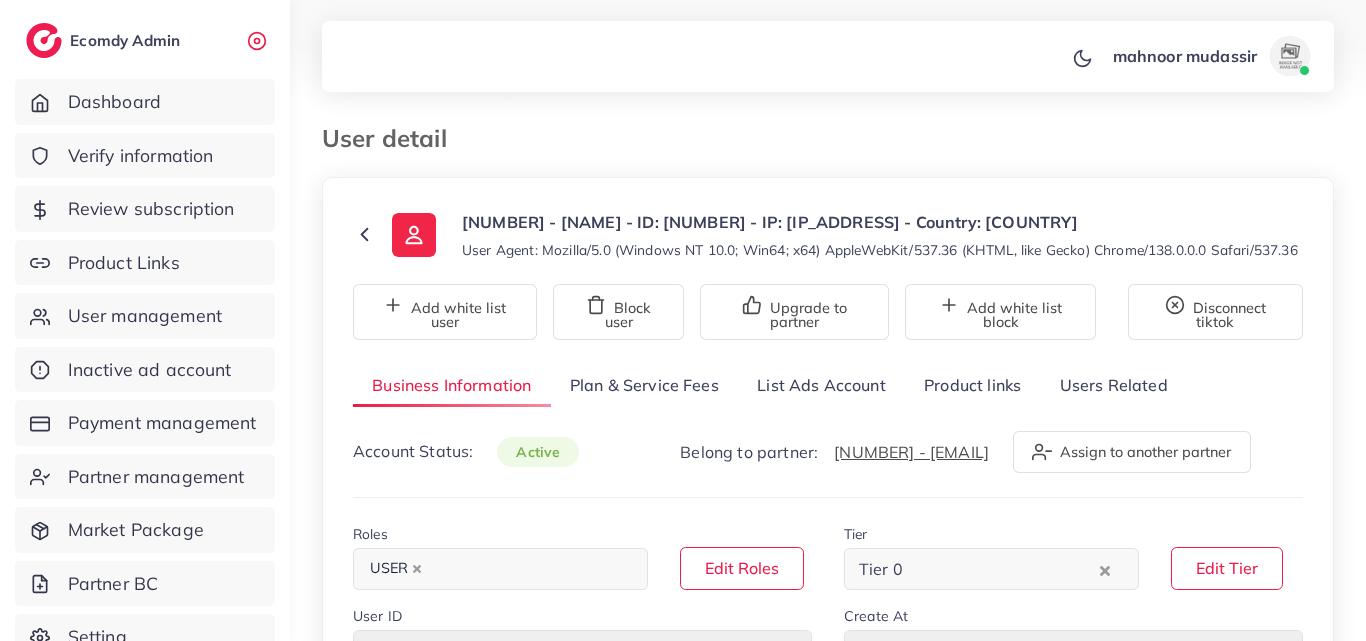 select on "********" 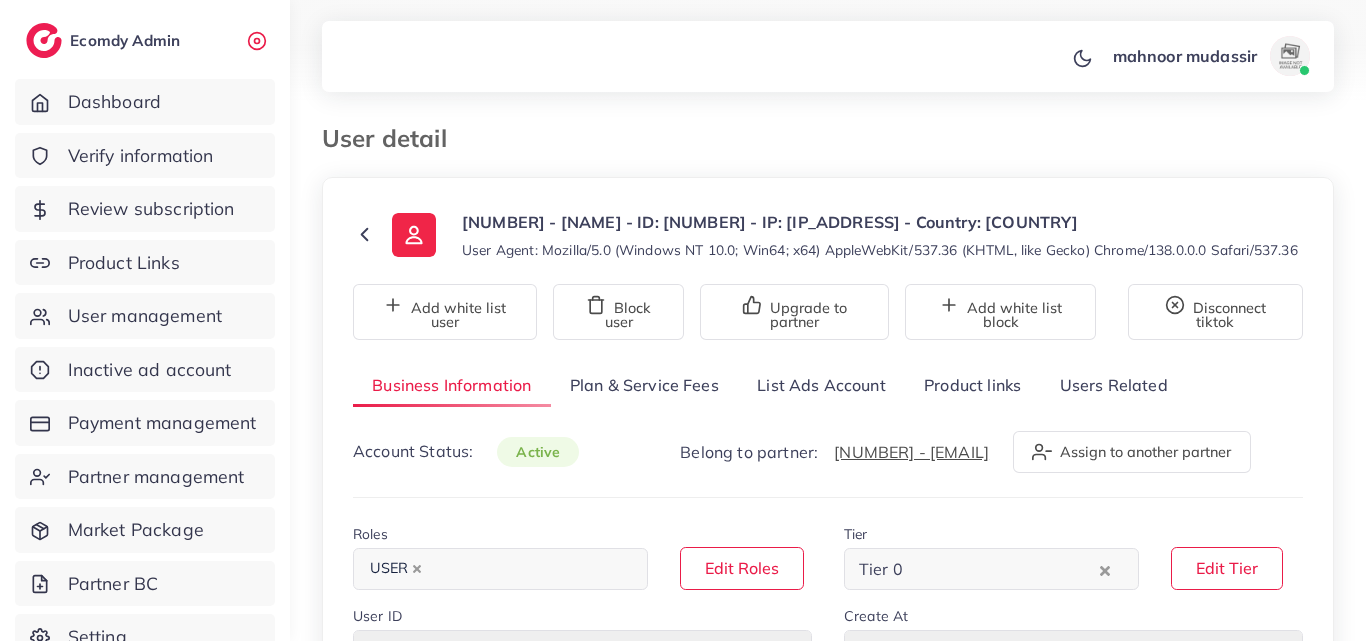 scroll, scrollTop: 0, scrollLeft: 0, axis: both 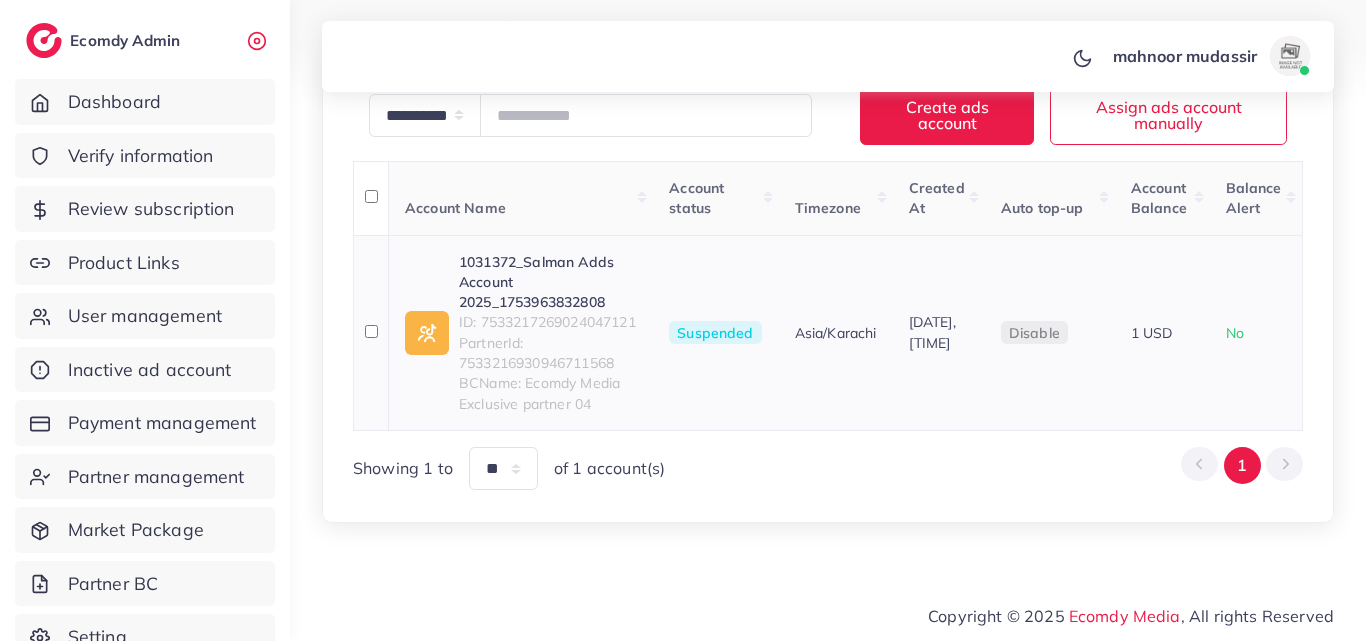 click on "ID: 7533217269024047121" at bounding box center (548, 322) 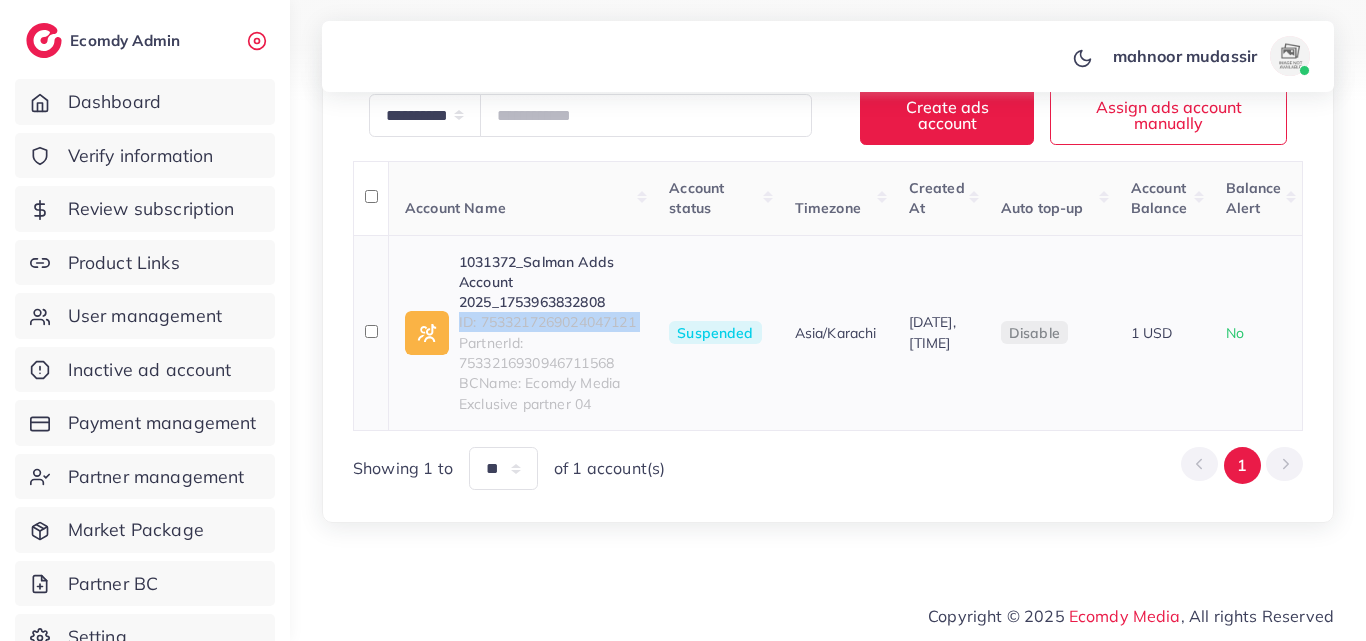 click on "ID: 7533217269024047121" at bounding box center [548, 322] 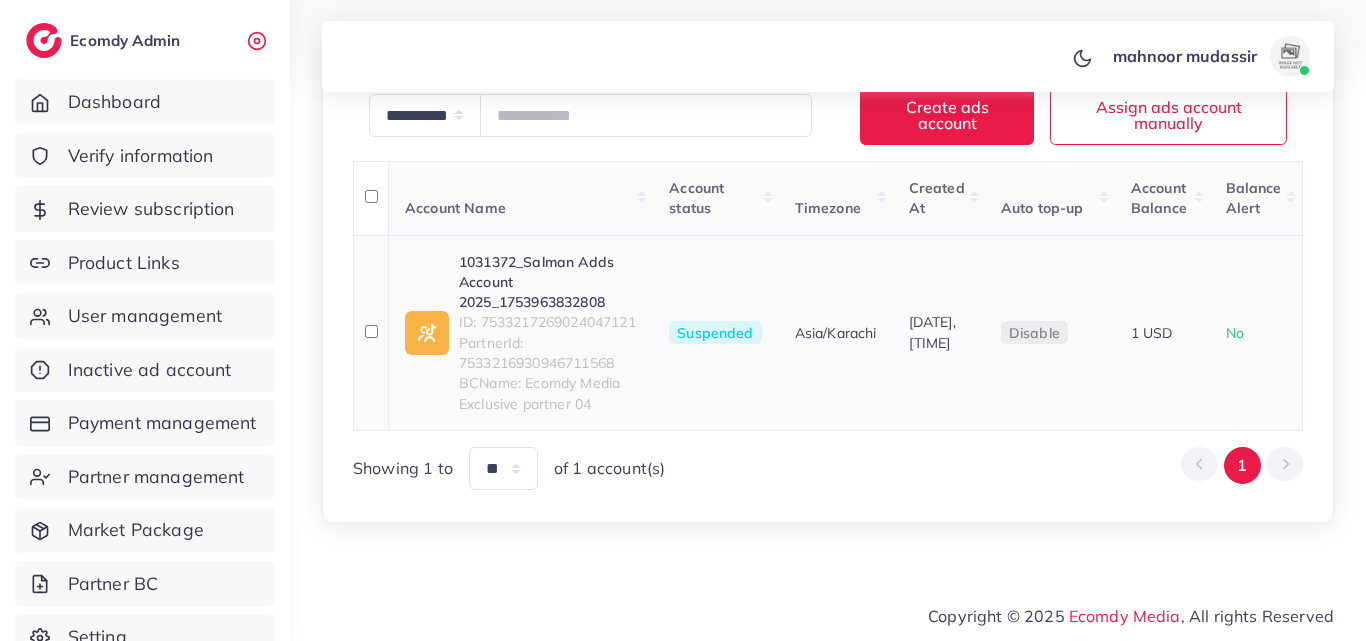 click on "PartnerId: 7533216930946711568" at bounding box center [548, 353] 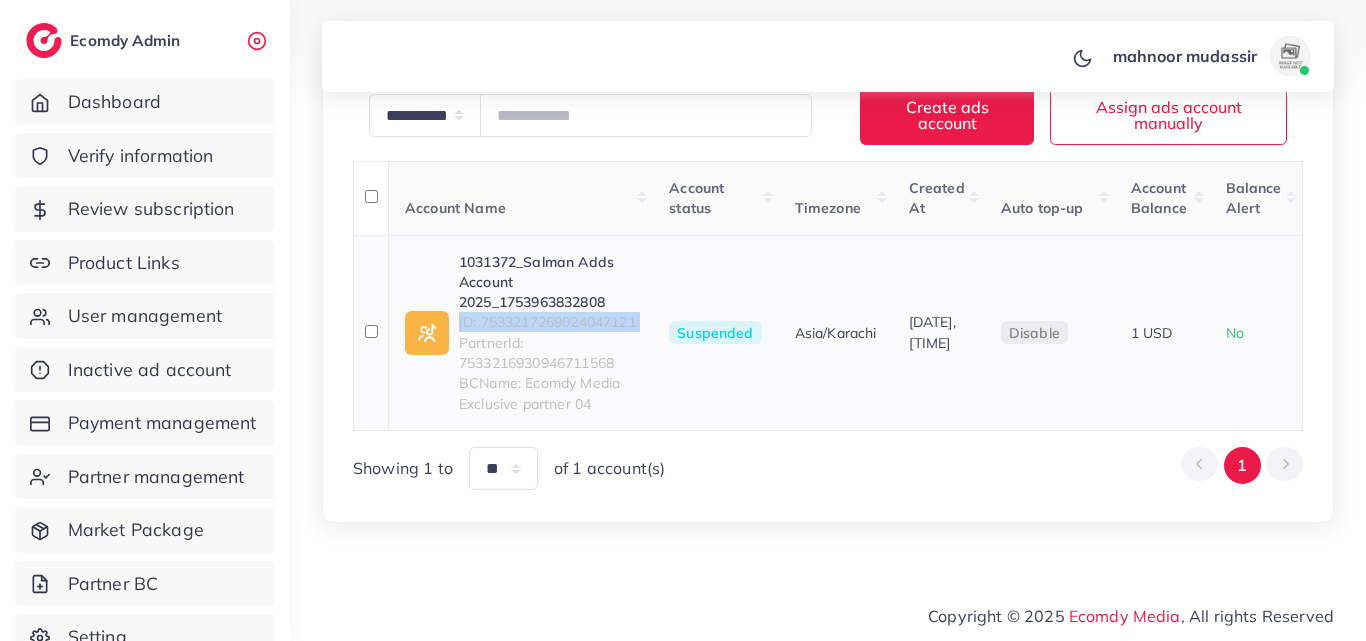 copy on "ID: 7533217269024047121" 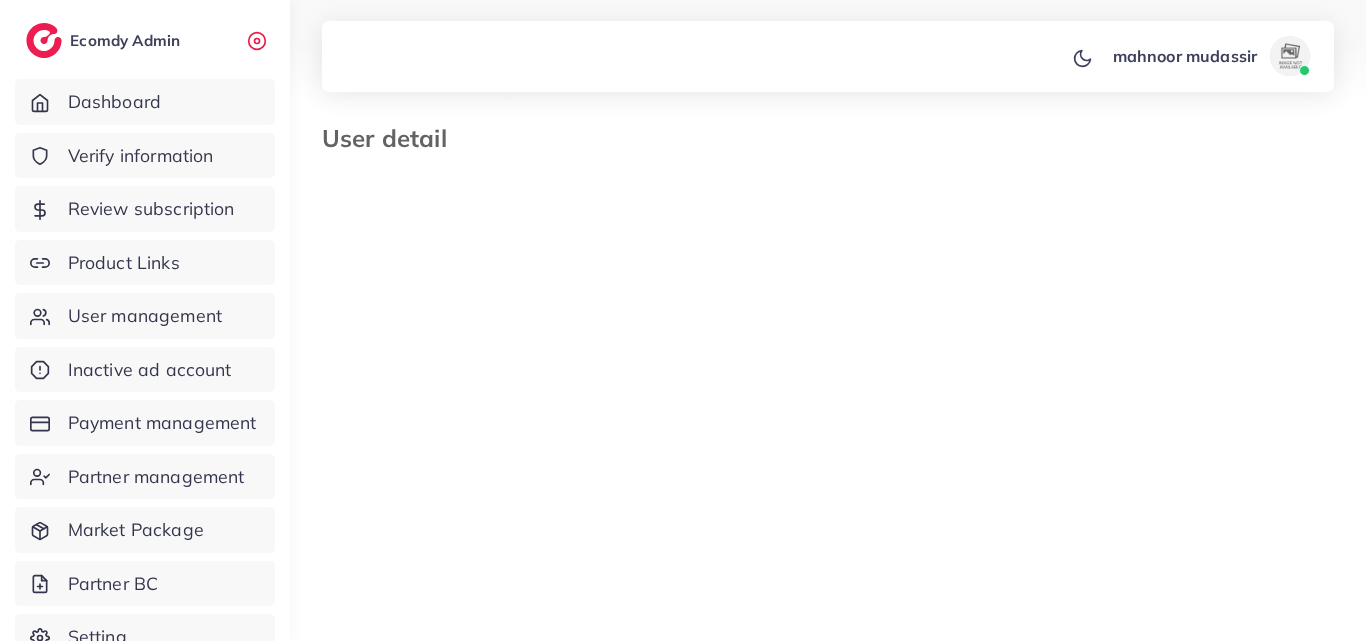select on "********" 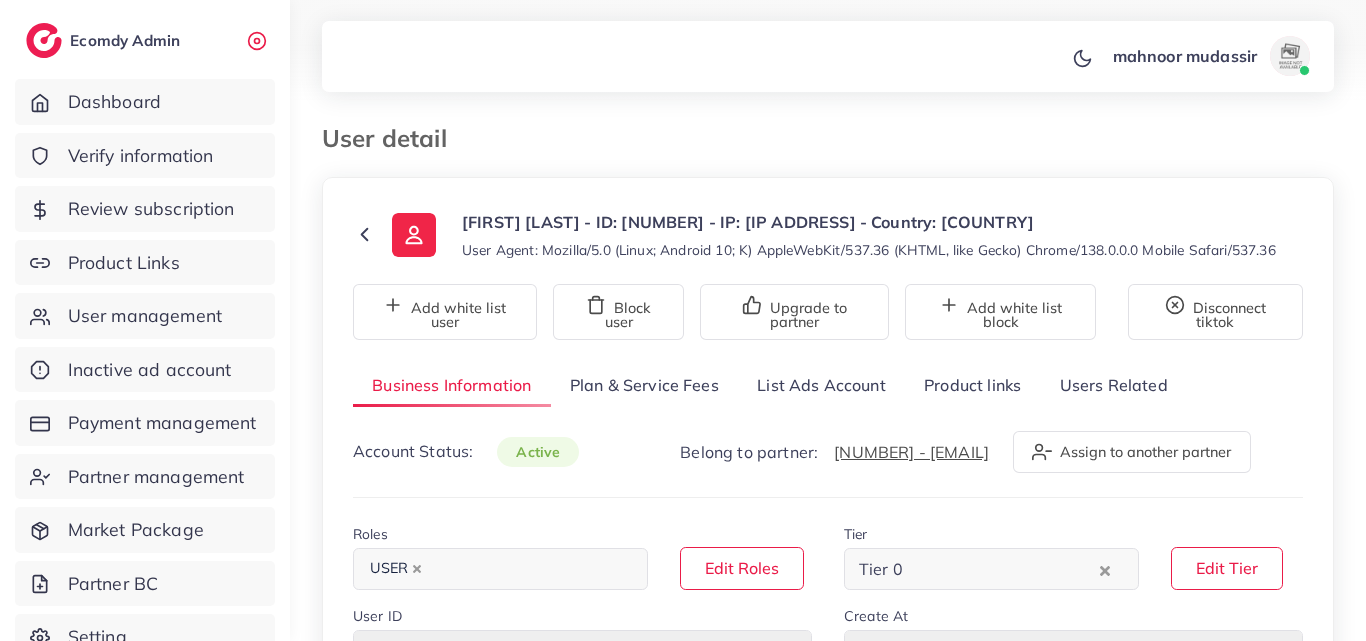 scroll, scrollTop: 0, scrollLeft: 0, axis: both 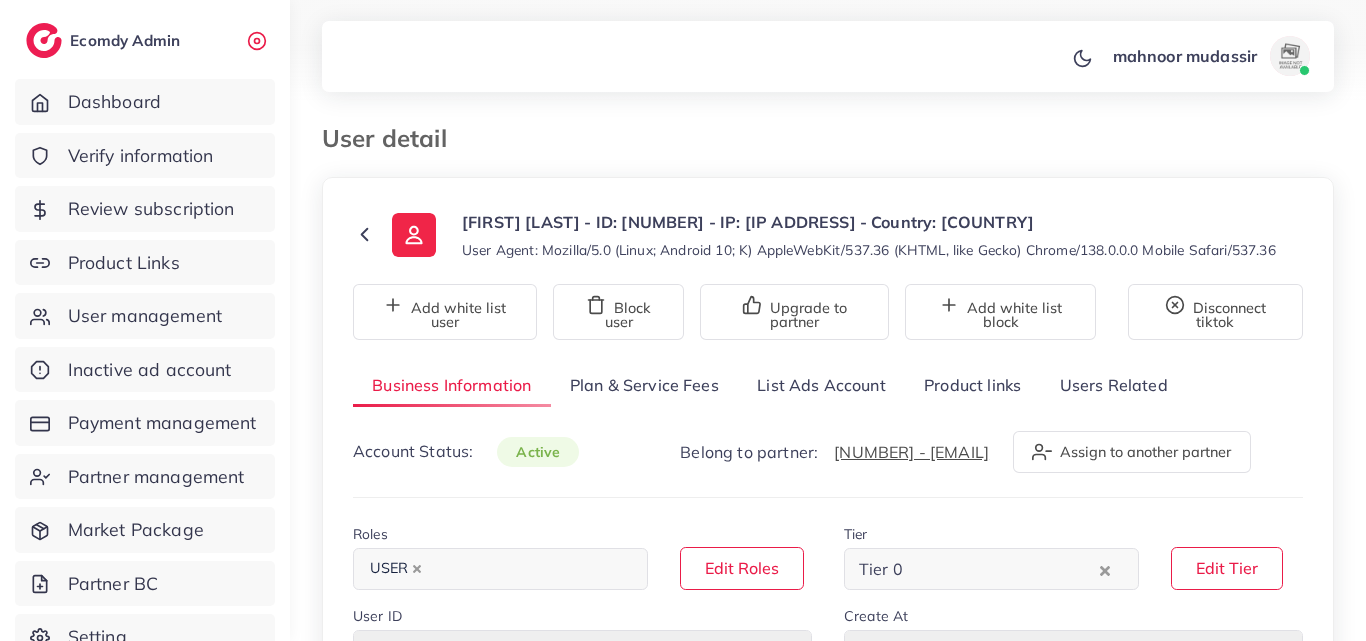 click on "List Ads Account" at bounding box center [821, 385] 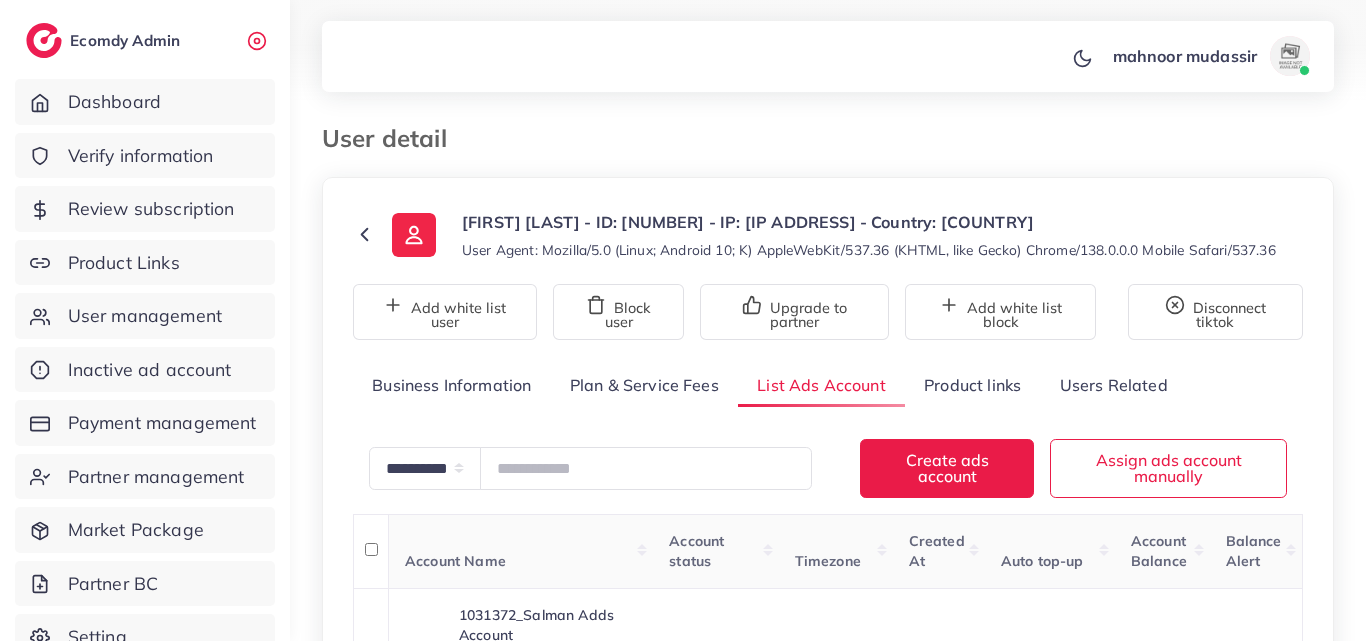 scroll, scrollTop: 200, scrollLeft: 0, axis: vertical 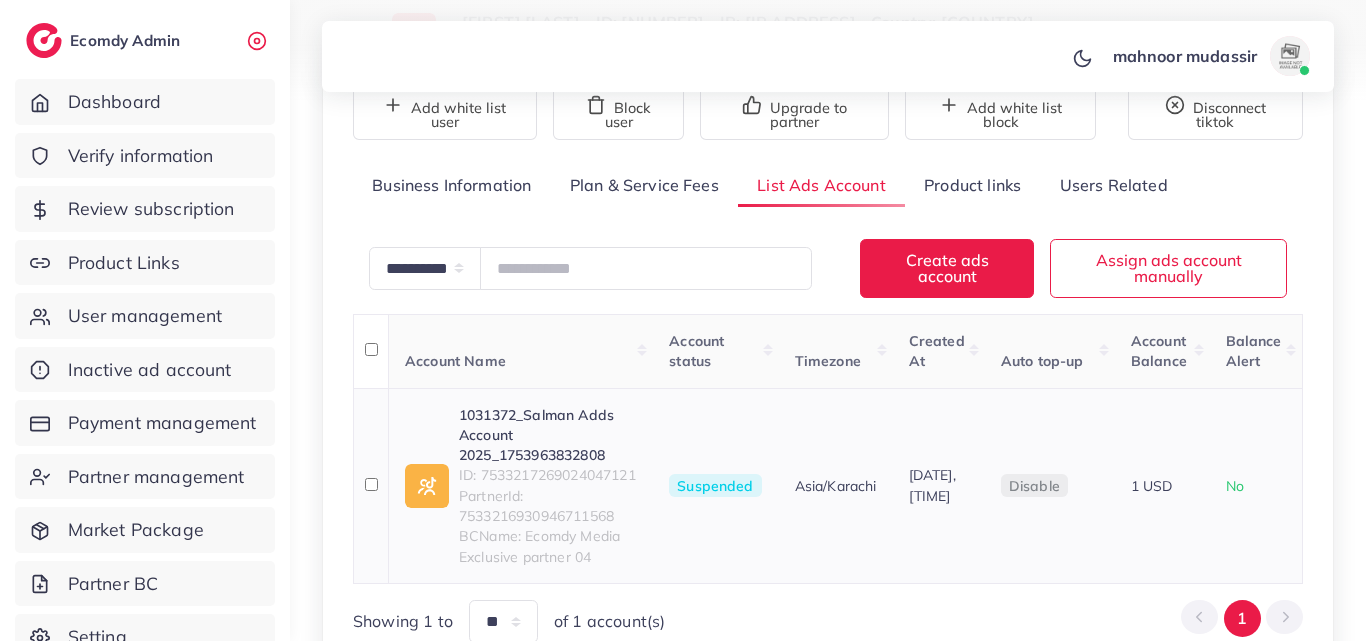click on "ID: 7533217269024047121" at bounding box center [548, 475] 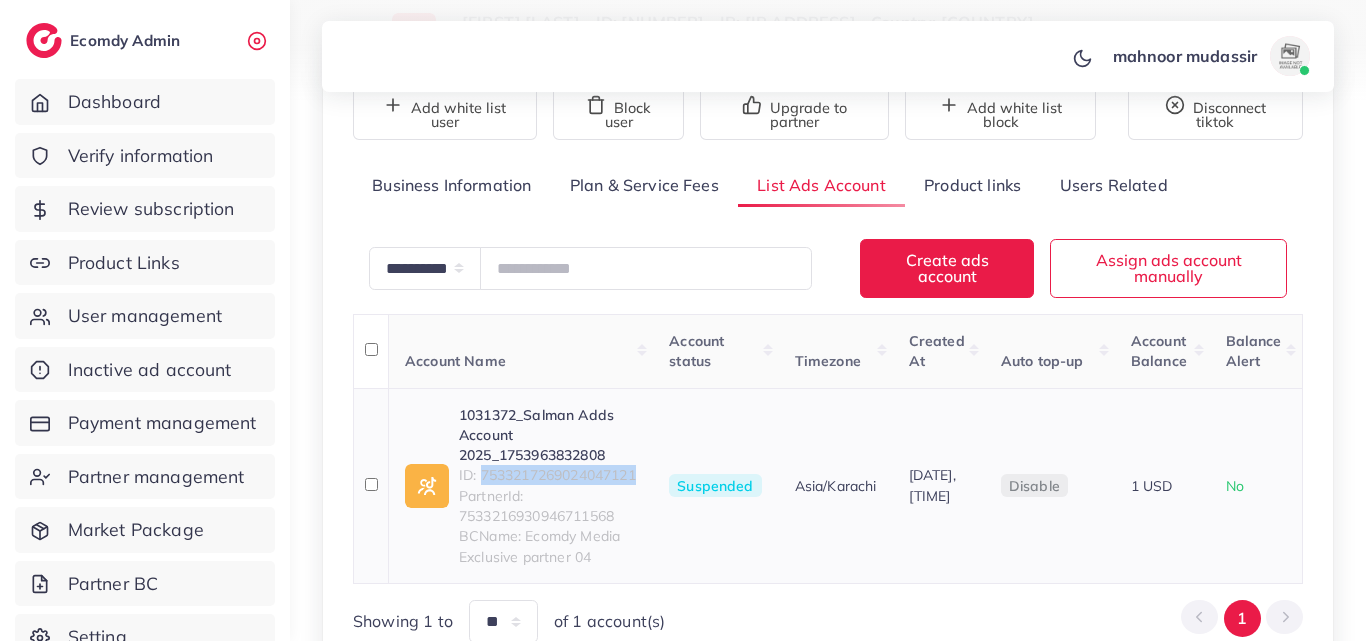click on "ID: 7533217269024047121" at bounding box center (548, 475) 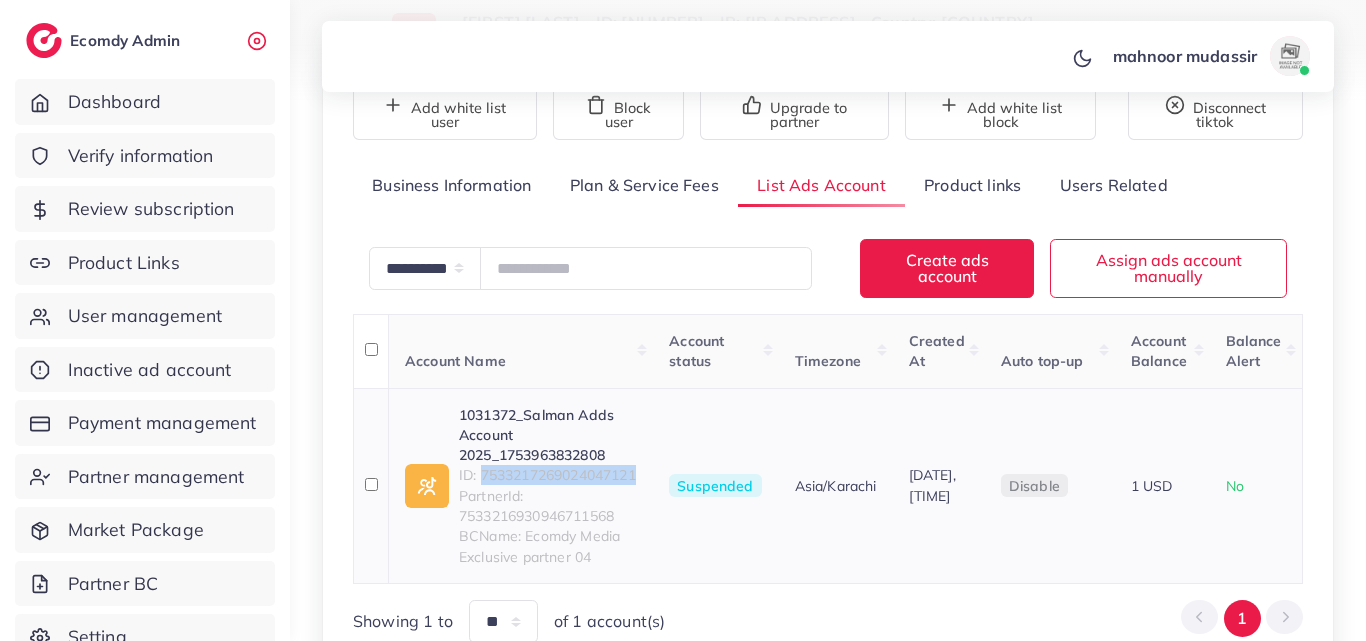 copy on "[CREDIT CARD]" 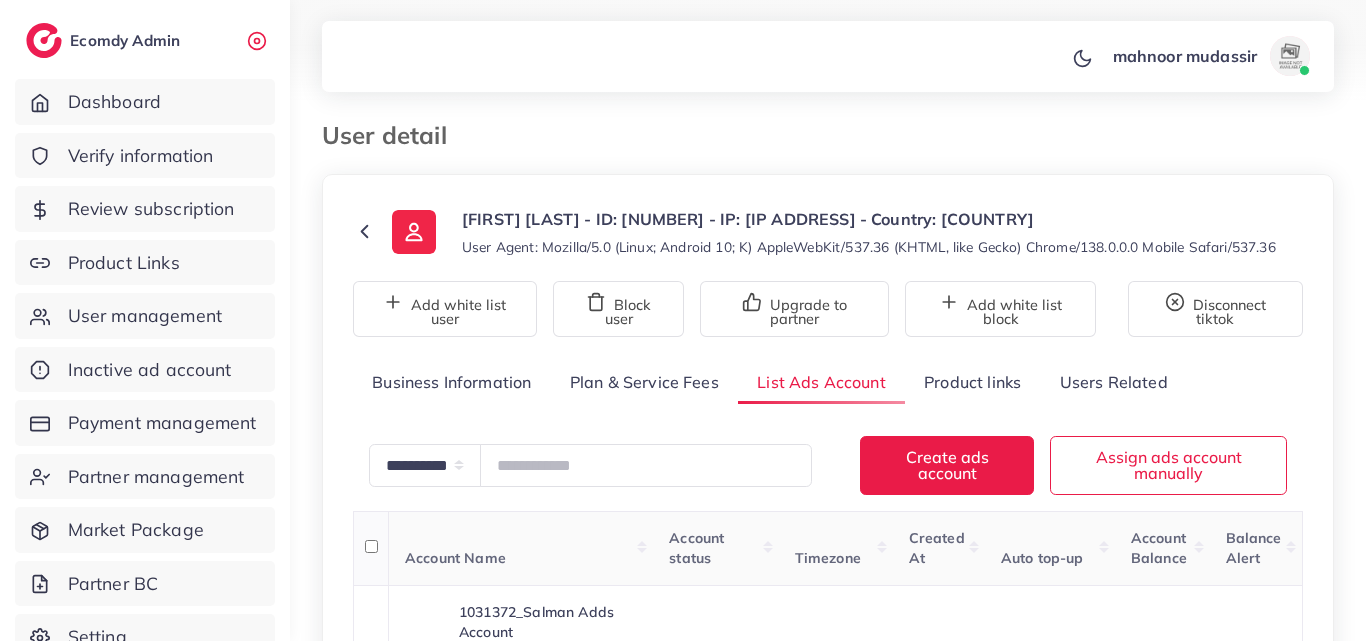 scroll, scrollTop: 0, scrollLeft: 0, axis: both 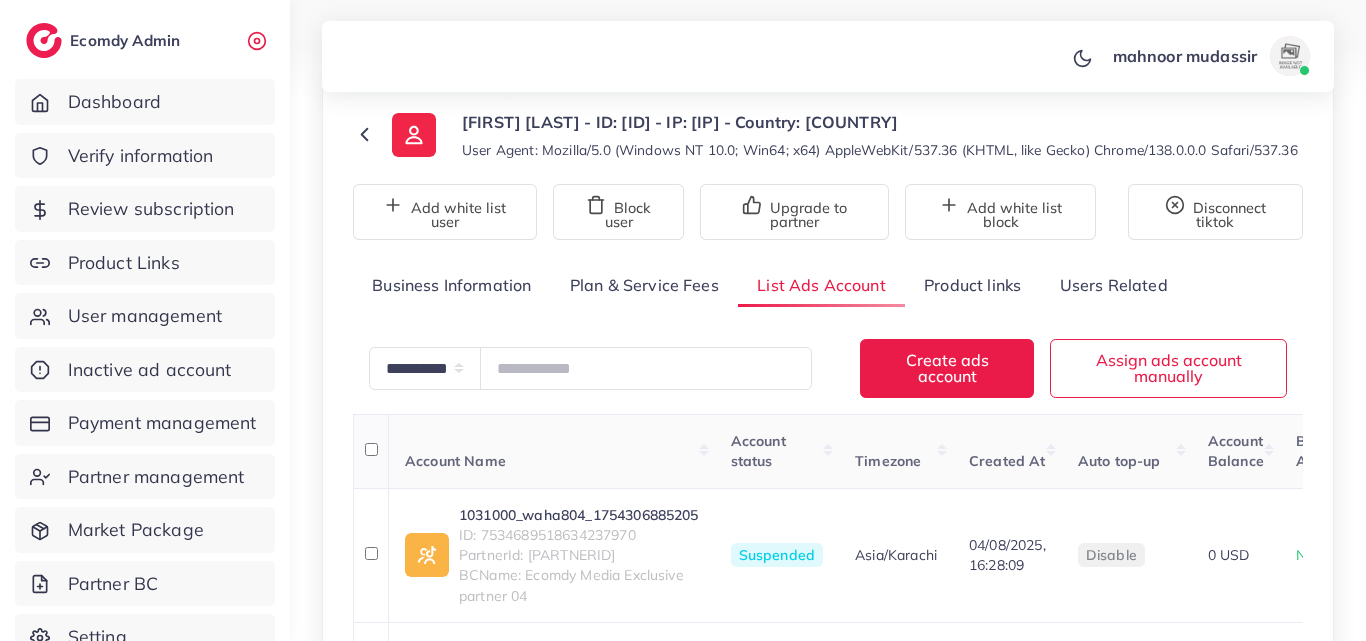 click on "Timezone" at bounding box center (896, 451) 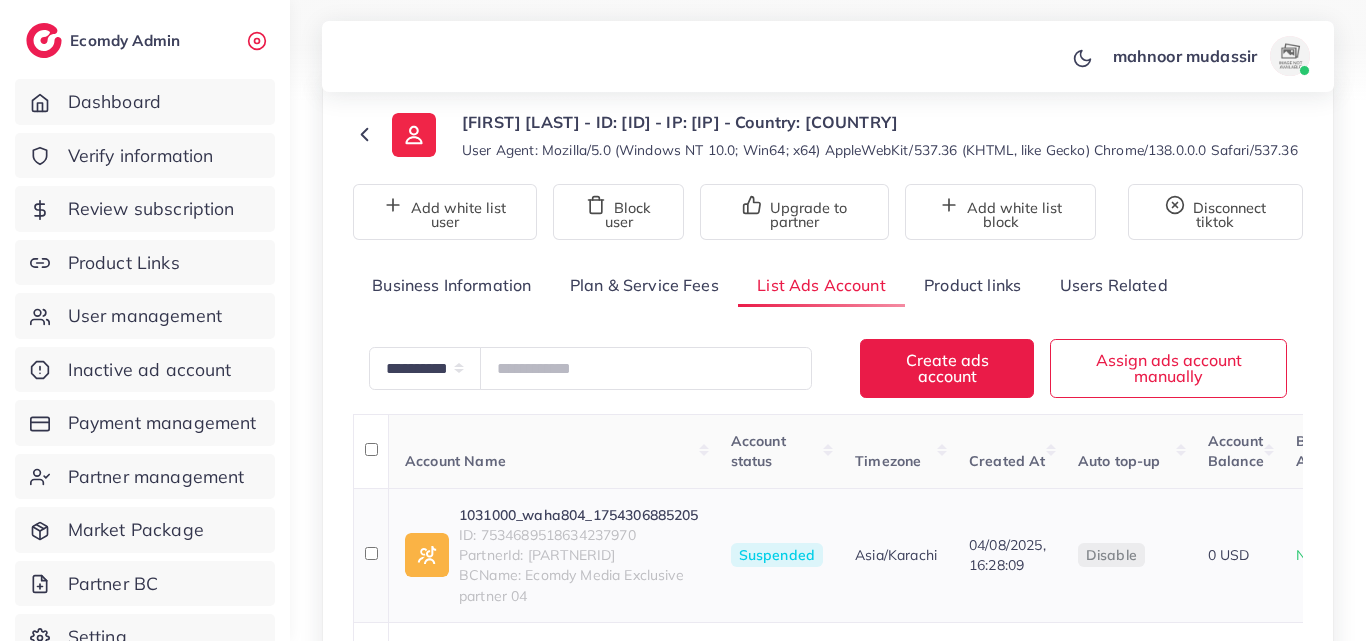click on "Account Name Account status Timezone Created At Auto top-up Account Balance Balance Alert            1031000_waha804_1754306885205  ID: [ID] PartnerId: [PARTNERID] BCName: Ecomdy Media Exclusive partner 04  Suspended   Asia/Karachi  04/08/2025, 16:28:09 disable  0 USD  No      1031000_wahabshopify 6151_1753856526572  ID: [ID] PartnerId: [PARTNERID] BCName: Ecomdy Media Exclusive partner 01  Suspended   Asia/Karachi  30/07/2025, 11:22:13 disable  0 USD  No          Showing 1 to  ** ** ** ***  of 2 account(s)  1" at bounding box center [828, 625] 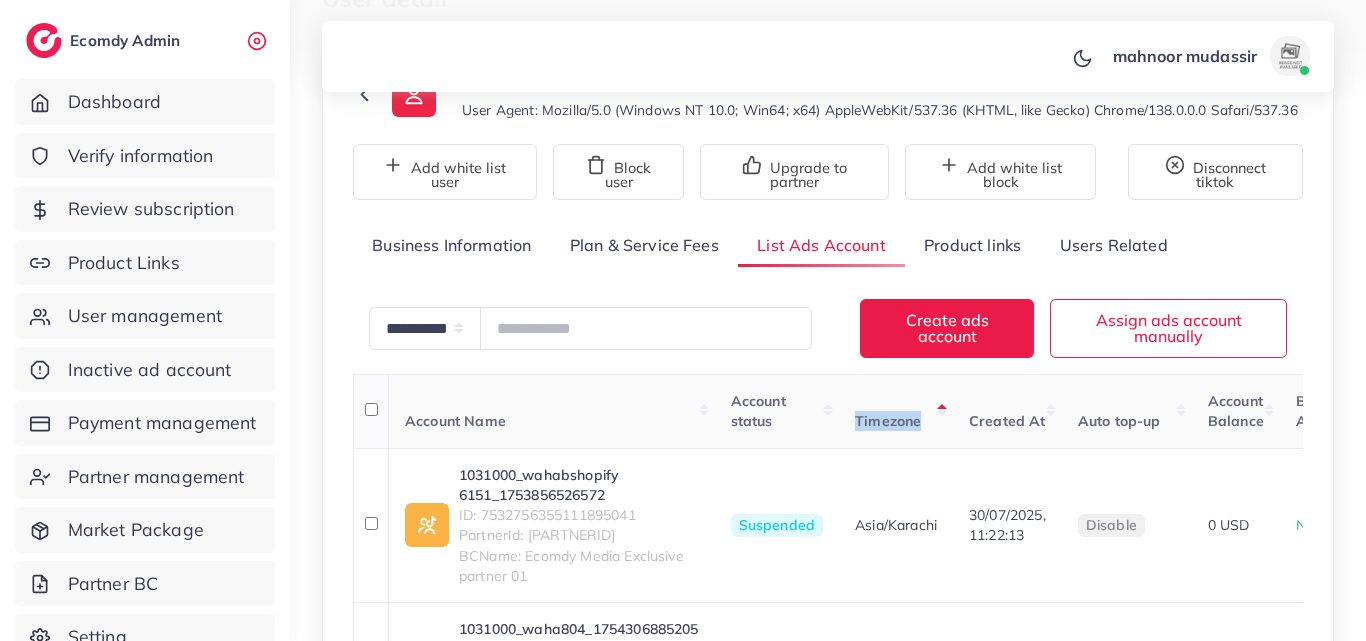 click on "Account status" at bounding box center [777, 411] 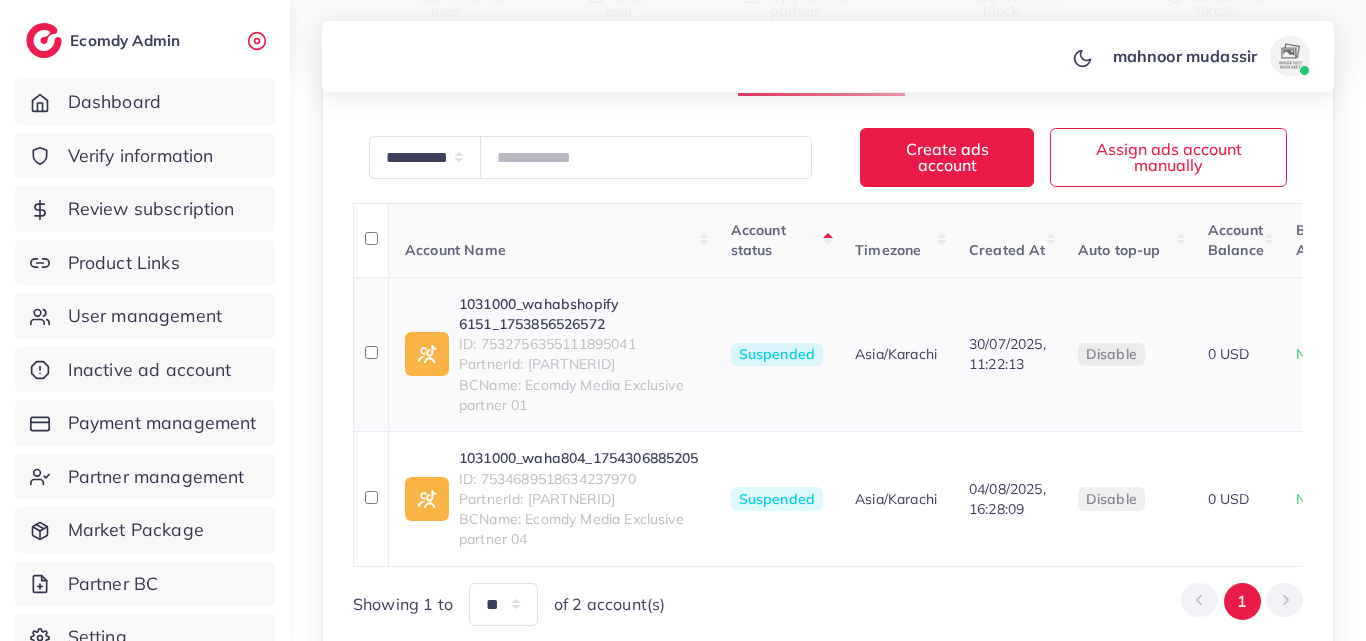 click on "1031000_wahabshopify 6151_1753856526572  ID: [ID] PartnerId: [PARTNERID] BCName: Ecomdy Media Exclusive partner 01" at bounding box center [579, 355] 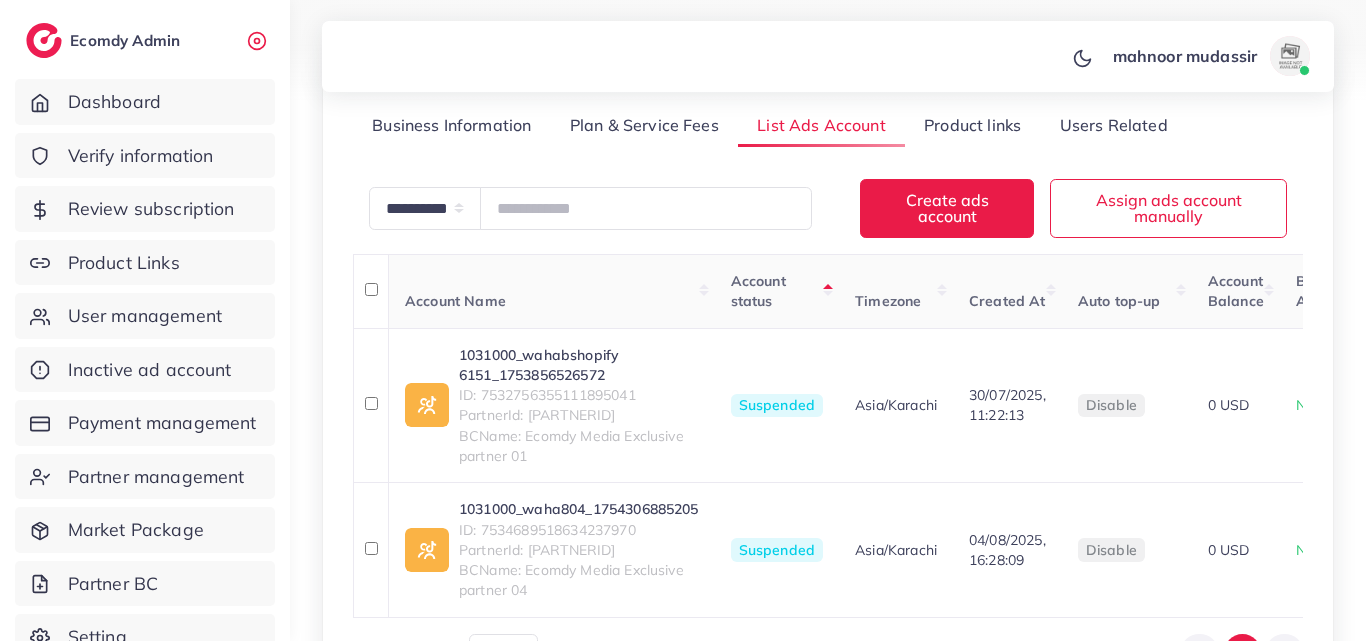 click on "Account Name" at bounding box center [552, 291] 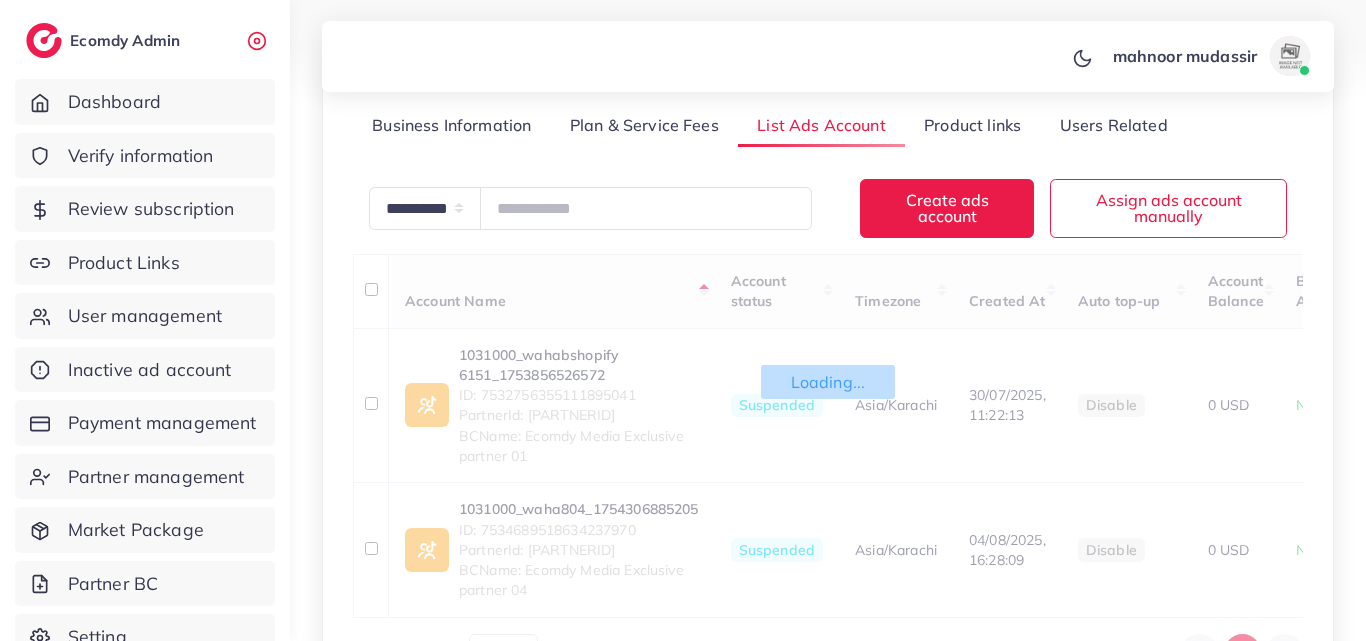 scroll, scrollTop: 260, scrollLeft: 0, axis: vertical 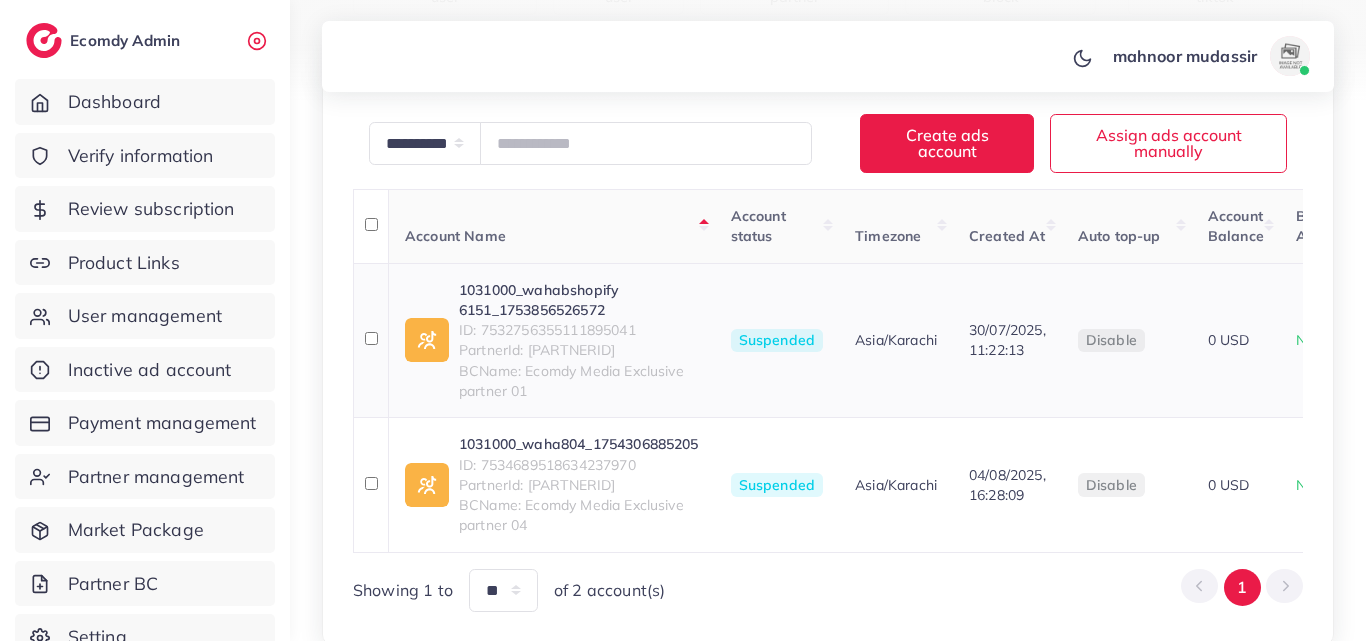 click on "1031000_wahabshopify 6151_1753856526572  ID: [ID] PartnerId: [PARTNERID] BCName: Ecomdy Media Exclusive partner 01" at bounding box center (552, 340) 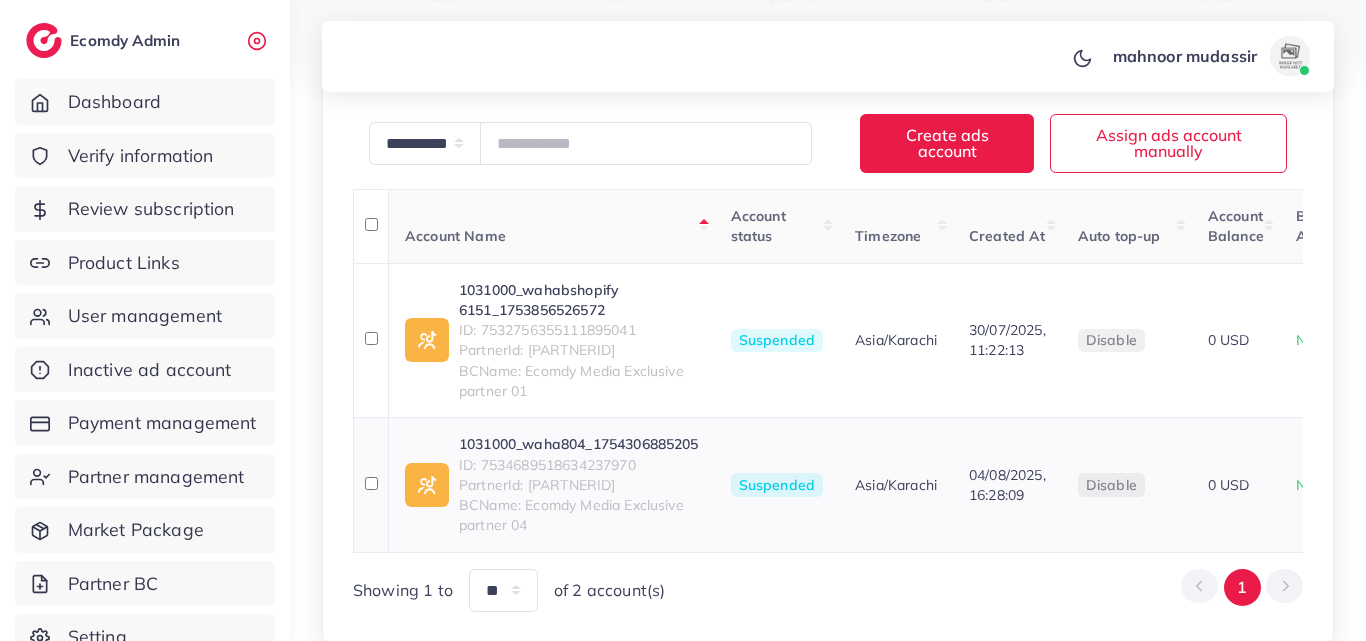 scroll, scrollTop: 482, scrollLeft: 0, axis: vertical 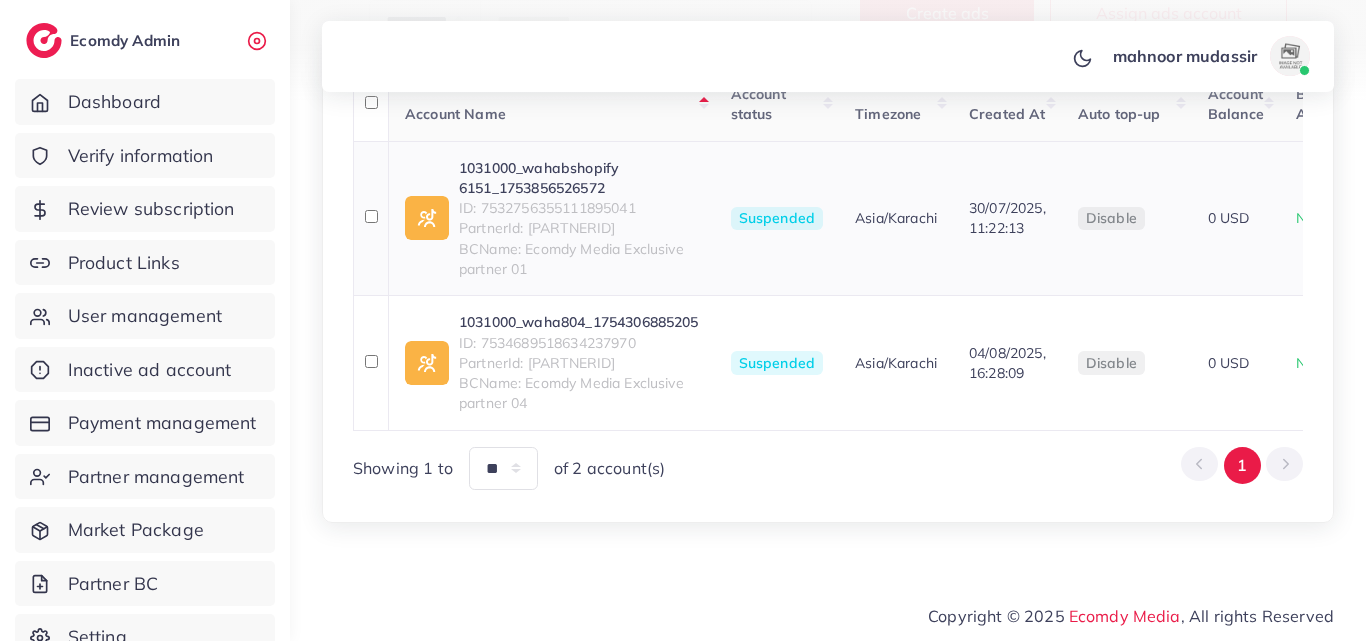 click on "ID: 7532756355111895041" at bounding box center (579, 208) 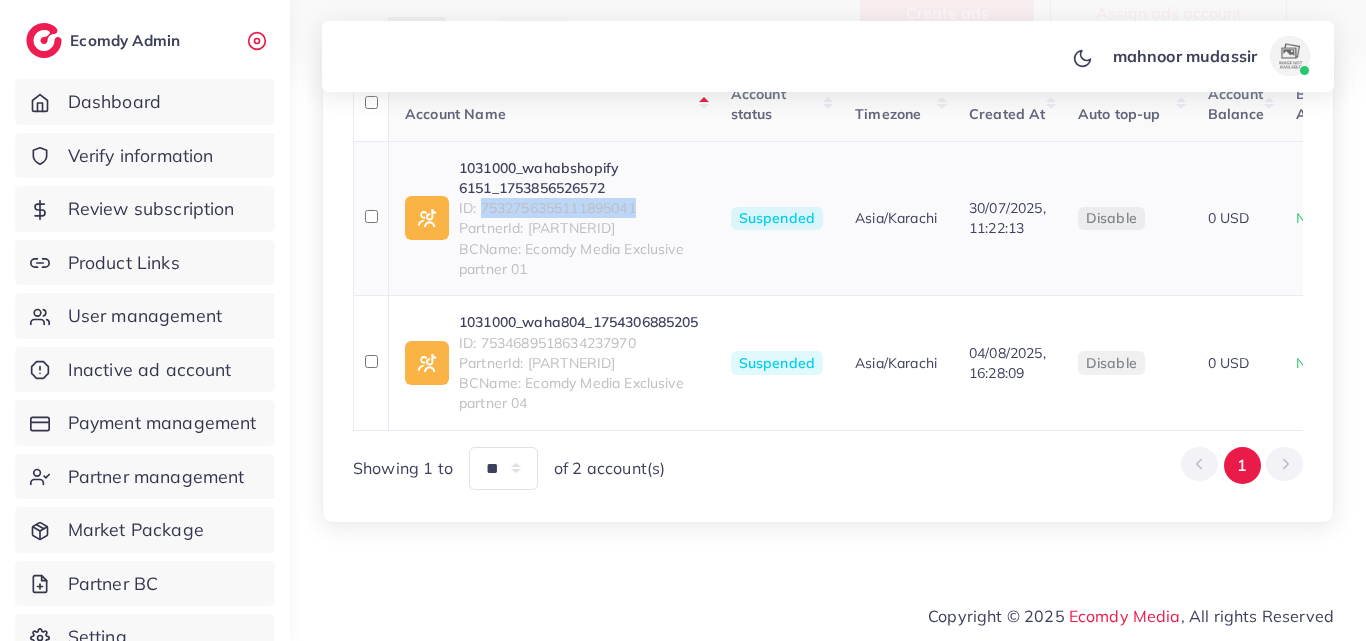 click on "1031000_wahabshopify 6151_1753856526572  ID: [ID] PartnerId: [PARTNERID] BCName: Ecomdy Media Exclusive partner 01" at bounding box center (579, 219) 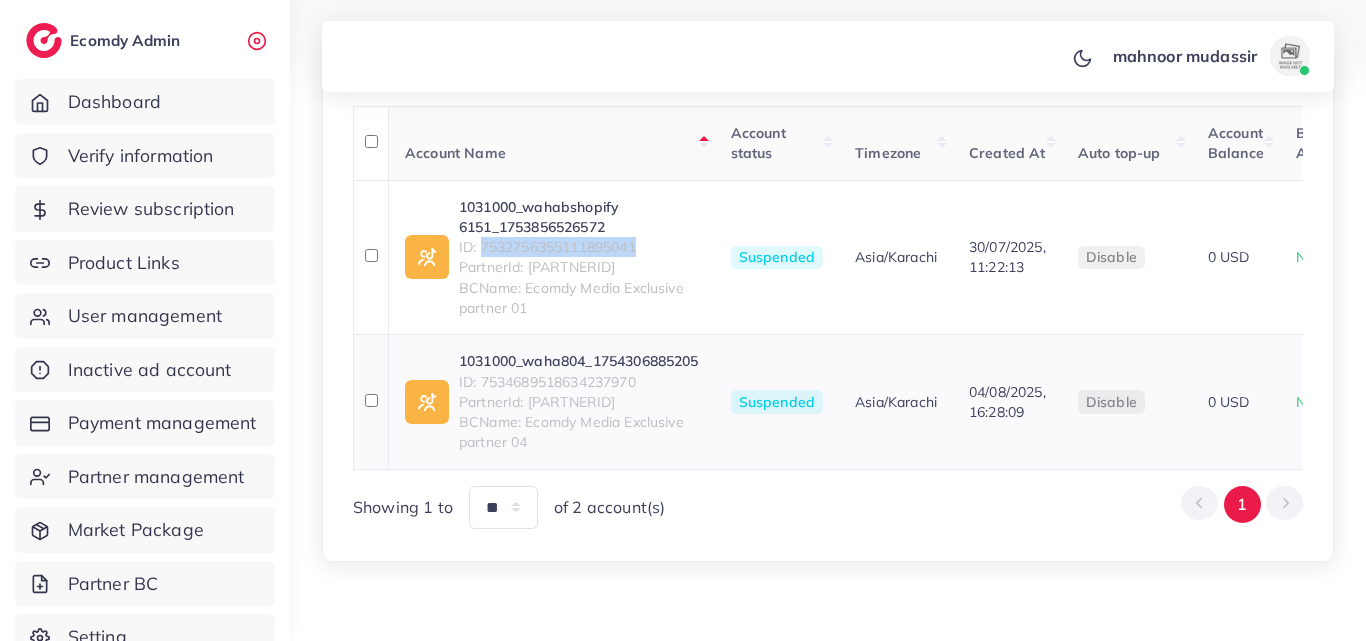 scroll, scrollTop: 482, scrollLeft: 0, axis: vertical 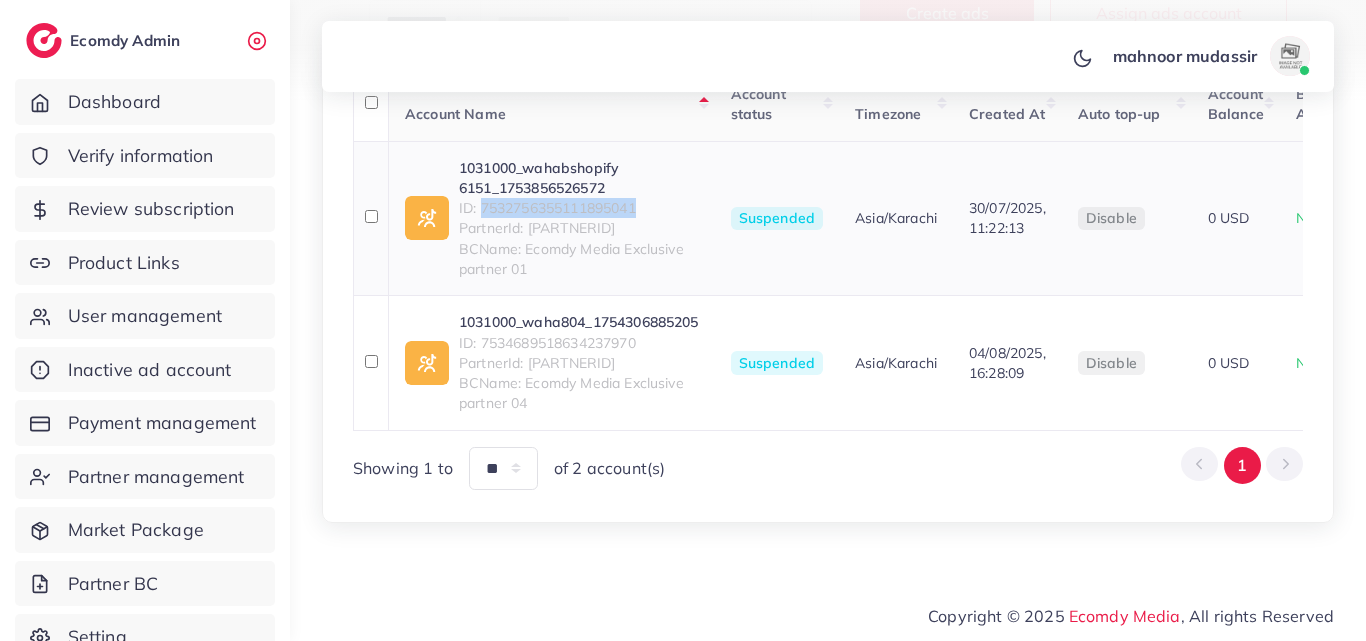 copy on "[ID]" 